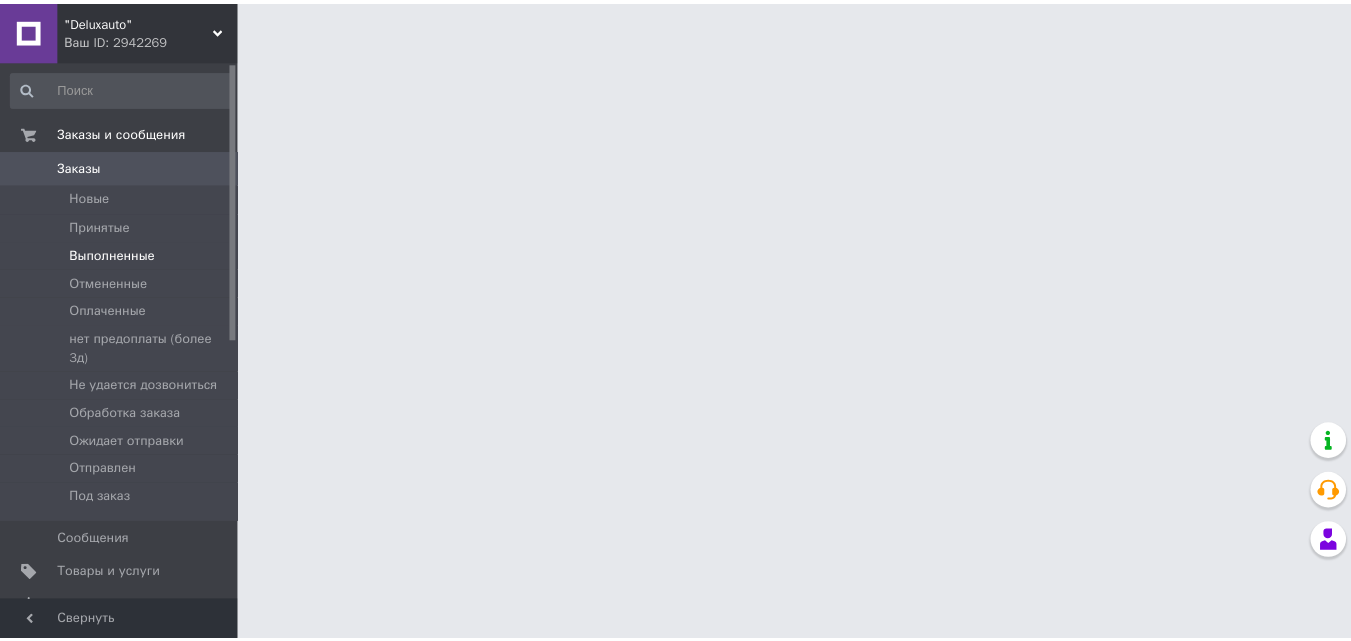 scroll, scrollTop: 0, scrollLeft: 0, axis: both 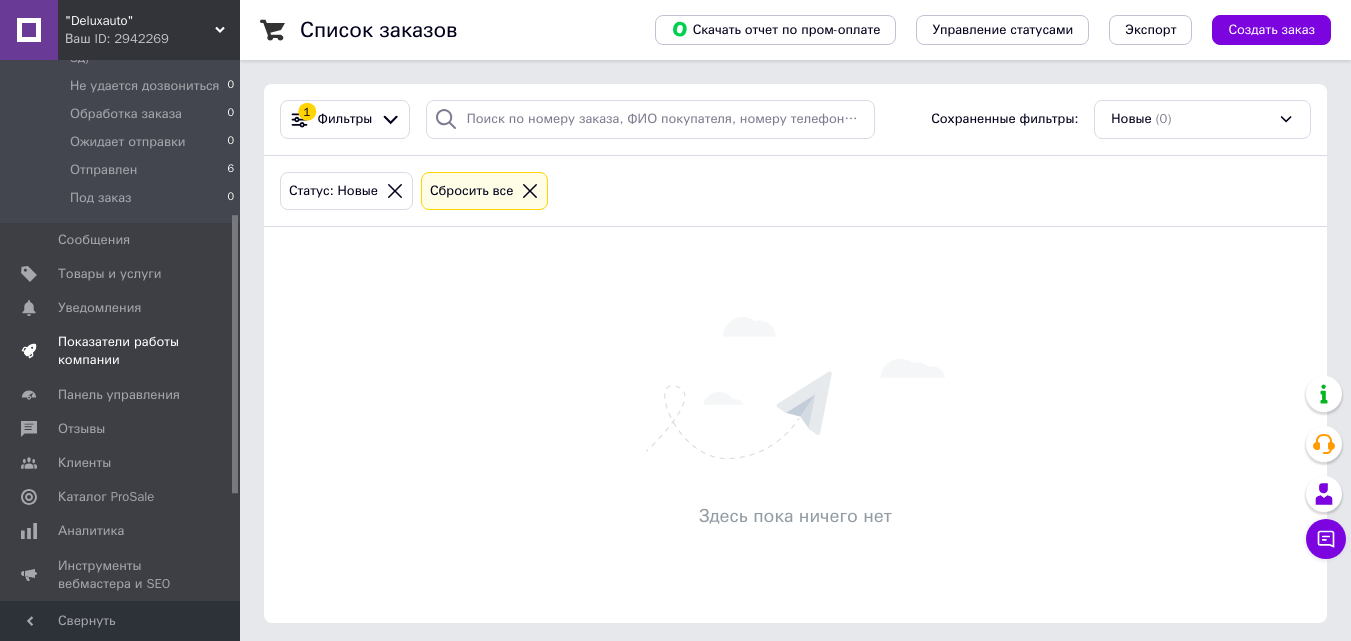 click on "Товары и услуги" at bounding box center (110, 274) 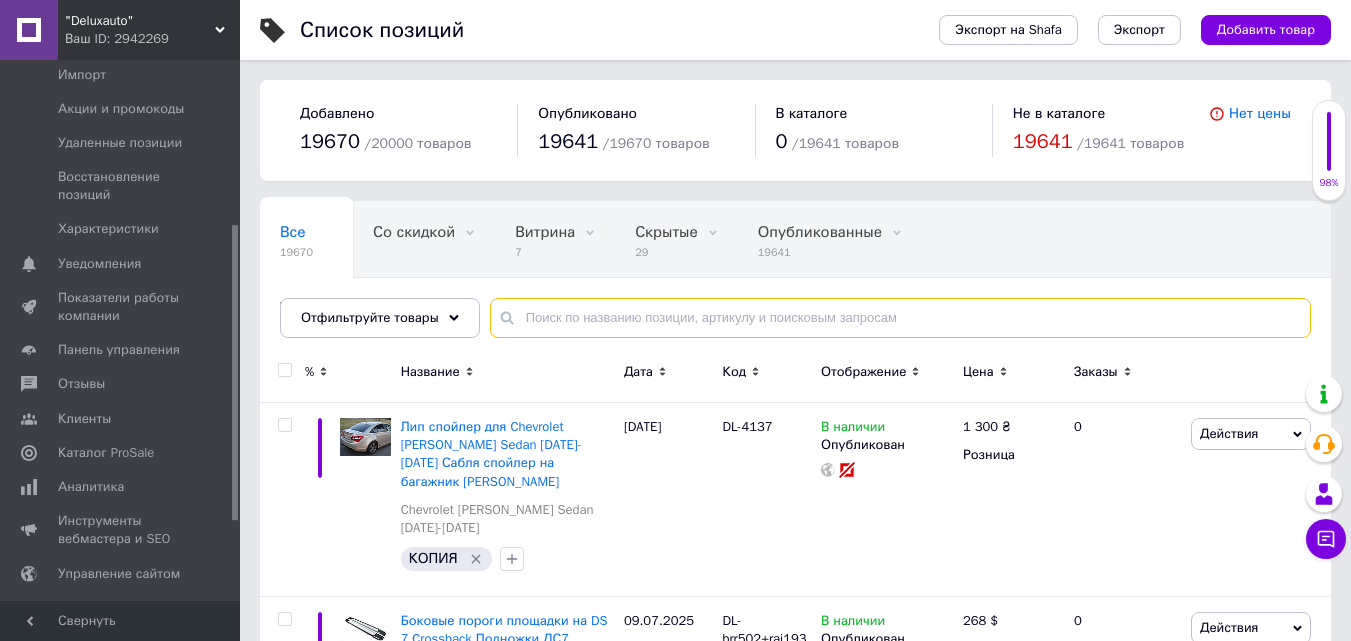 click at bounding box center (900, 318) 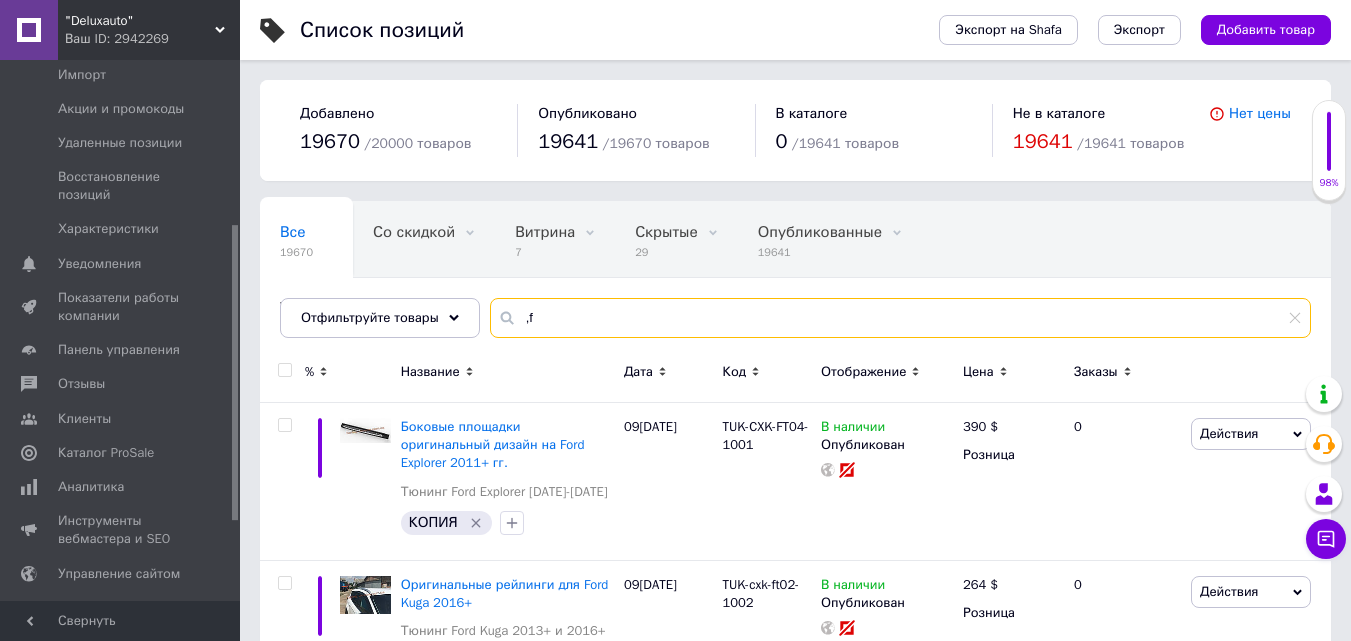 type on "," 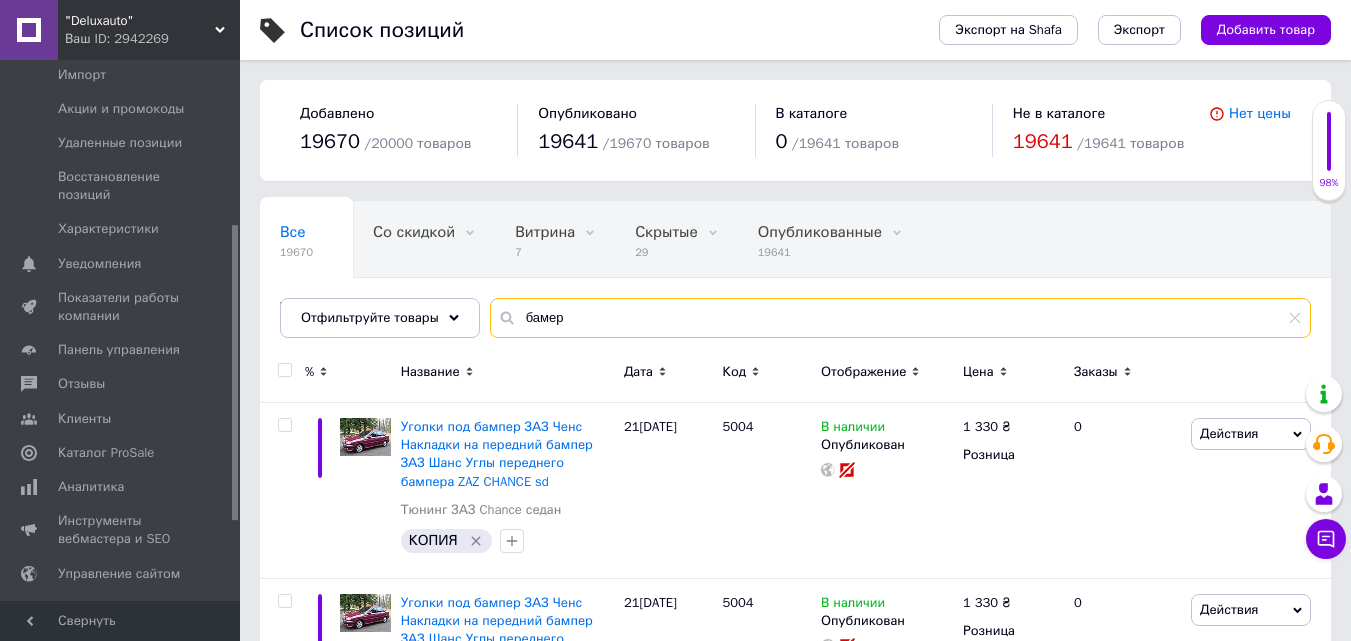 click on "бамер" at bounding box center (900, 318) 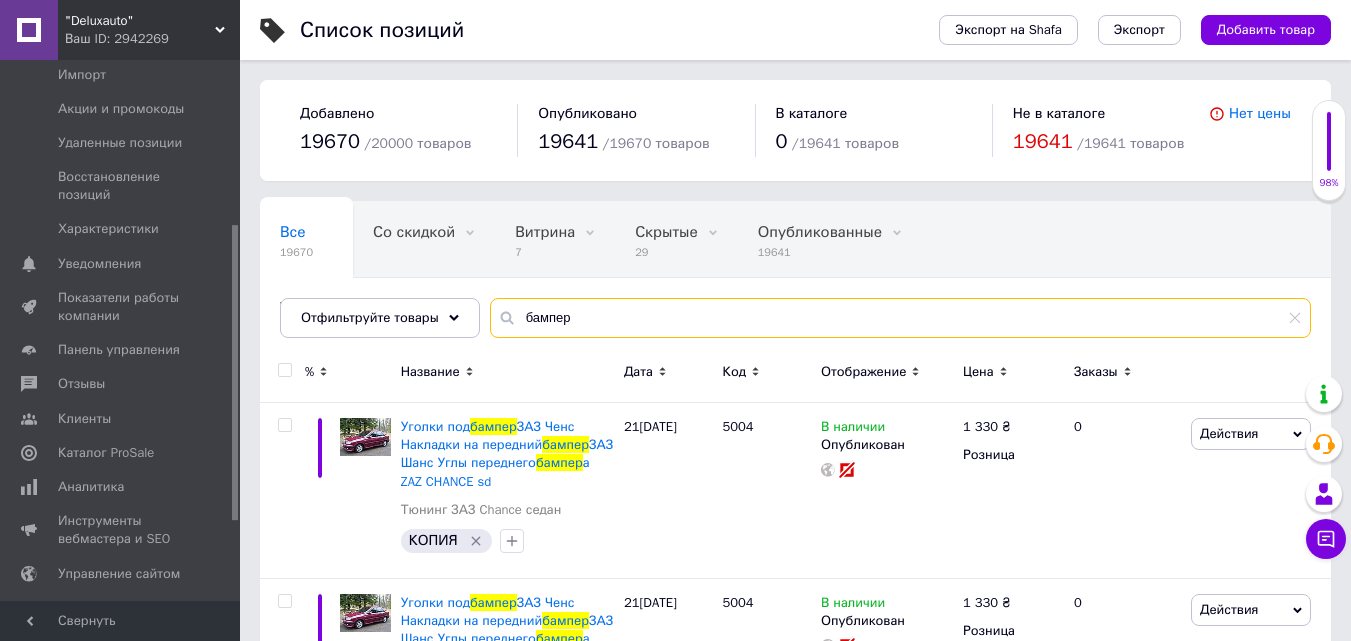 click on "бампер" at bounding box center [900, 318] 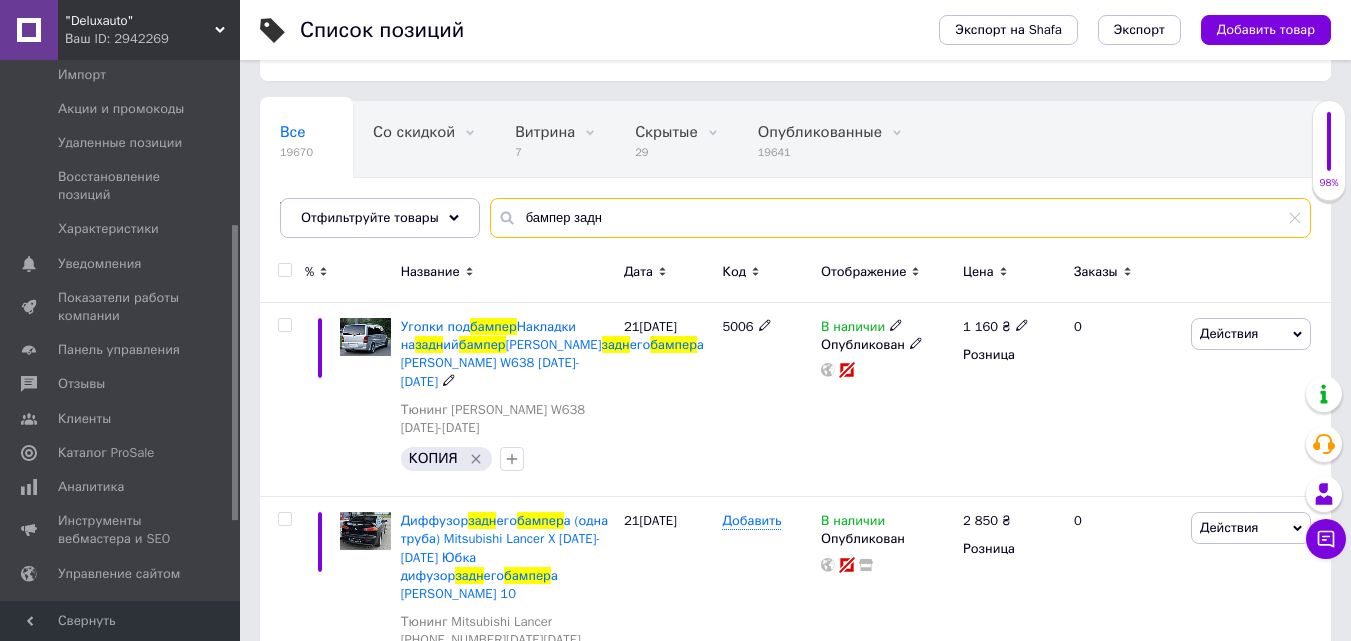 scroll, scrollTop: 0, scrollLeft: 0, axis: both 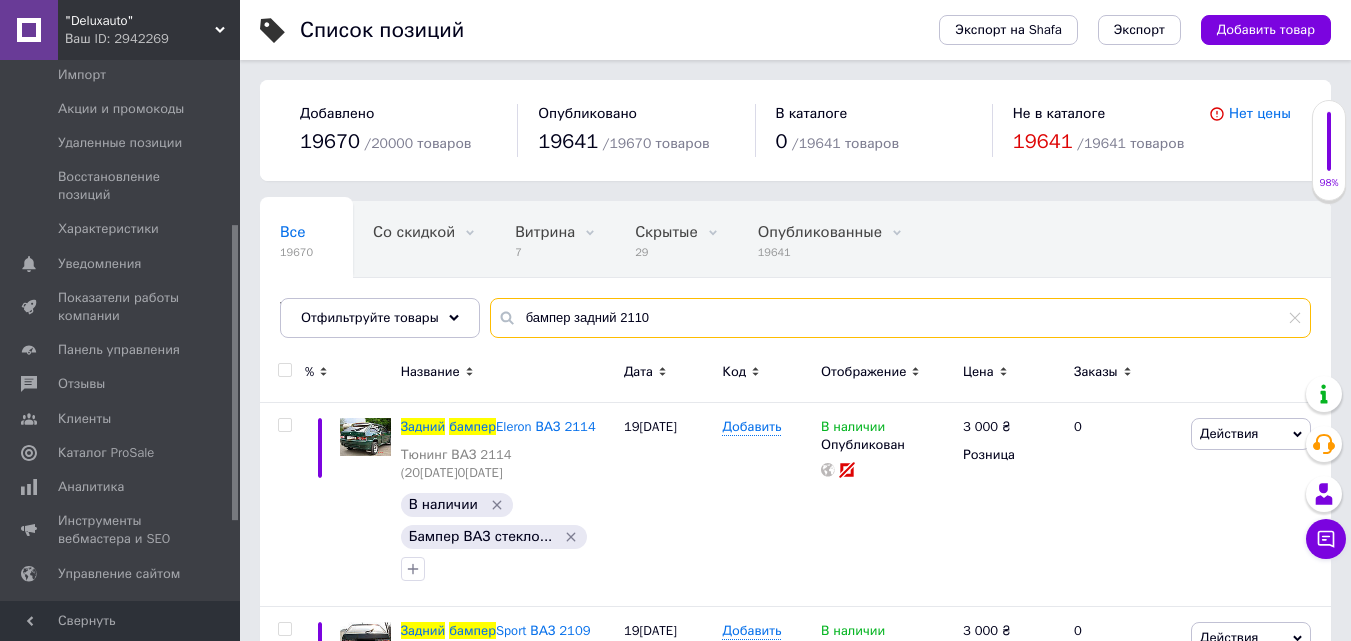 click on "бампер задний 2110" at bounding box center (900, 318) 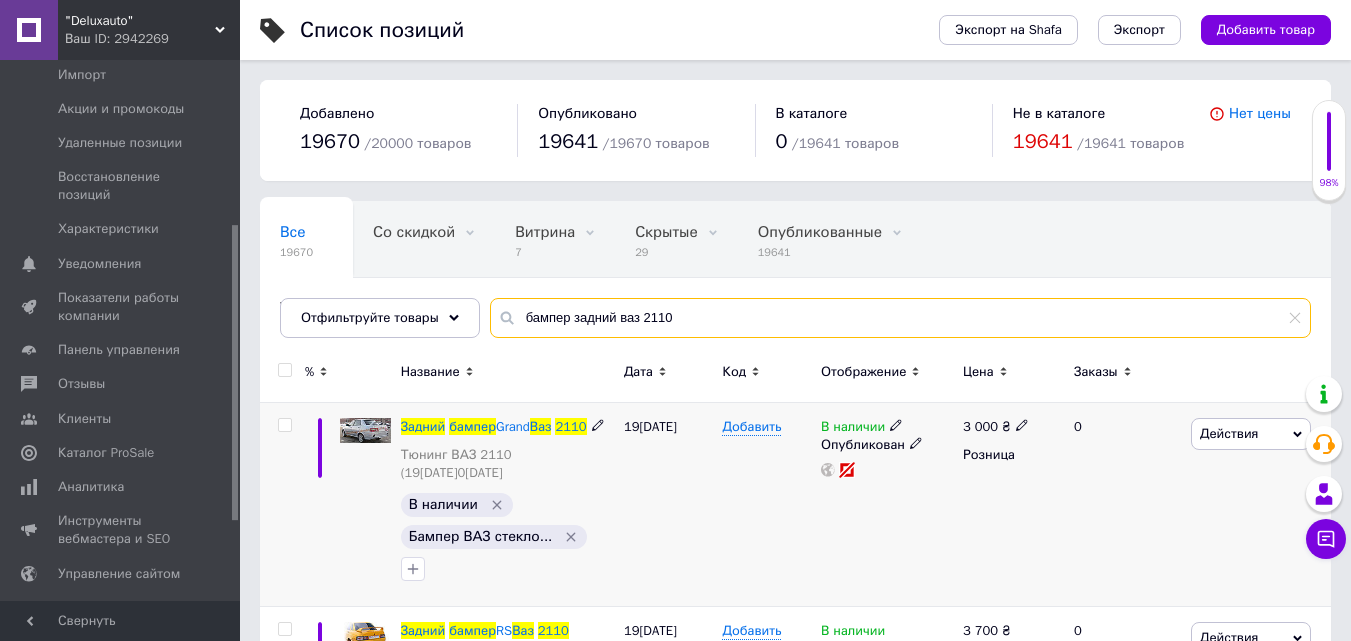 type on "бампер задний ваз 2110" 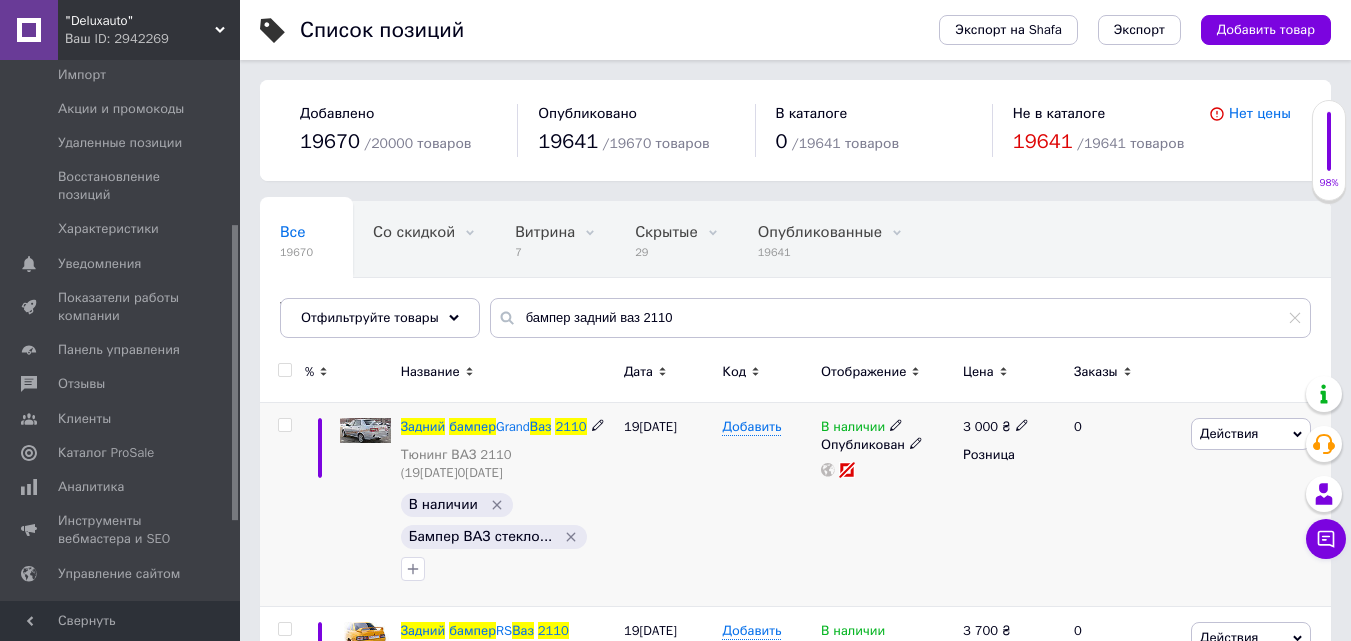 click on "В наличии" at bounding box center [853, 429] 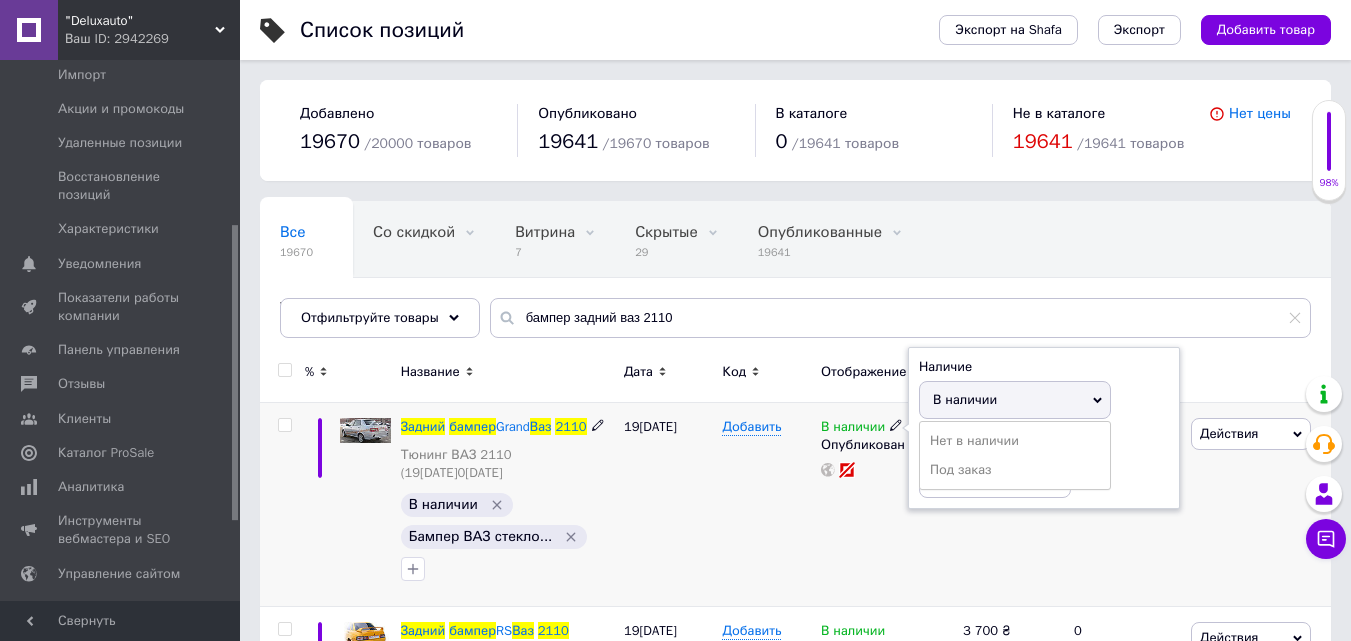 click on "Наличие В наличии Нет в наличии Под заказ Остатки шт." at bounding box center [1044, 428] 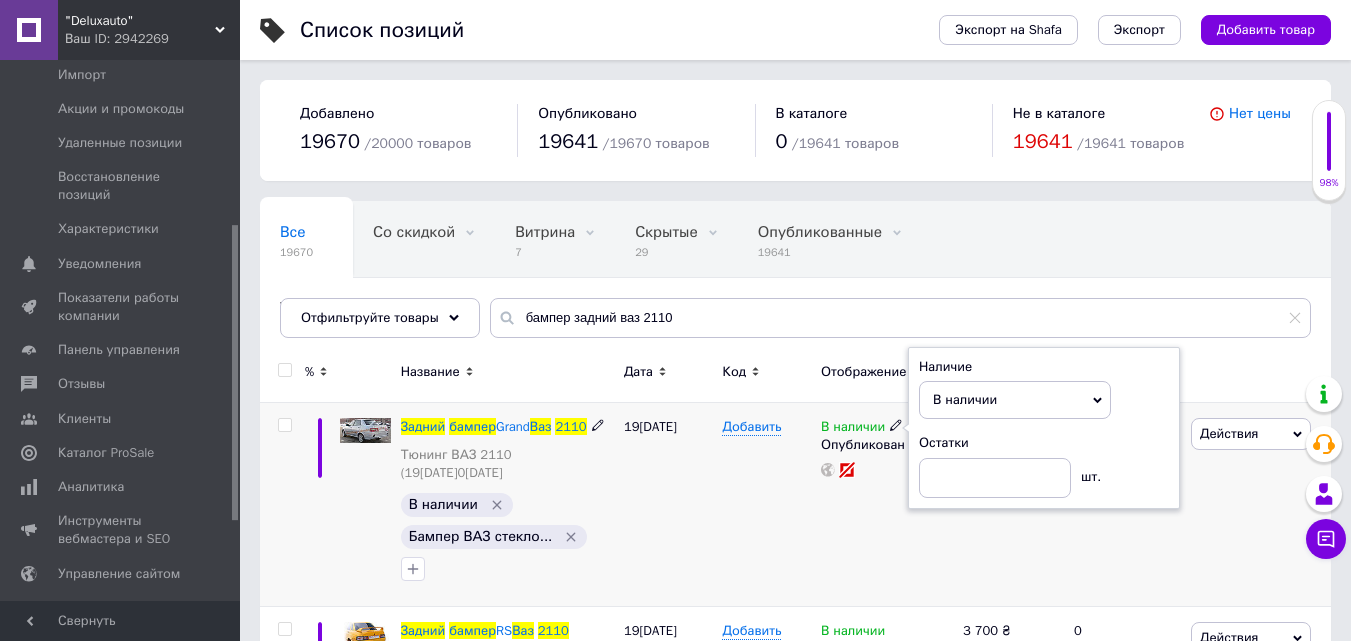 click on "В наличии Наличие В наличии Нет в наличии Под заказ Остатки шт. Опубликован" at bounding box center (887, 505) 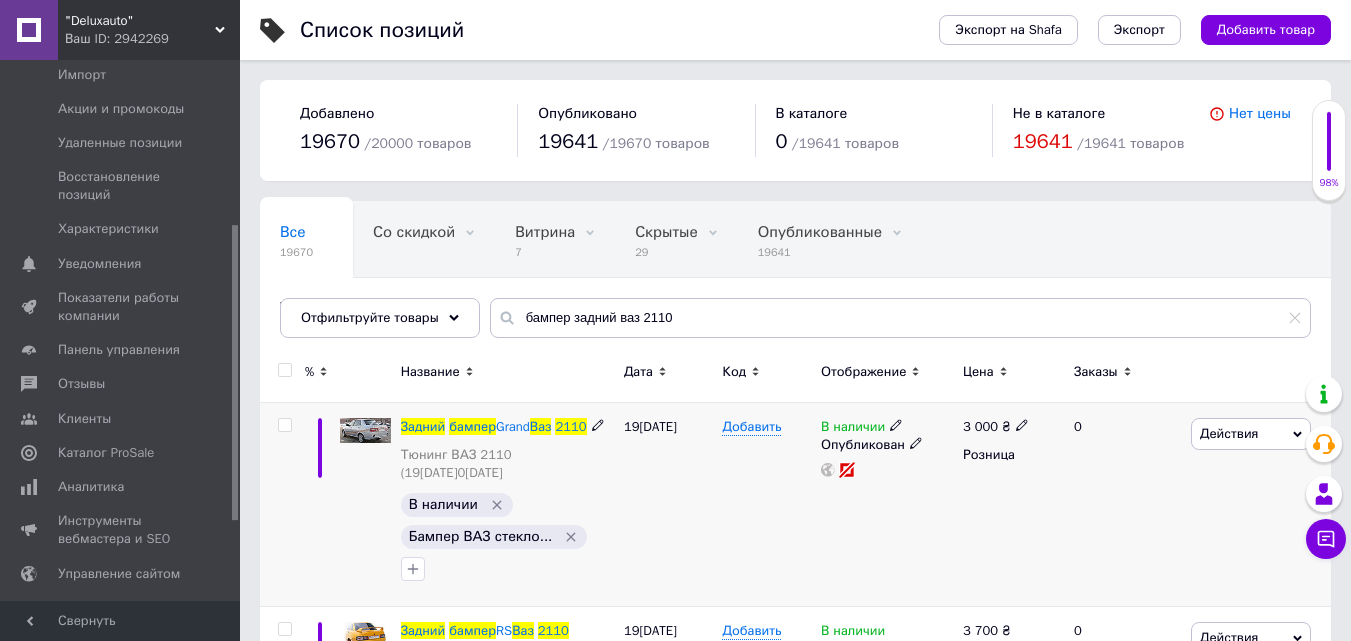 click on "В наличии" at bounding box center (853, 429) 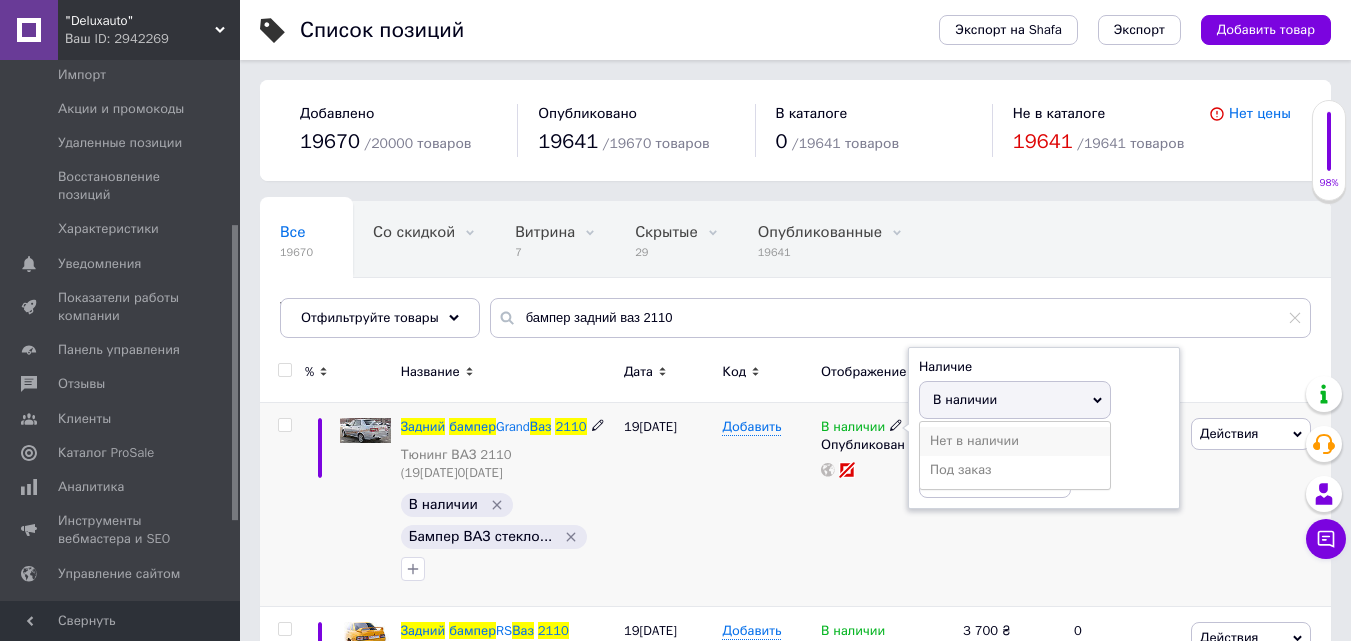 click on "Нет в наличии" at bounding box center [1015, 441] 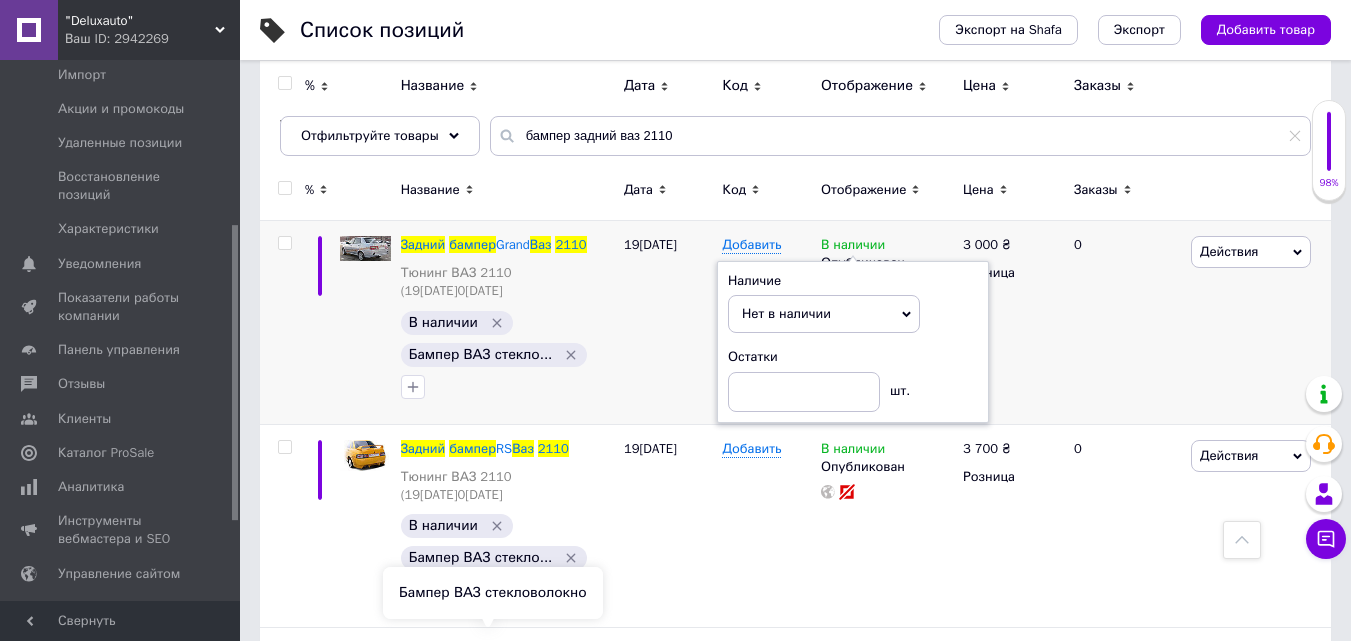 scroll, scrollTop: 181, scrollLeft: 0, axis: vertical 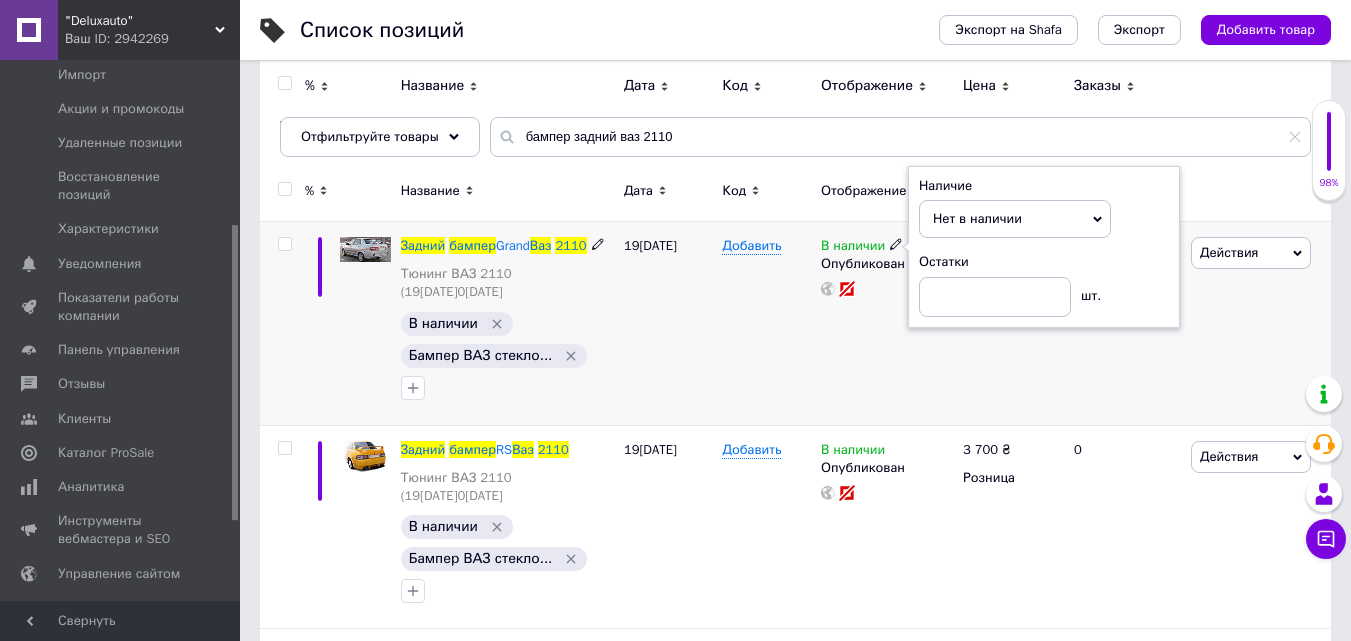 click on "19.06.2025" at bounding box center [668, 324] 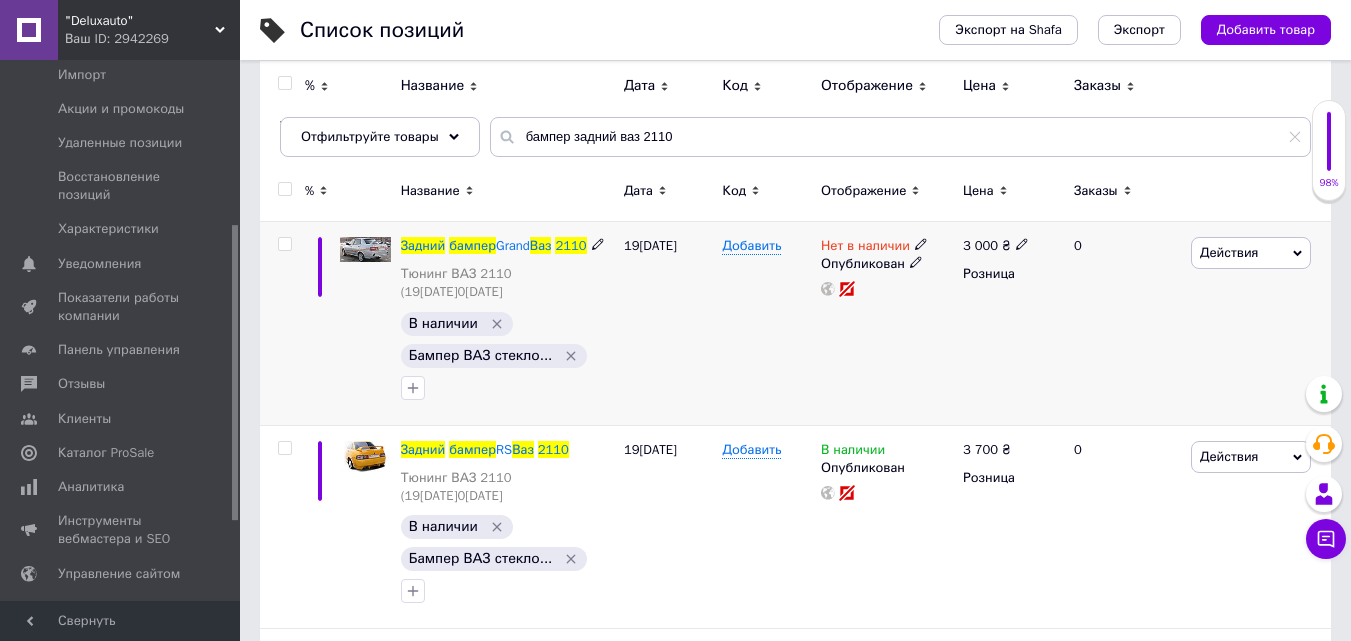 click at bounding box center [284, 244] 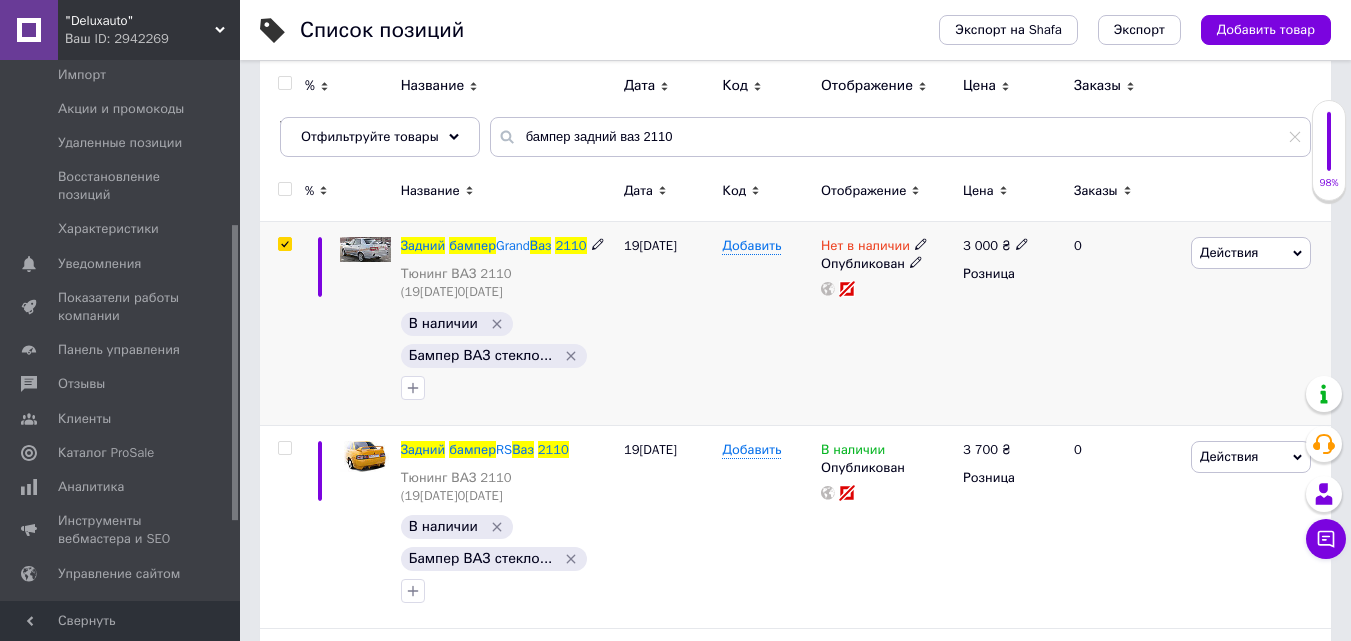 checkbox on "true" 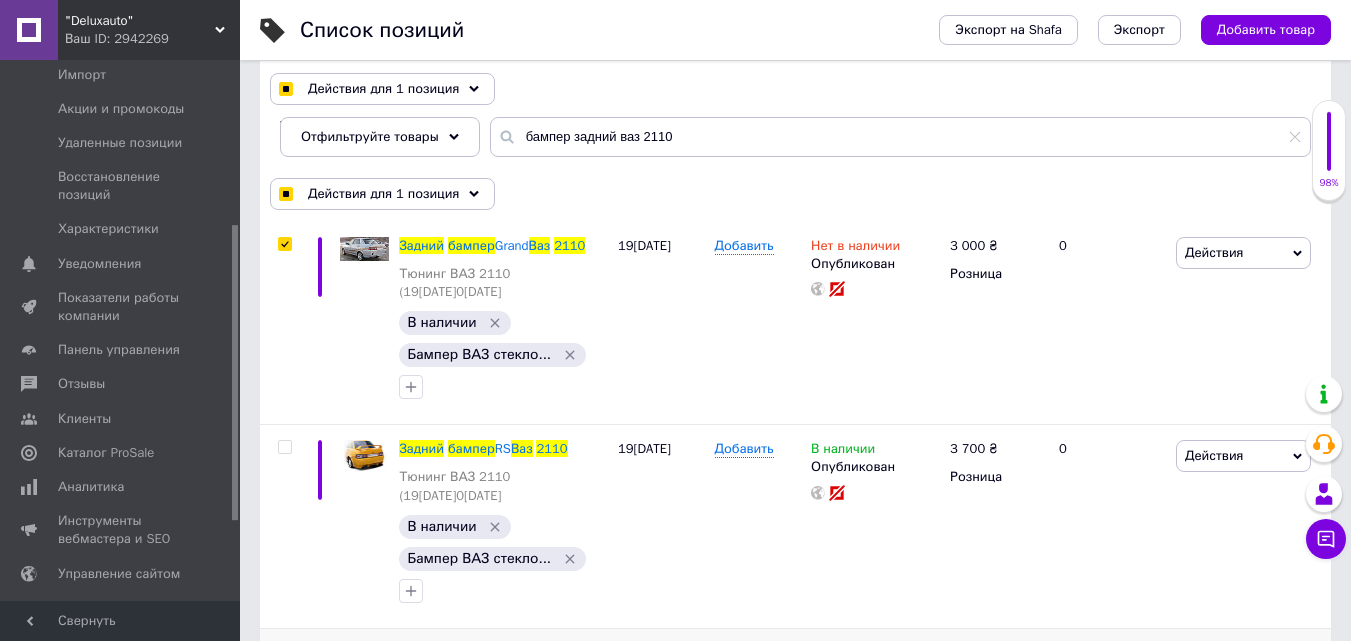 click at bounding box center (284, 651) 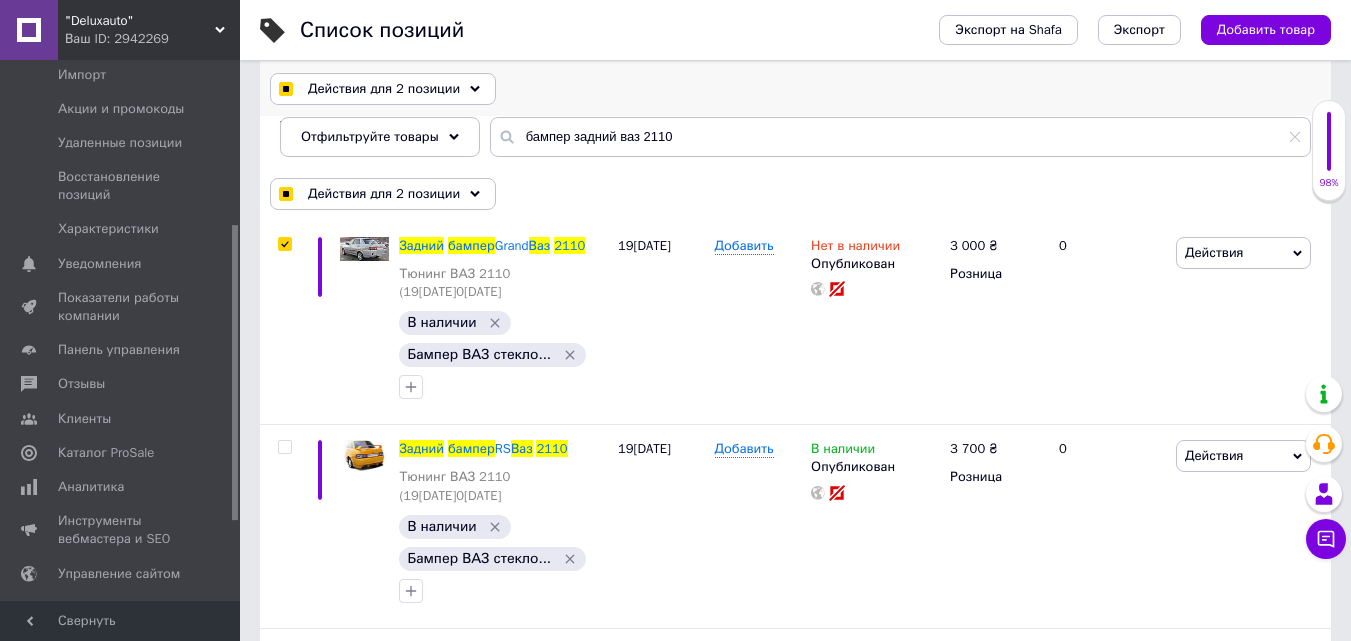 click on "Действия для 2 позиции" at bounding box center (383, 89) 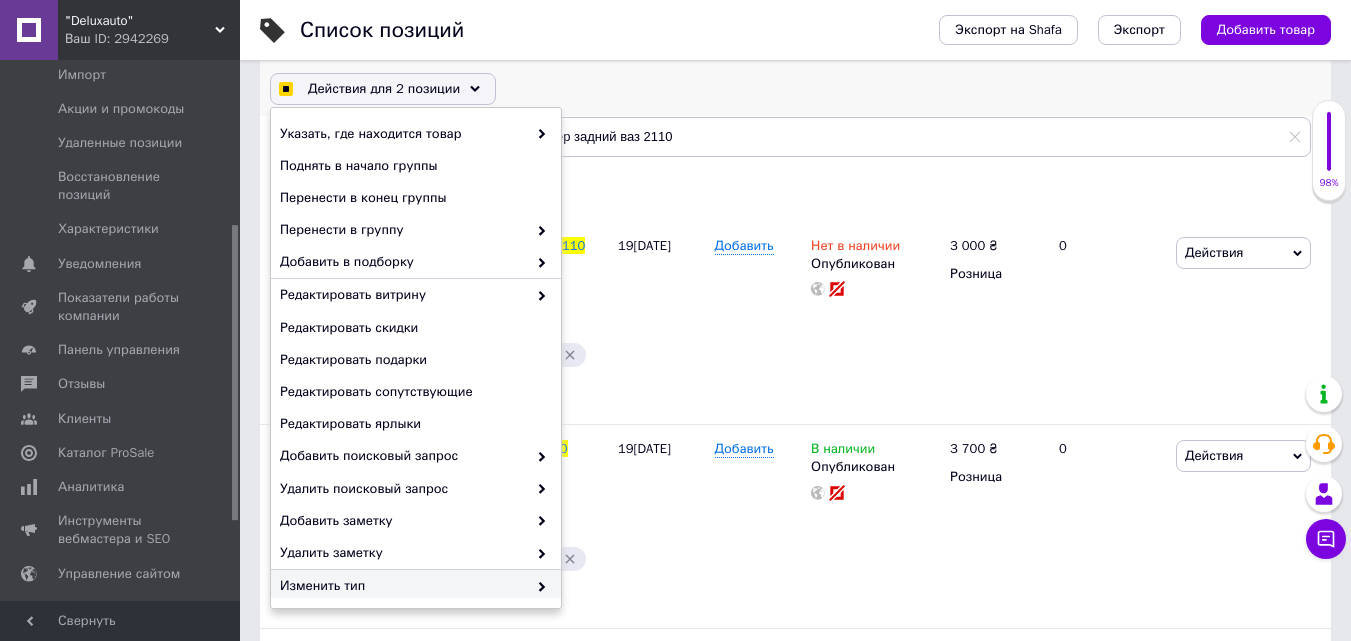 checkbox on "true" 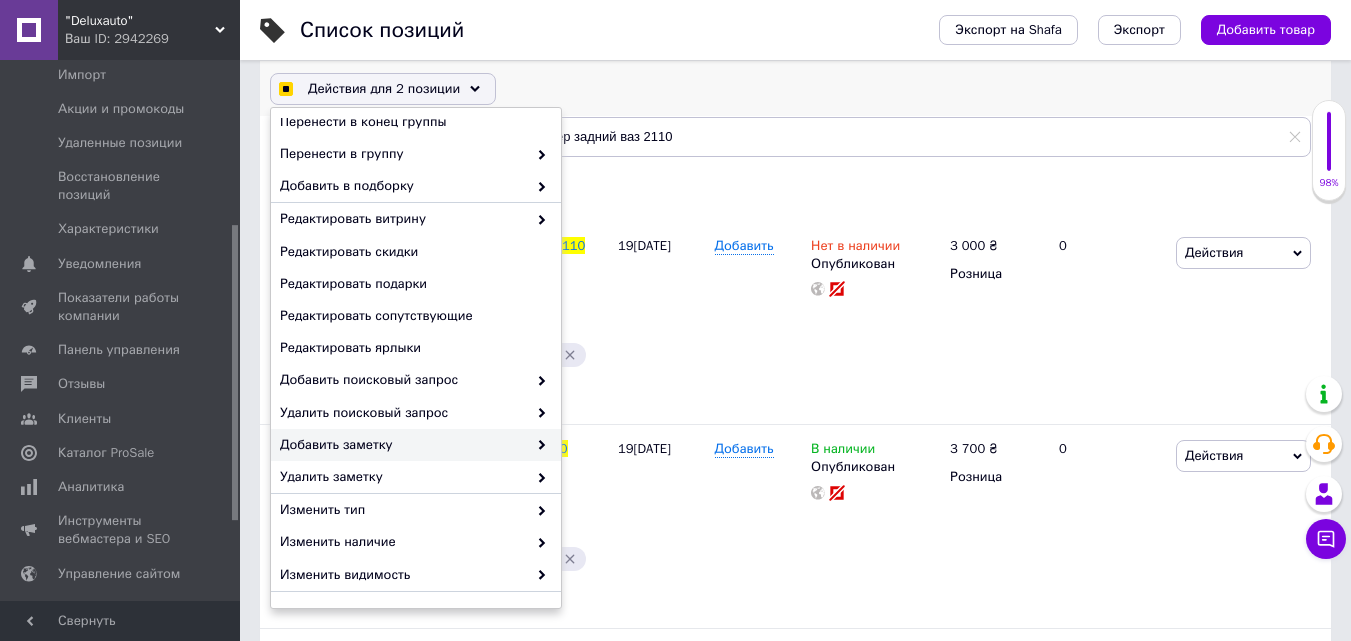 checkbox on "true" 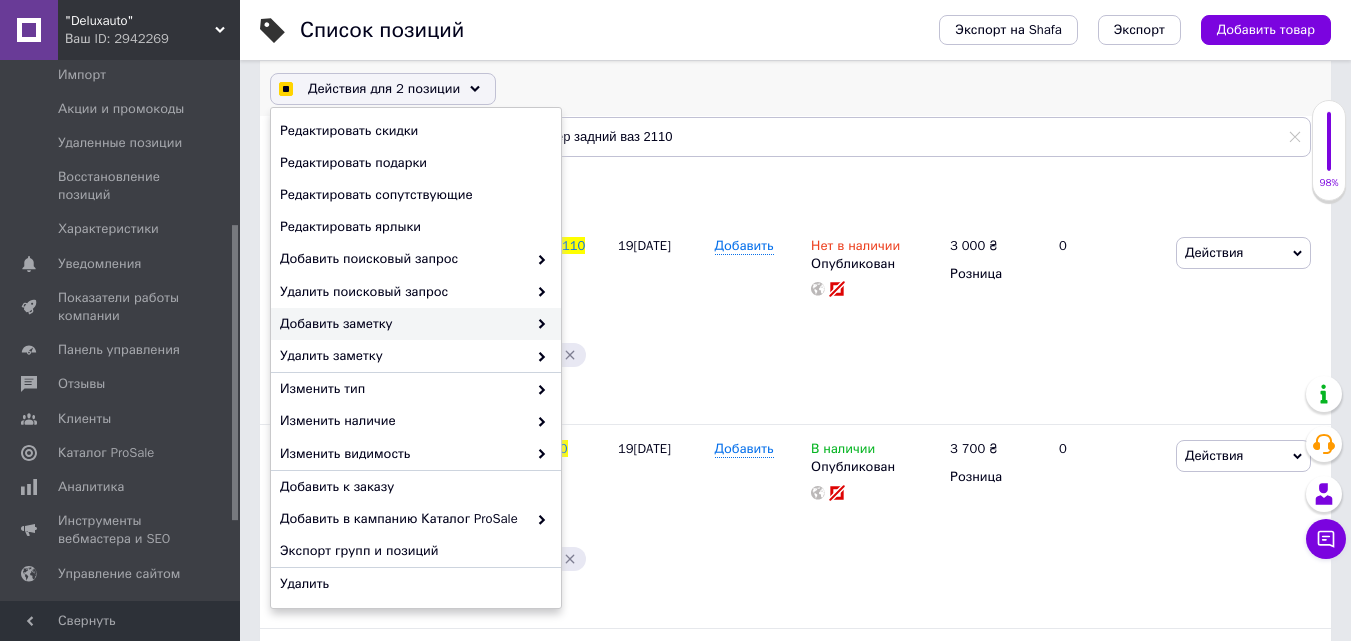 scroll, scrollTop: 199, scrollLeft: 0, axis: vertical 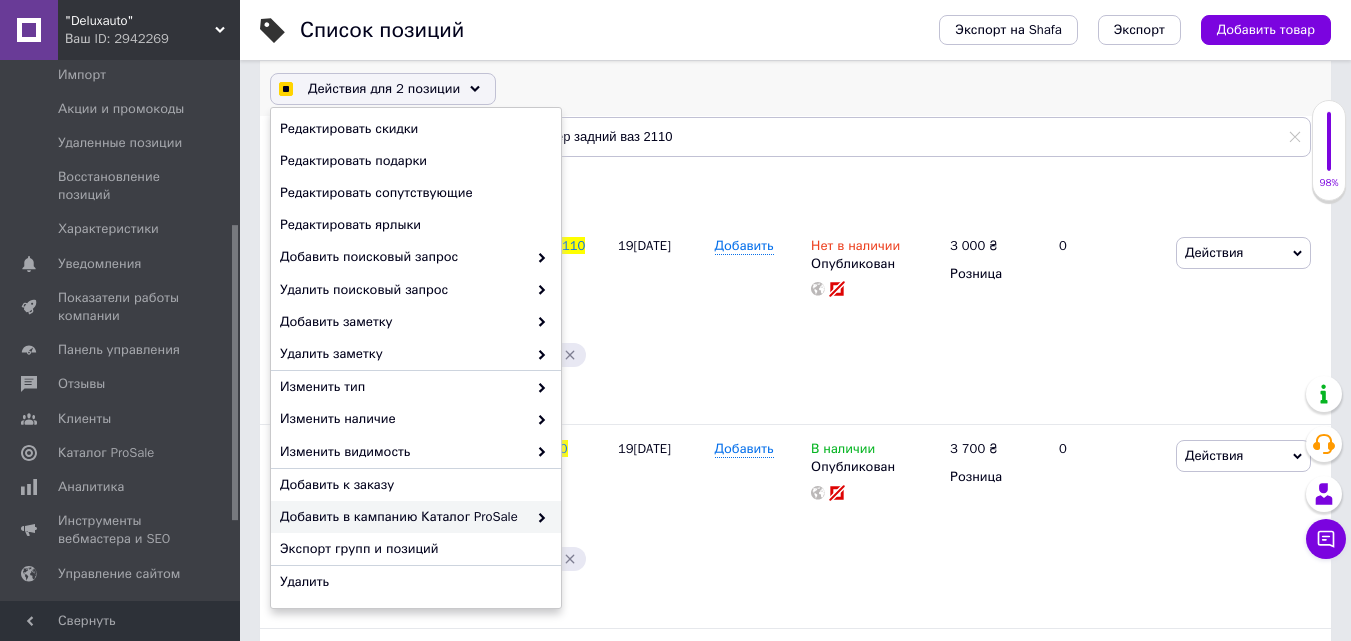checkbox on "true" 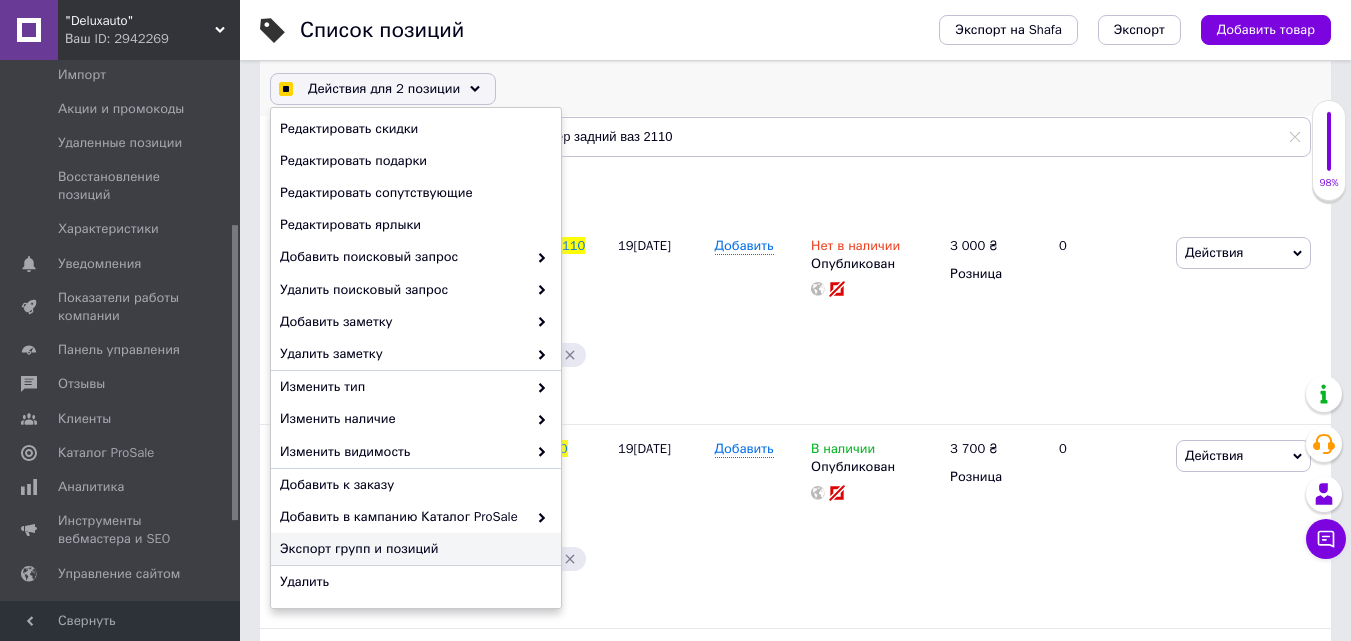 checkbox on "true" 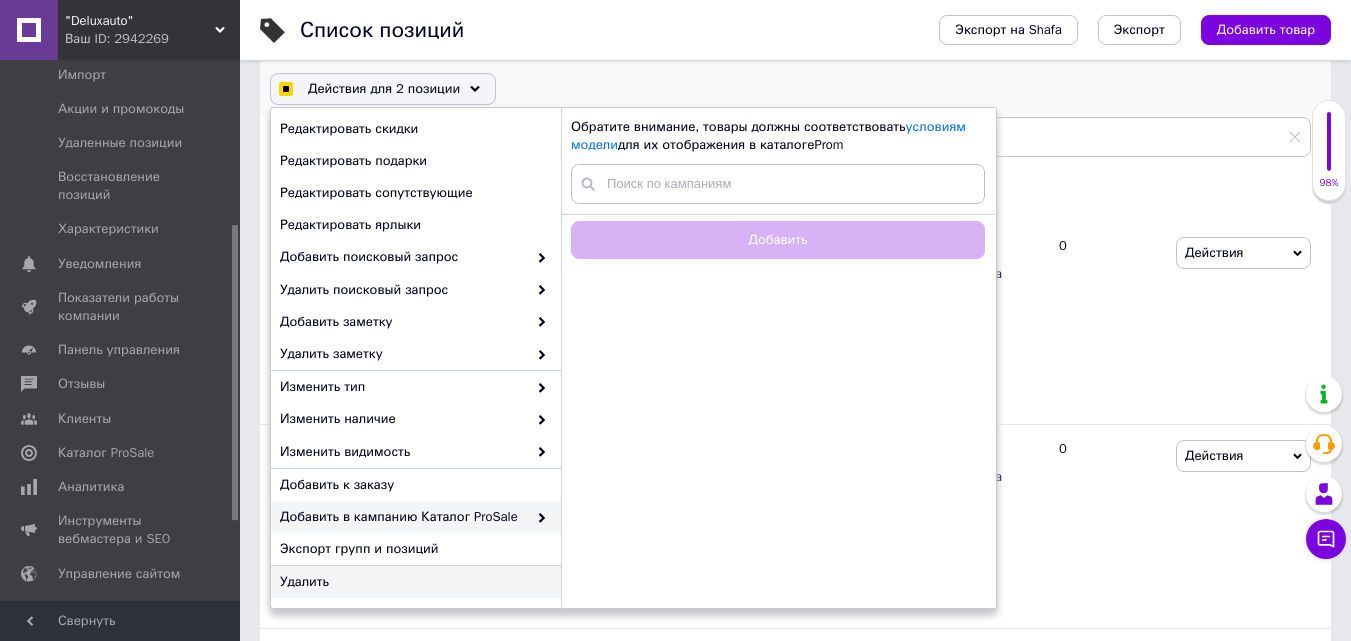 click on "Удалить" at bounding box center (413, 582) 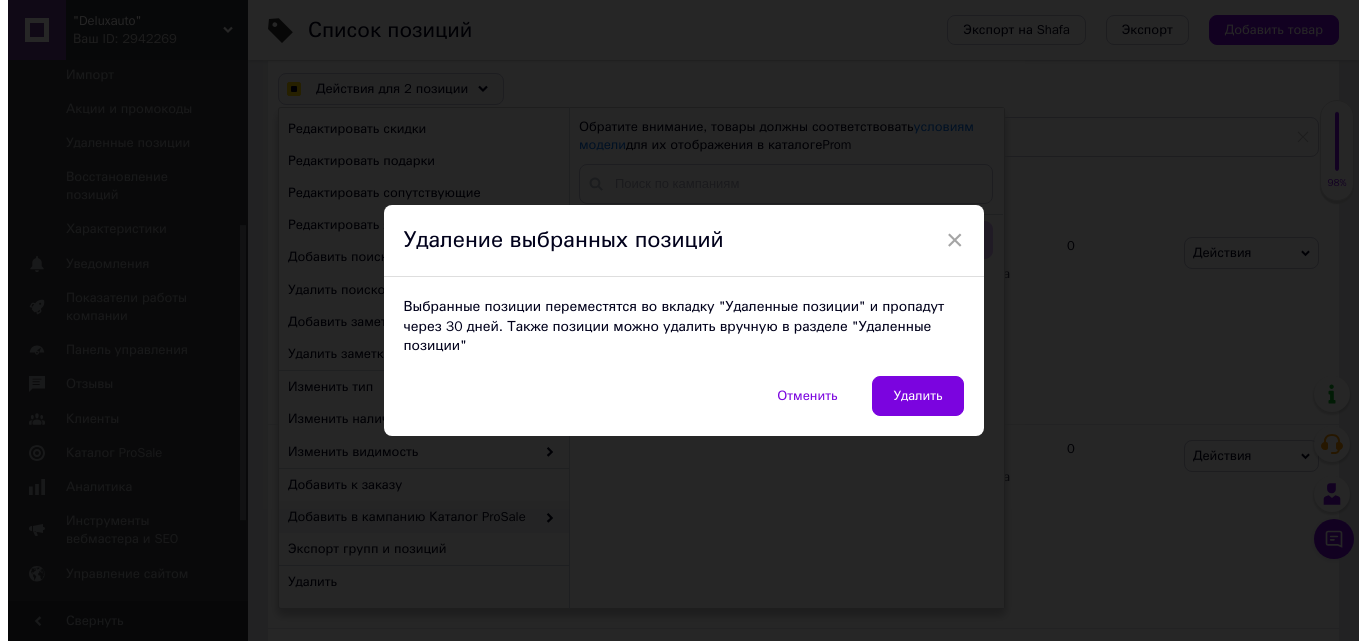 checkbox on "true" 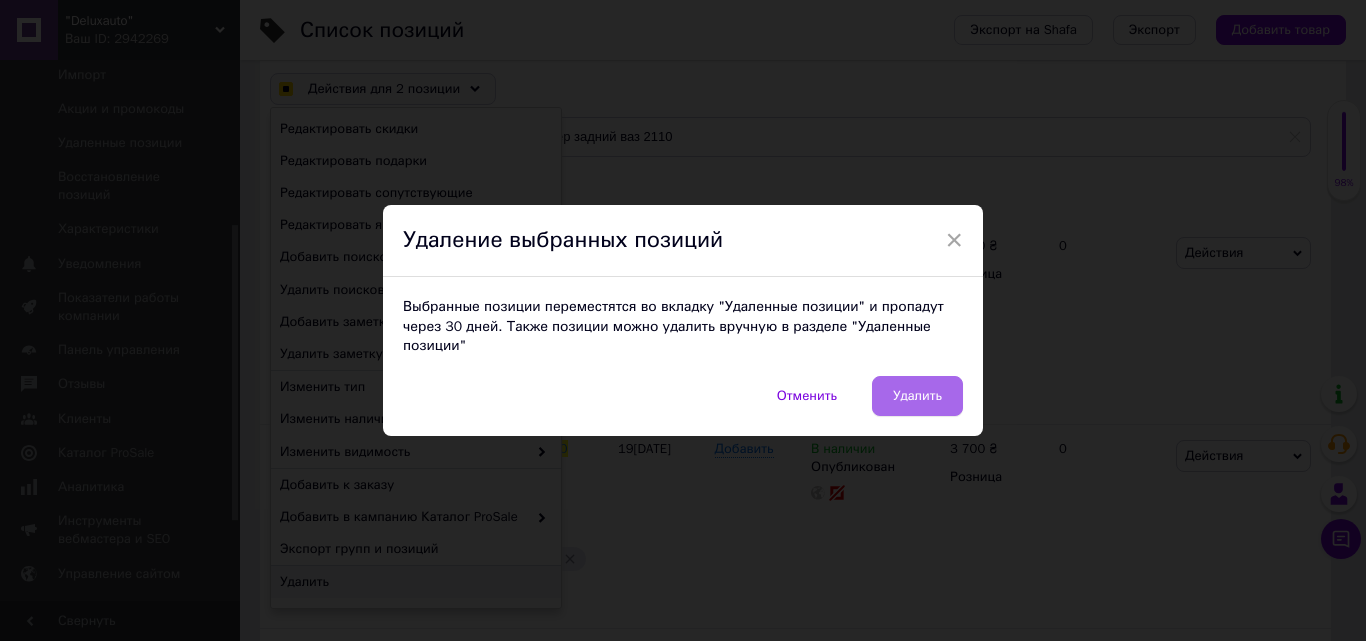 click on "Удалить" at bounding box center (917, 396) 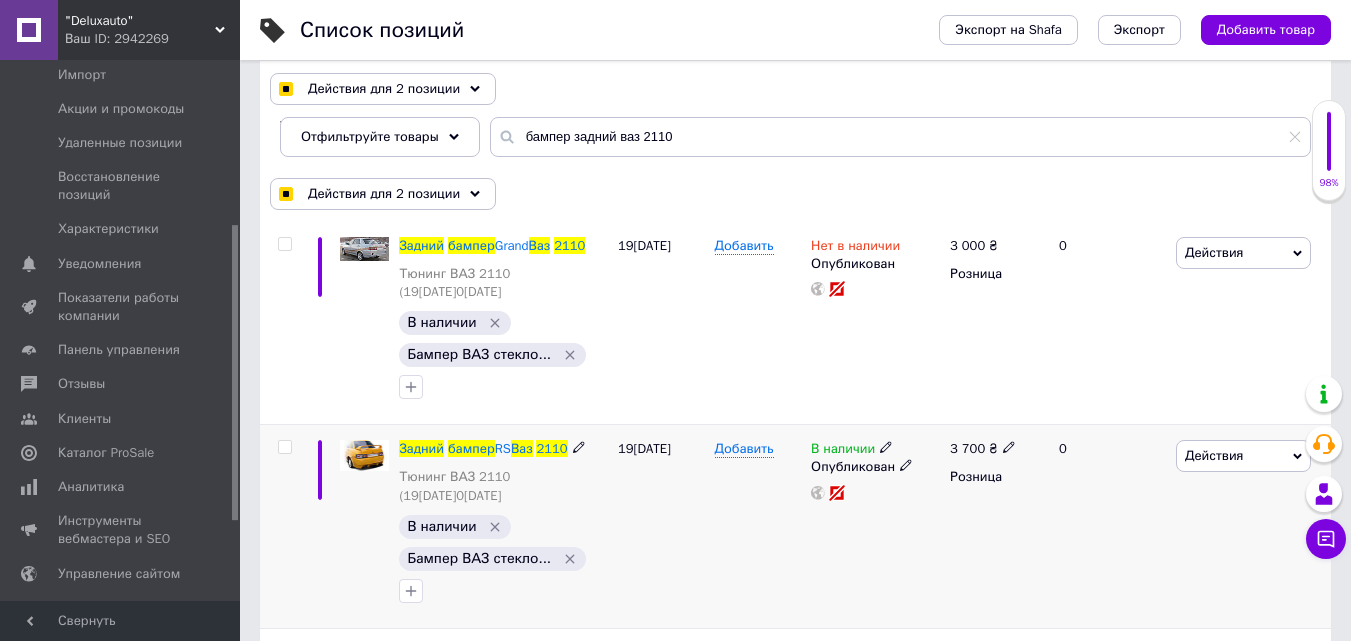 checkbox on "false" 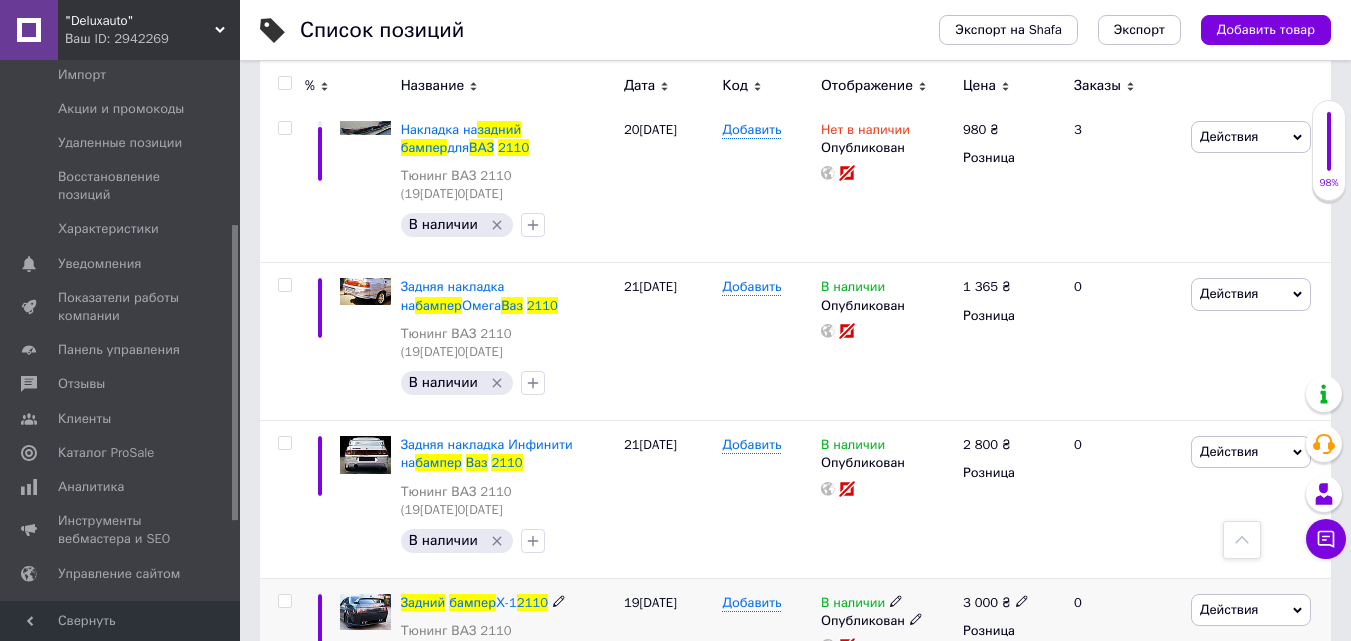 scroll, scrollTop: 507, scrollLeft: 0, axis: vertical 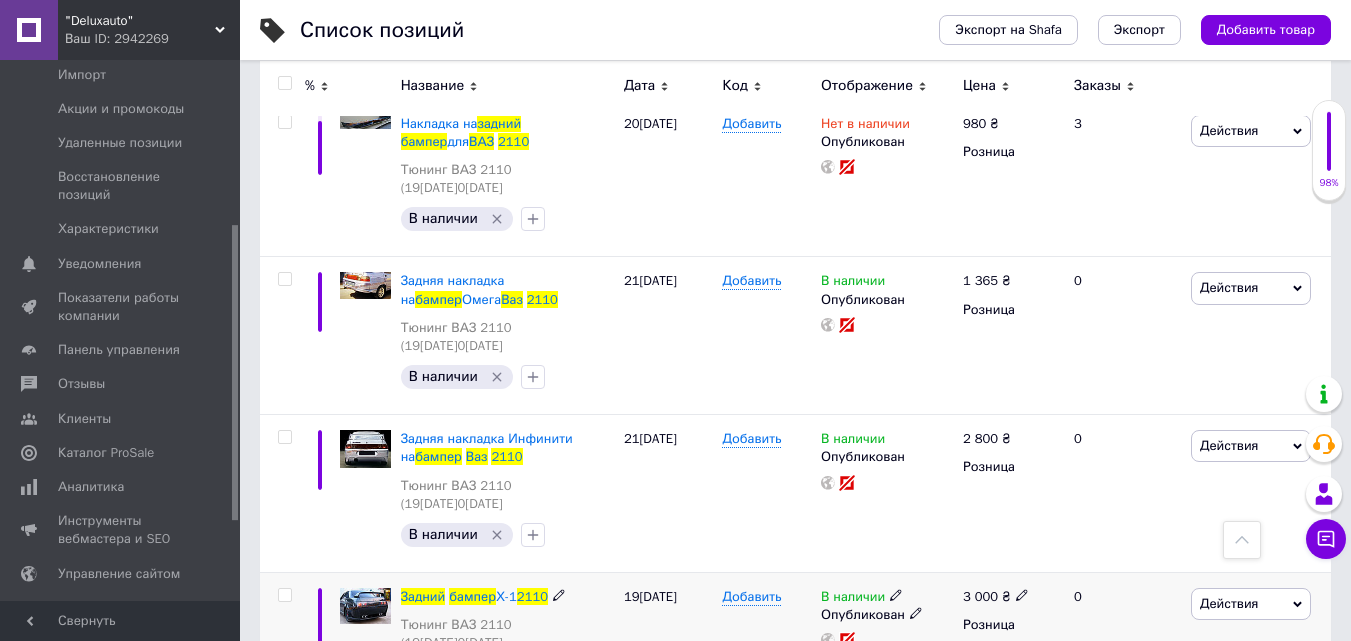 drag, startPoint x: 285, startPoint y: 496, endPoint x: 363, endPoint y: 358, distance: 158.51814 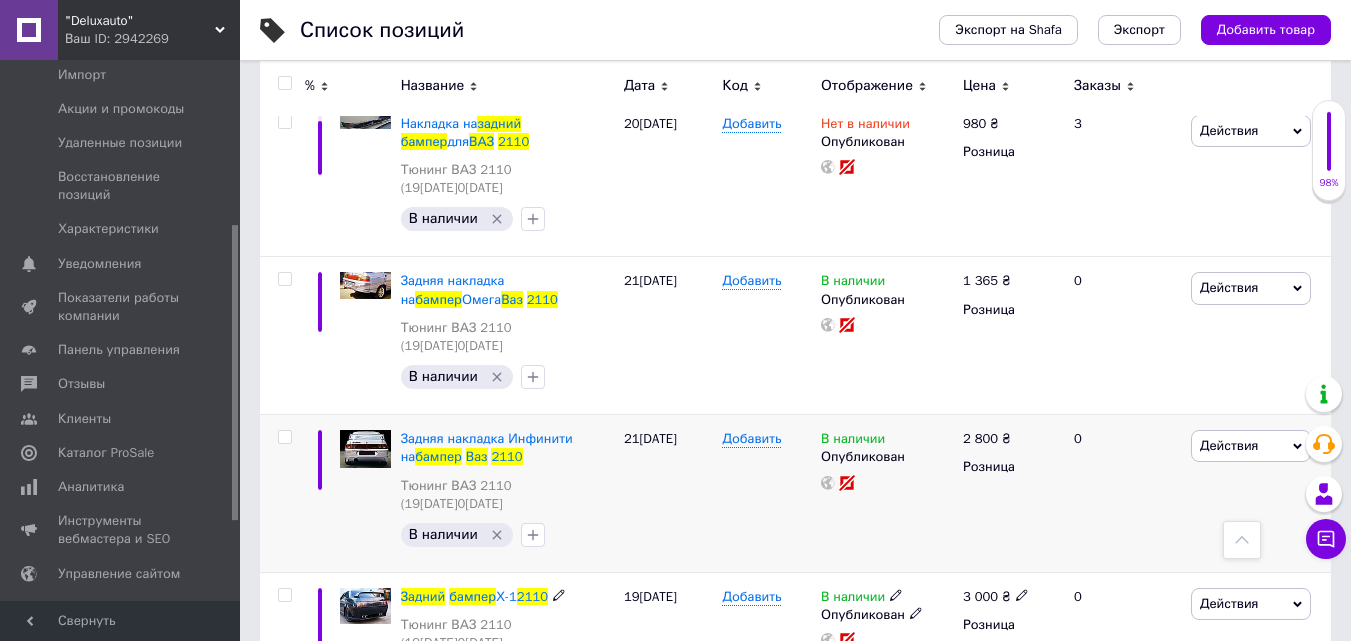 click at bounding box center (284, 595) 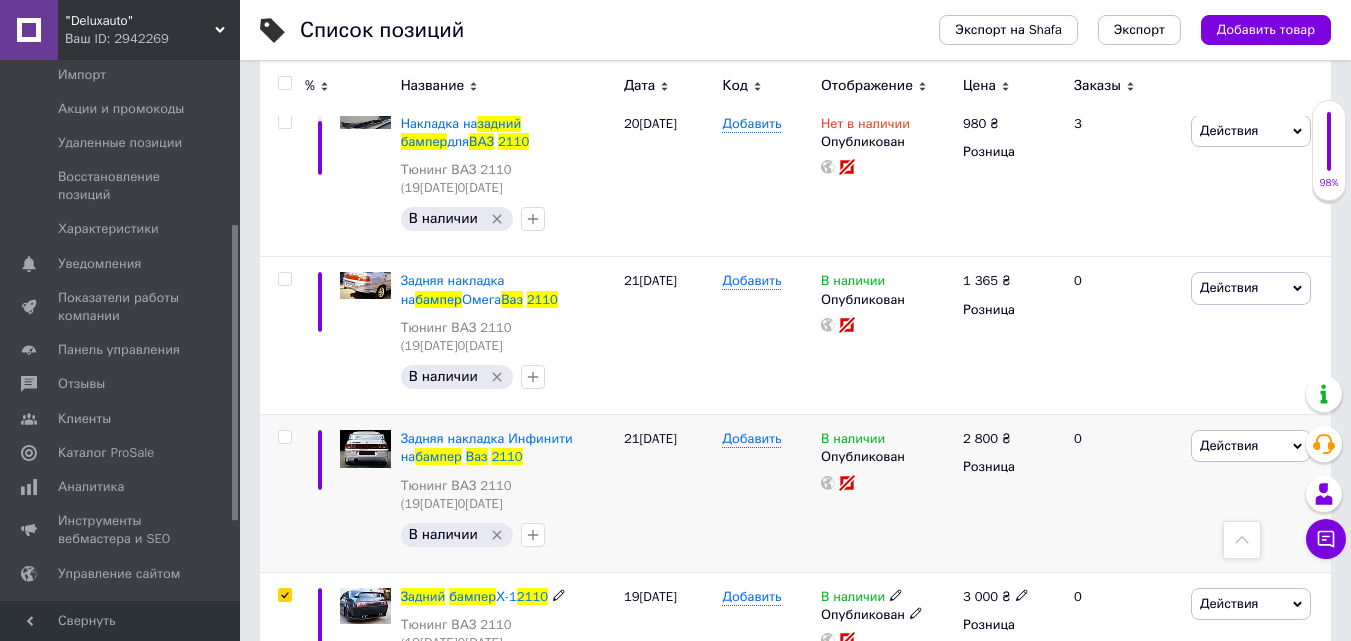 checkbox on "true" 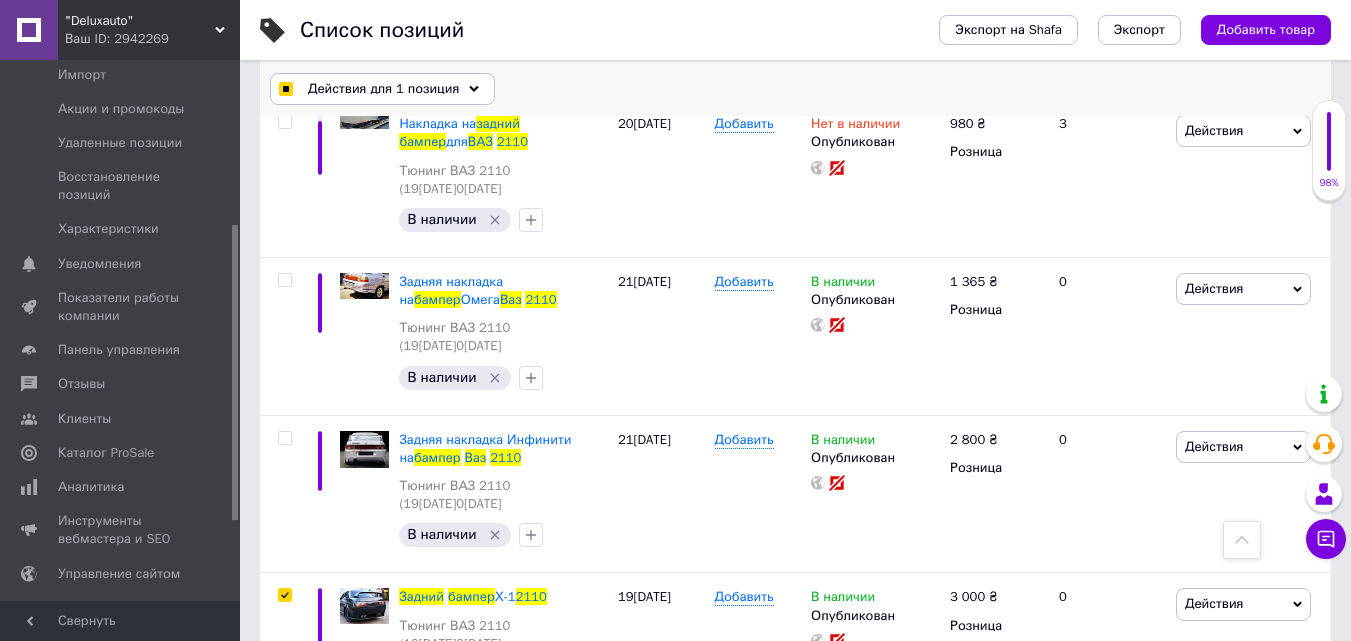 click 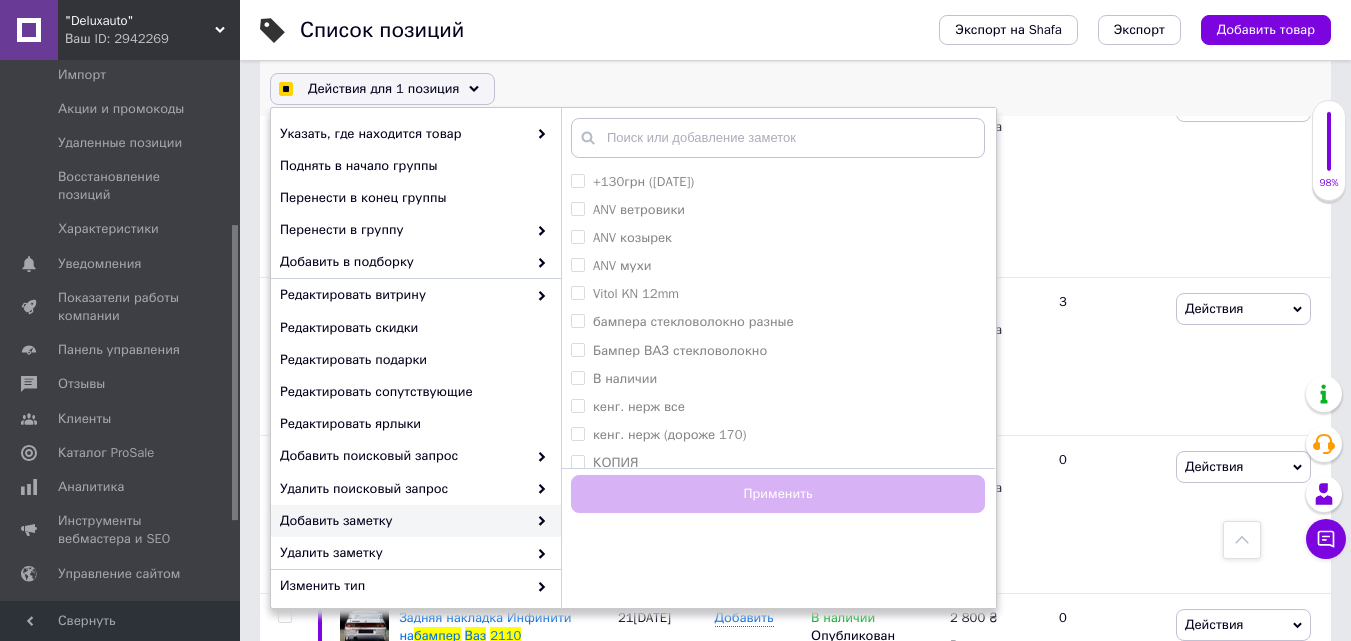scroll, scrollTop: 306, scrollLeft: 0, axis: vertical 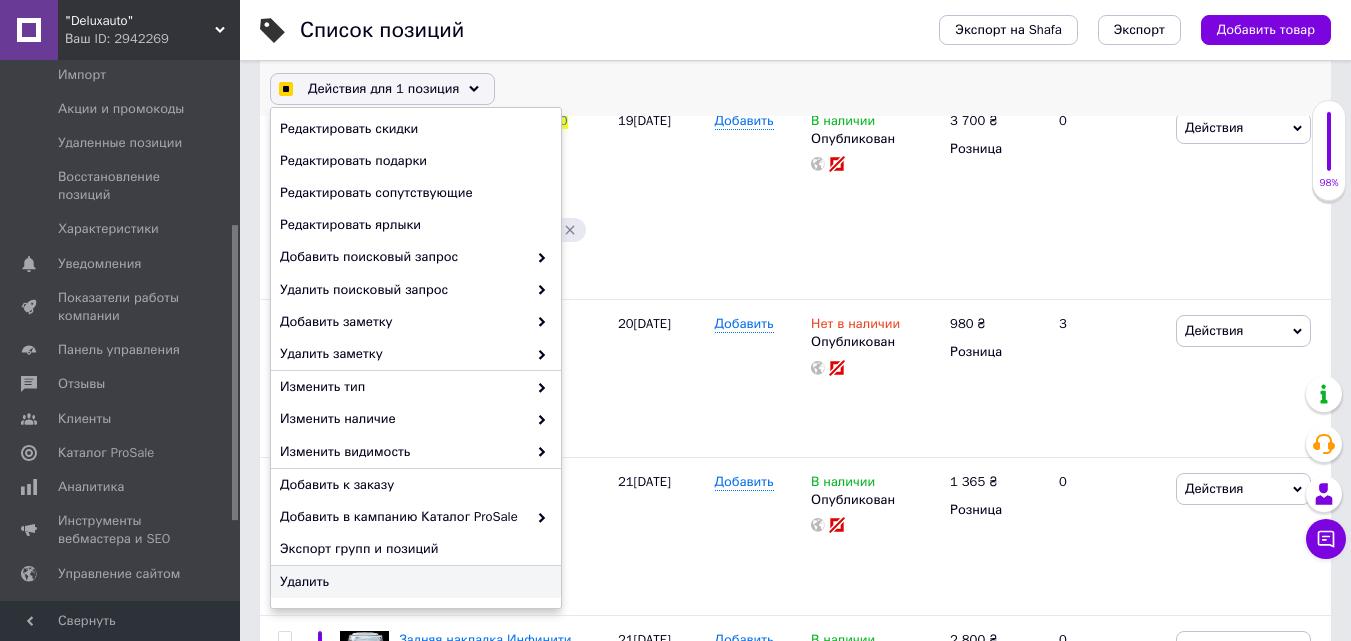 checkbox on "true" 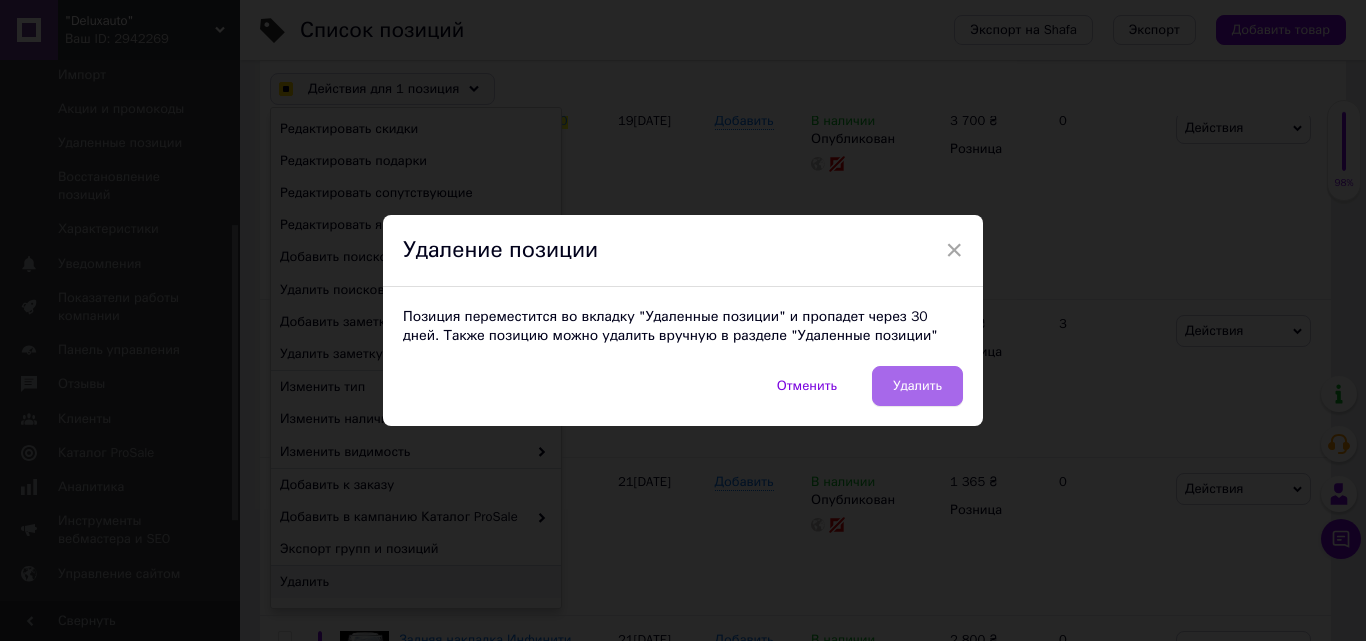 click on "Удалить" at bounding box center (917, 386) 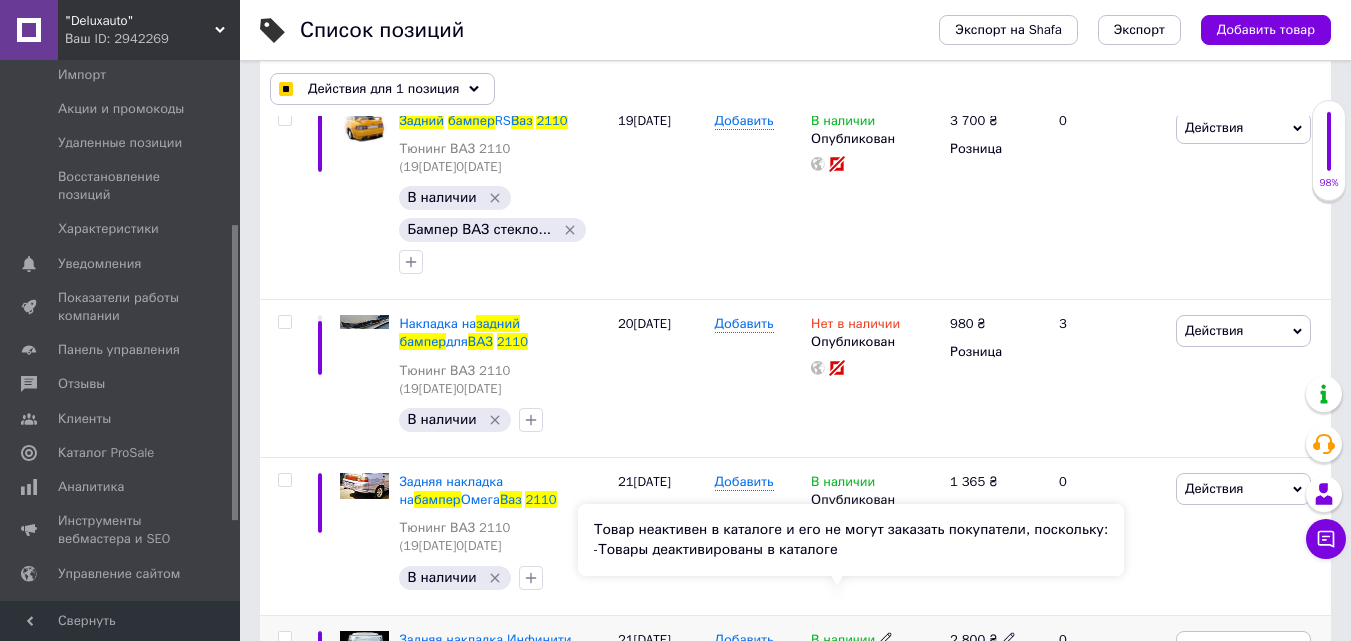 checkbox on "false" 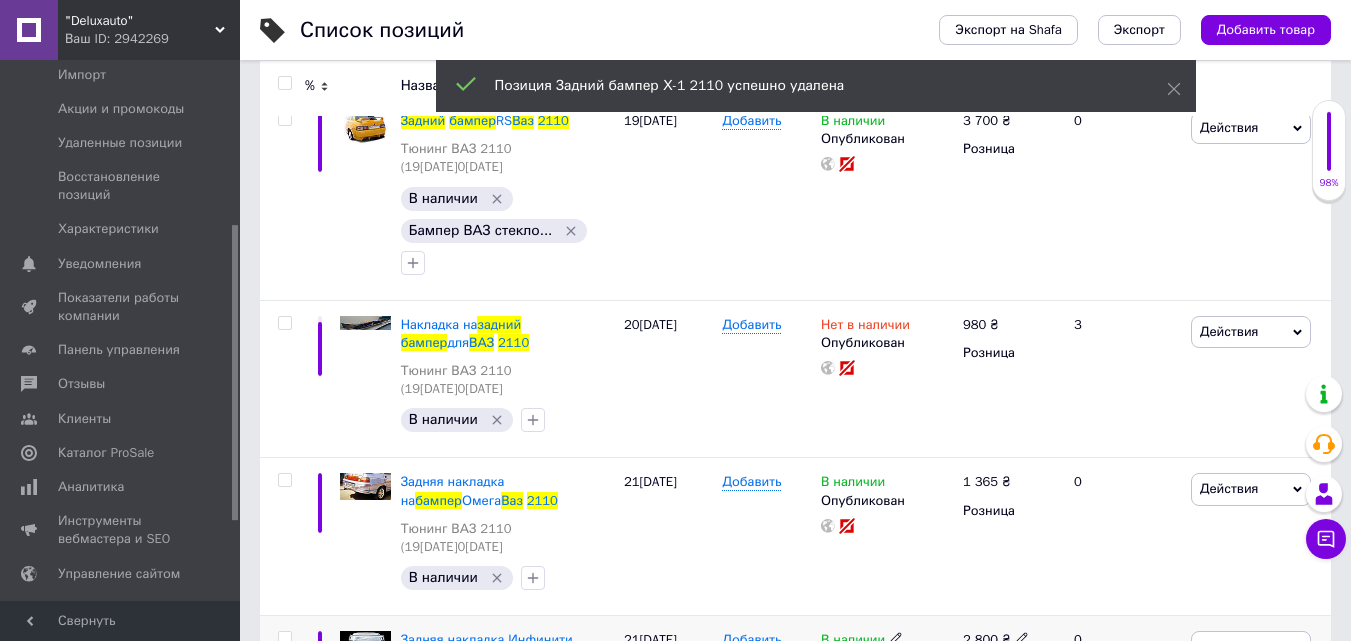 click on "В наличии" at bounding box center (853, 642) 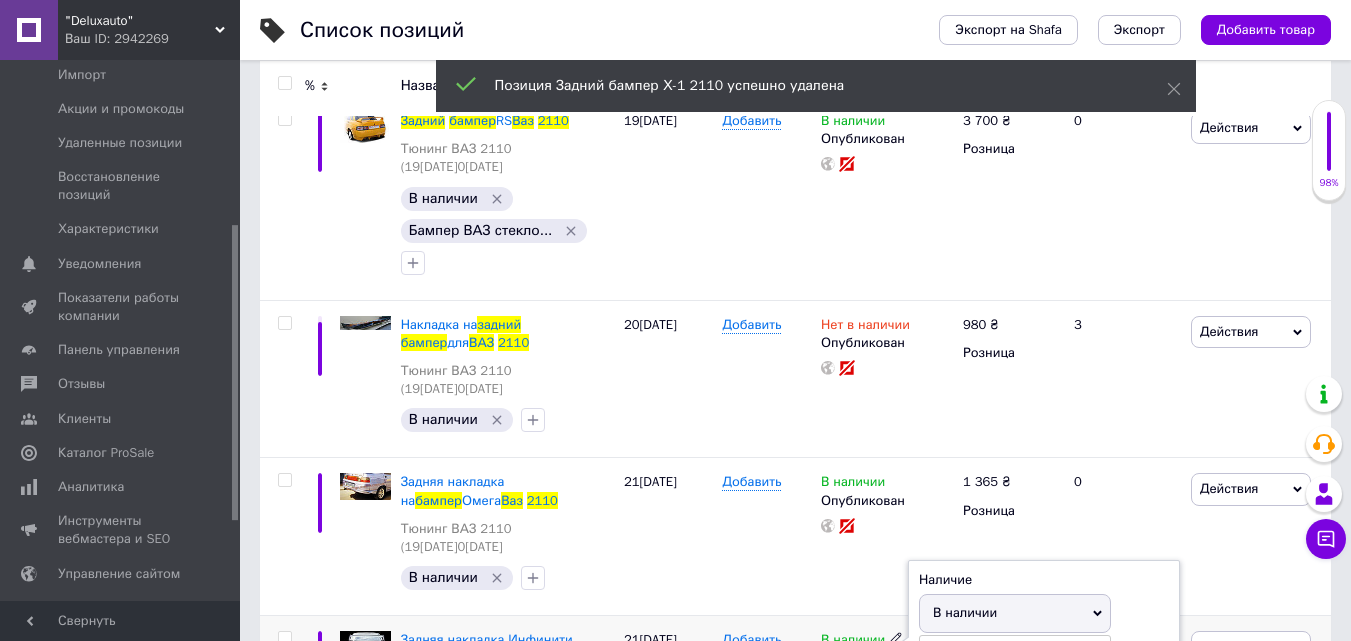click on "Нет в наличии" at bounding box center [1015, 655] 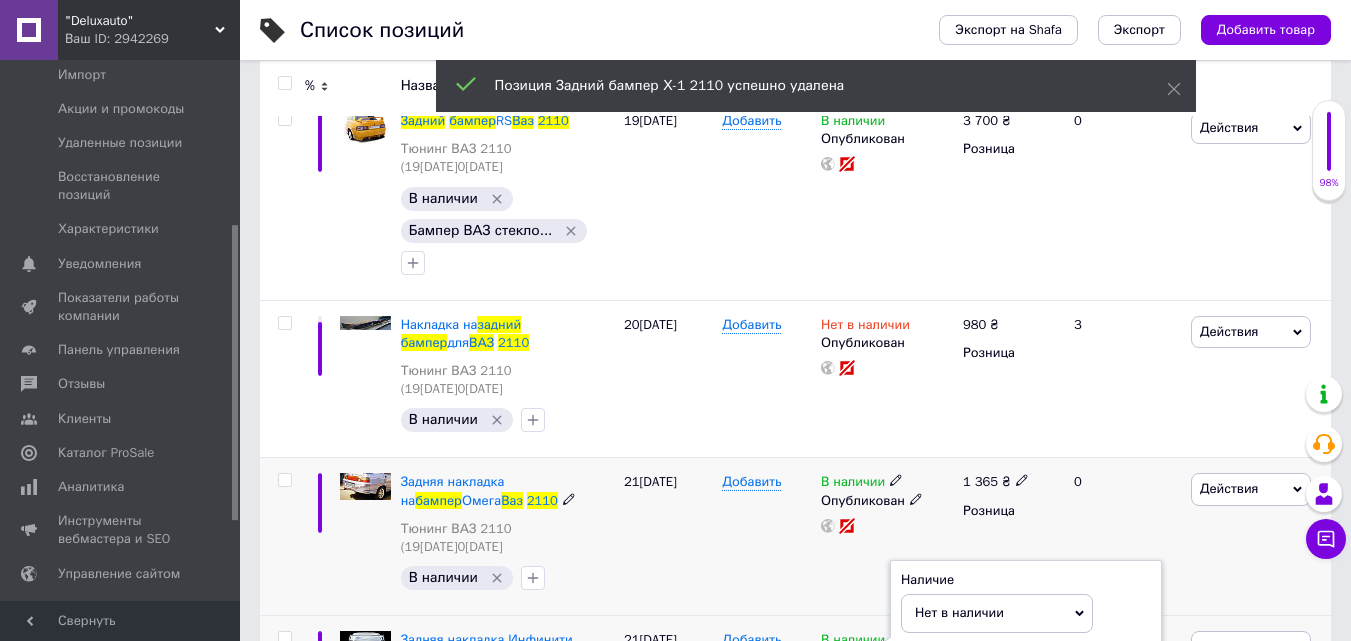 click on "Добавить" at bounding box center (766, 537) 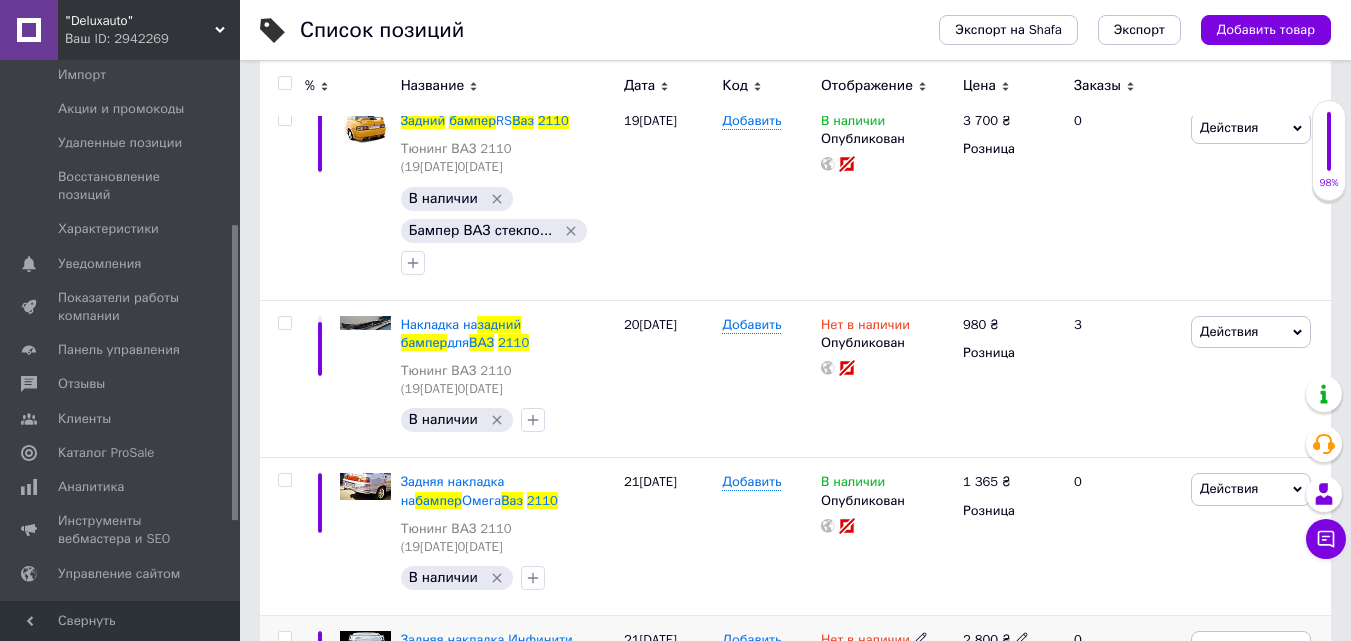 click at bounding box center [284, 638] 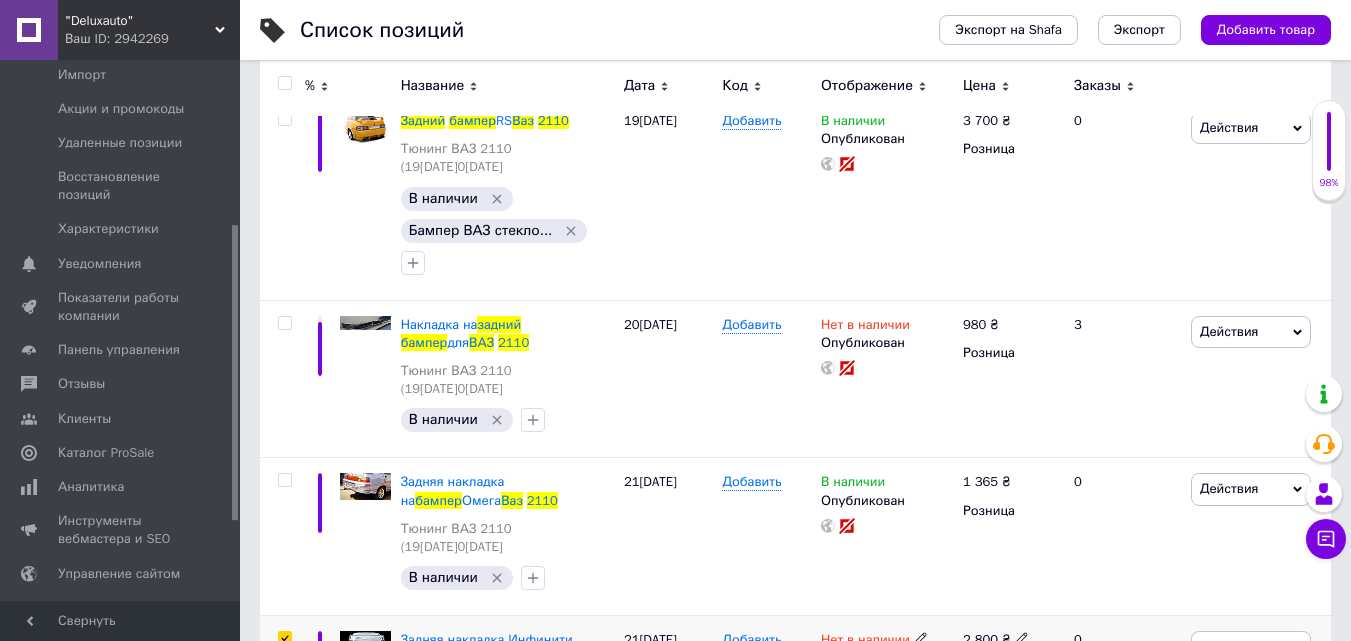 checkbox on "true" 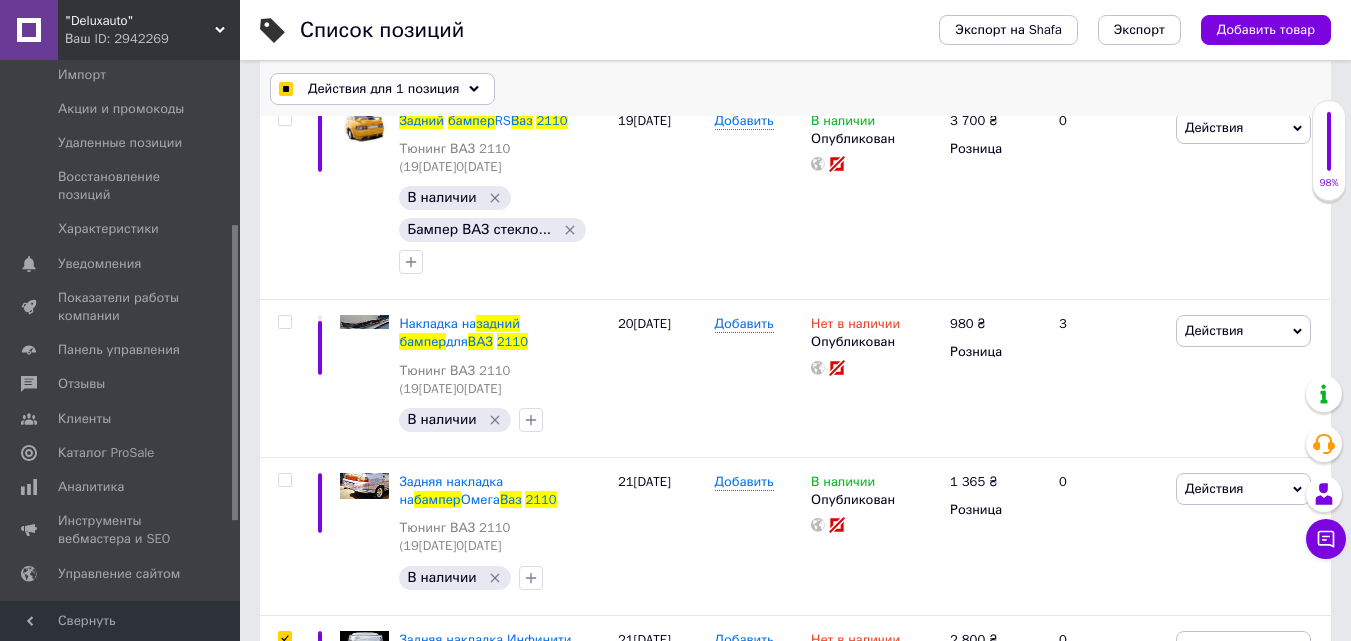 click on "Действия для 1 позиция" at bounding box center (383, 89) 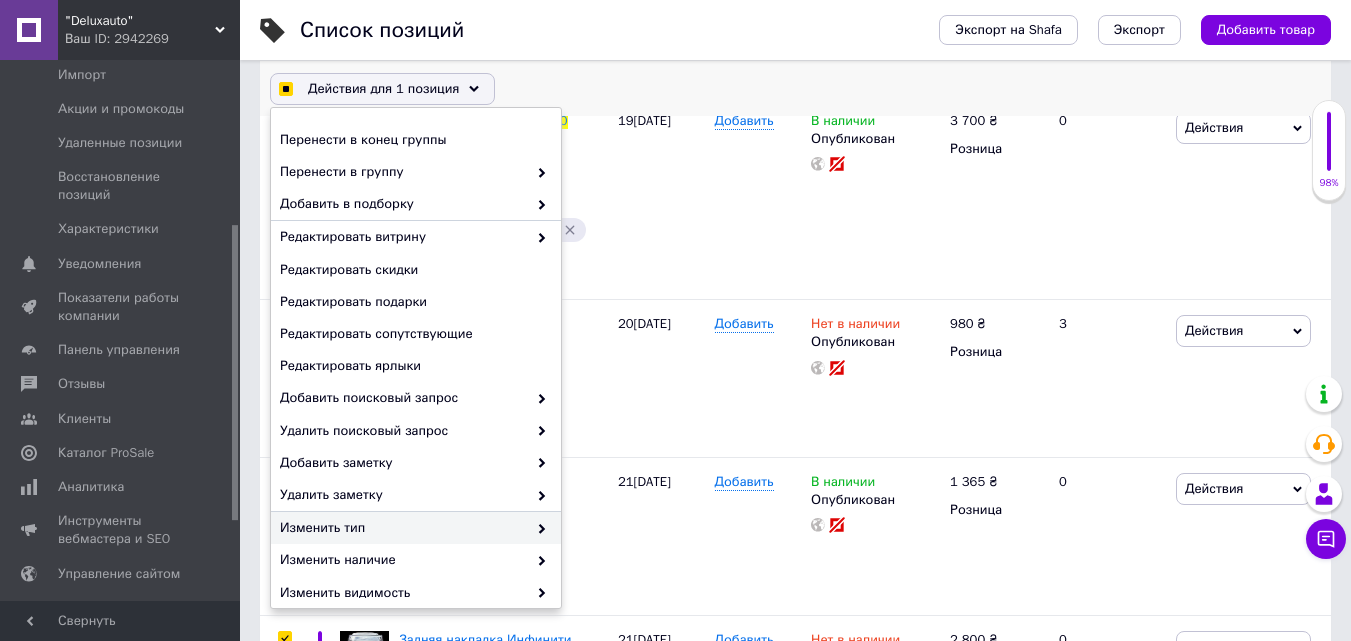 scroll, scrollTop: 199, scrollLeft: 0, axis: vertical 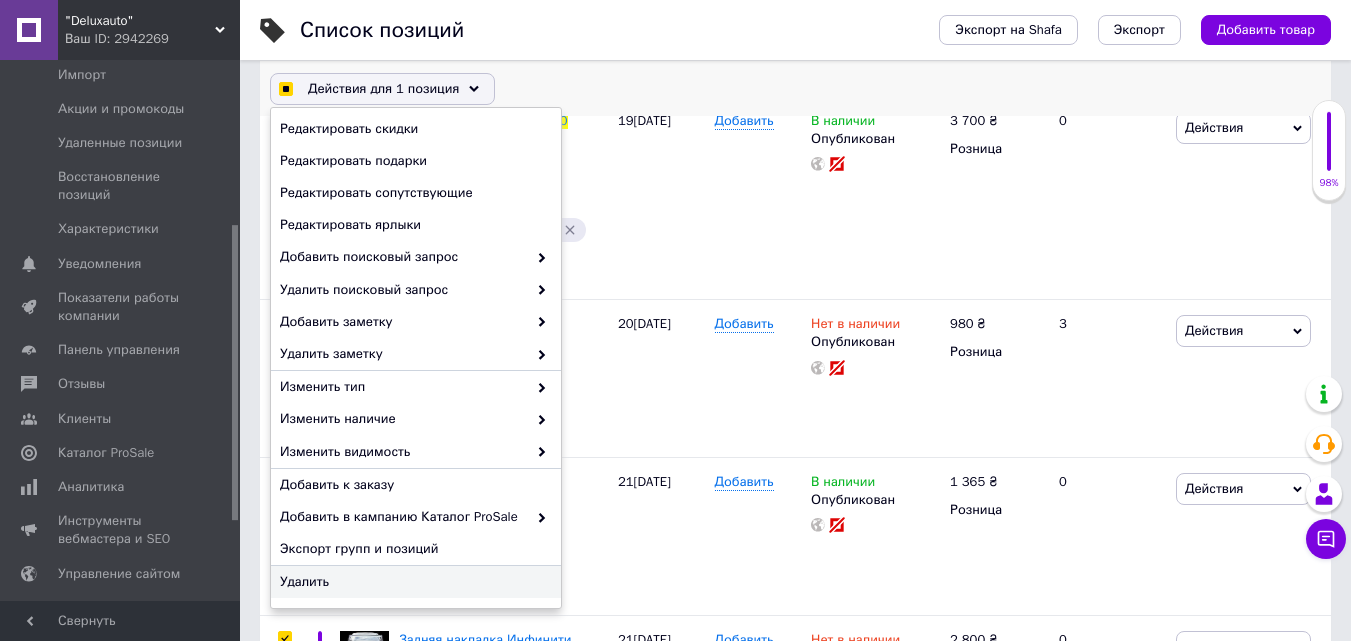 click on "Удалить" at bounding box center [416, 582] 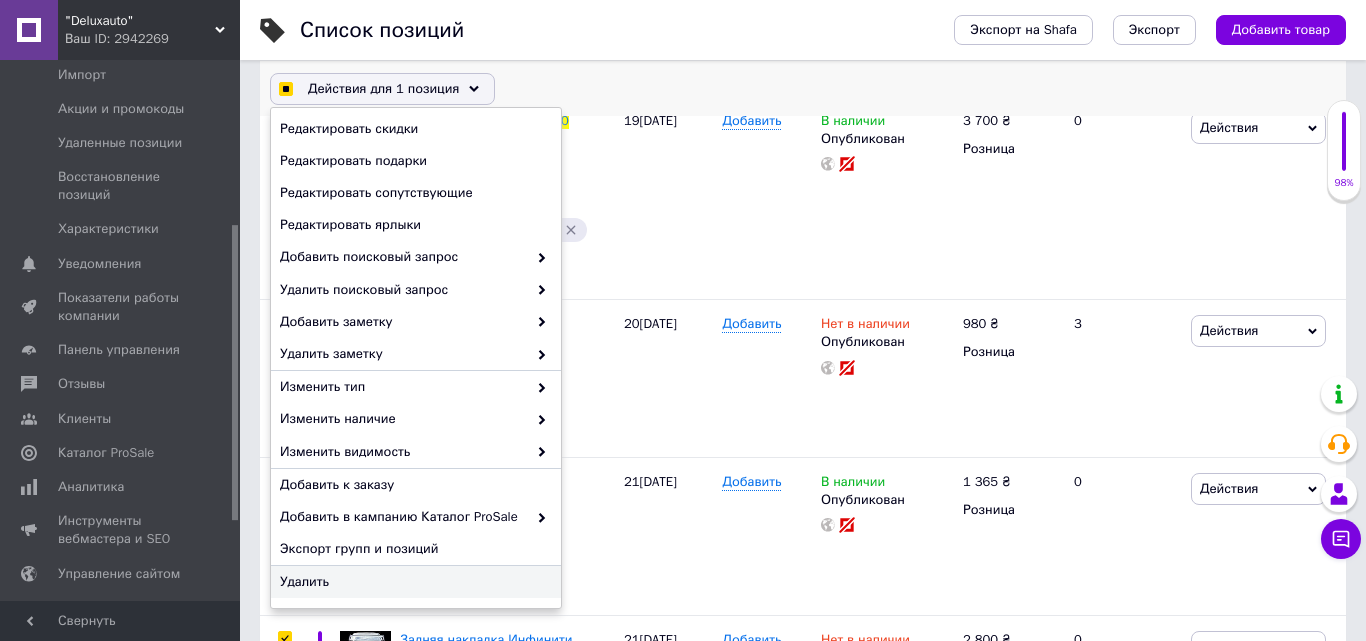 checkbox on "true" 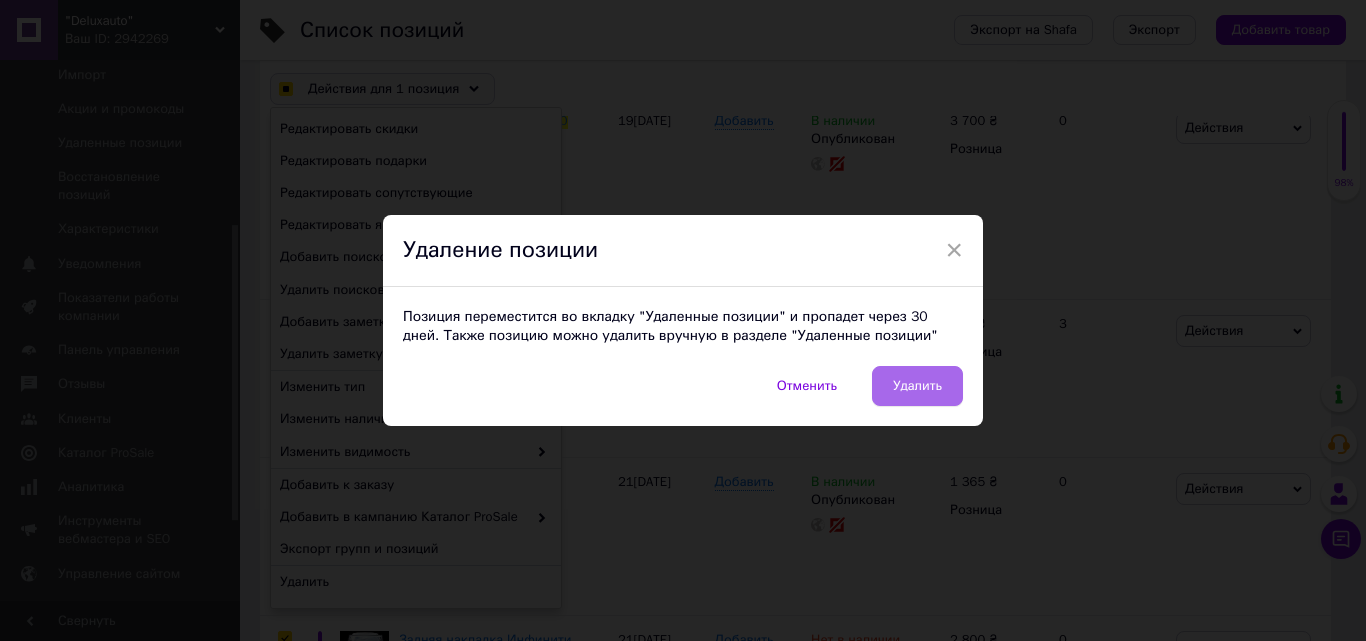click on "Удалить" at bounding box center (917, 386) 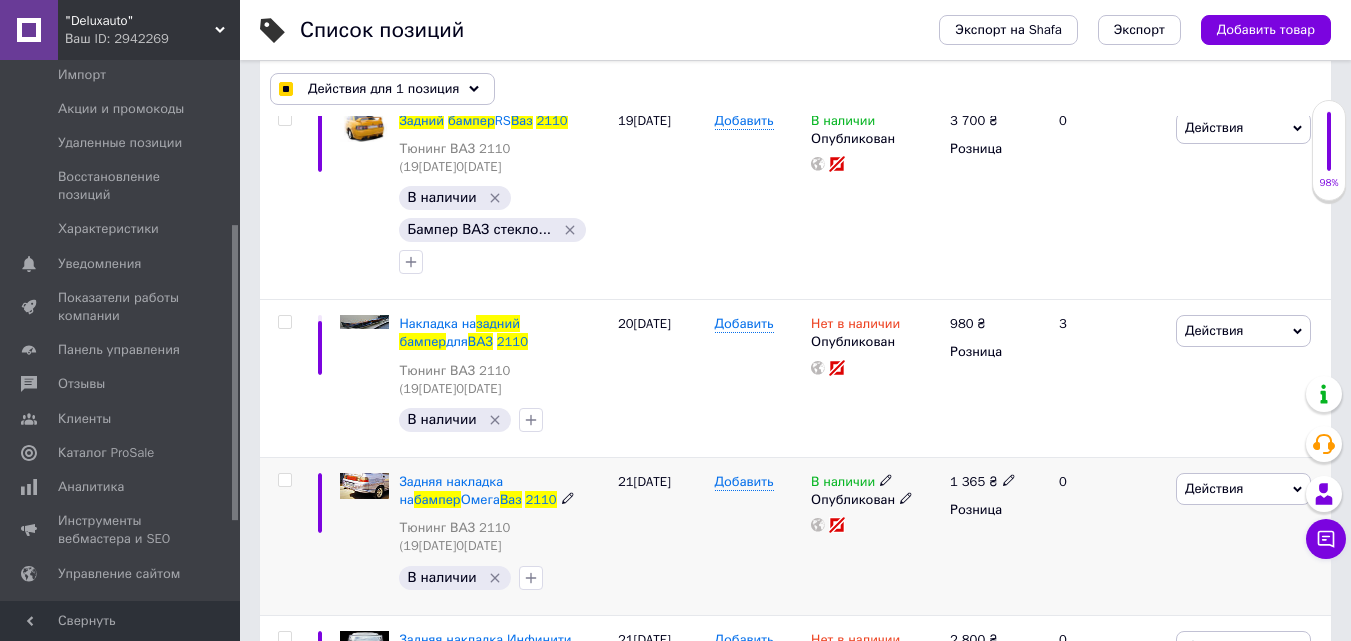 checkbox on "false" 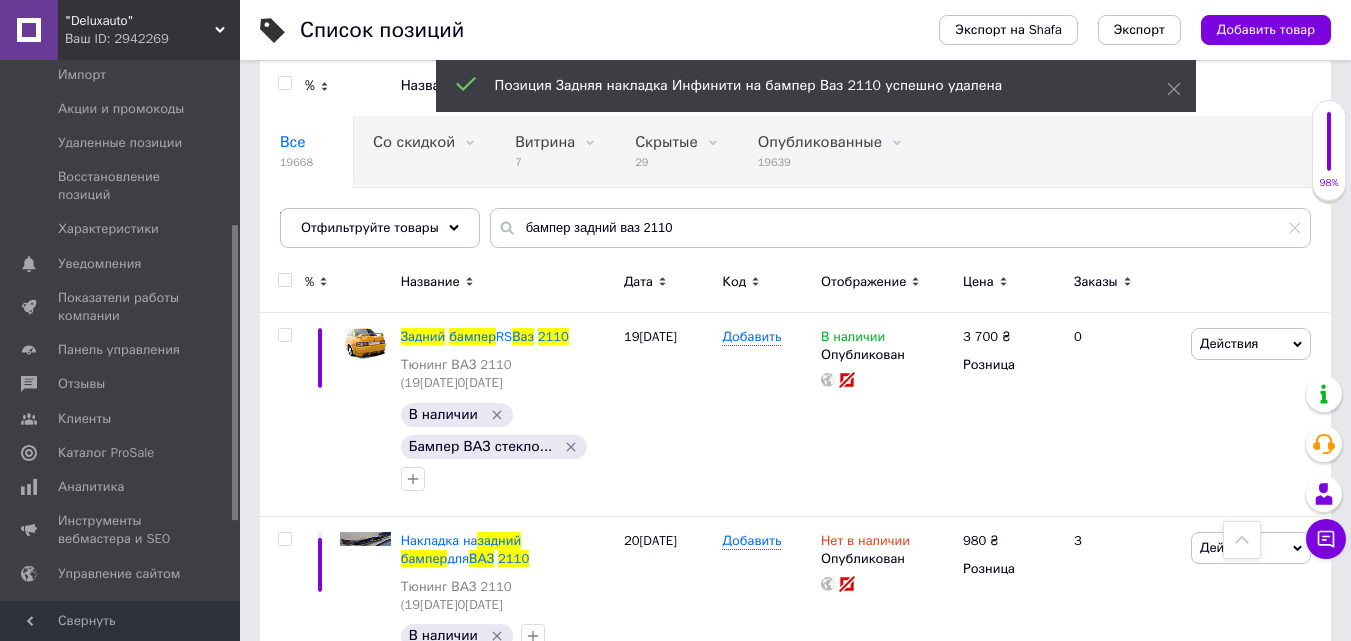 scroll, scrollTop: 53, scrollLeft: 0, axis: vertical 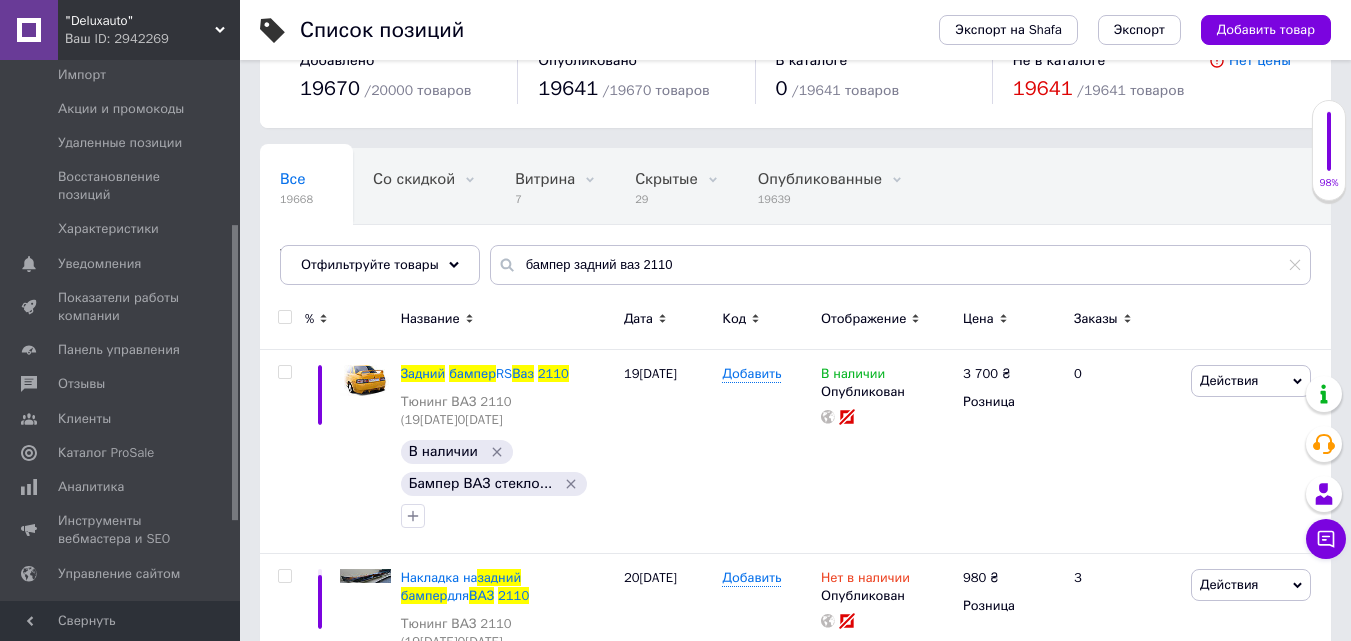 drag, startPoint x: 145, startPoint y: 39, endPoint x: 1237, endPoint y: 210, distance: 1105.3076 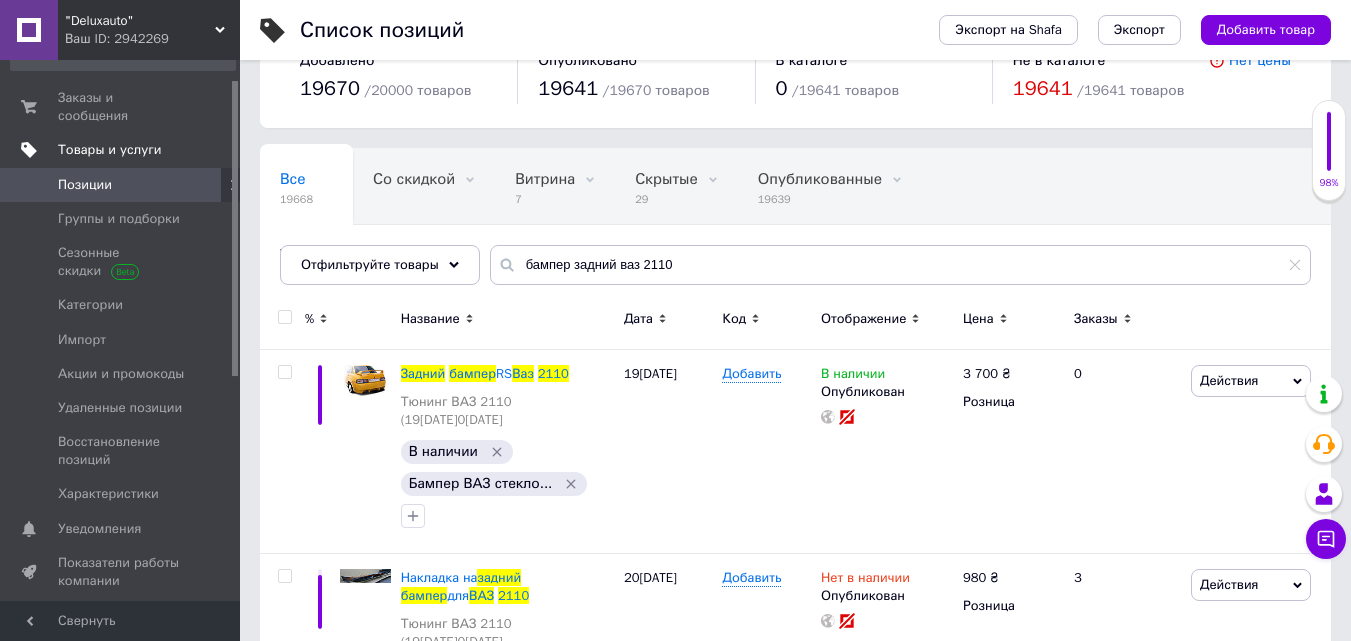 scroll, scrollTop: 0, scrollLeft: 0, axis: both 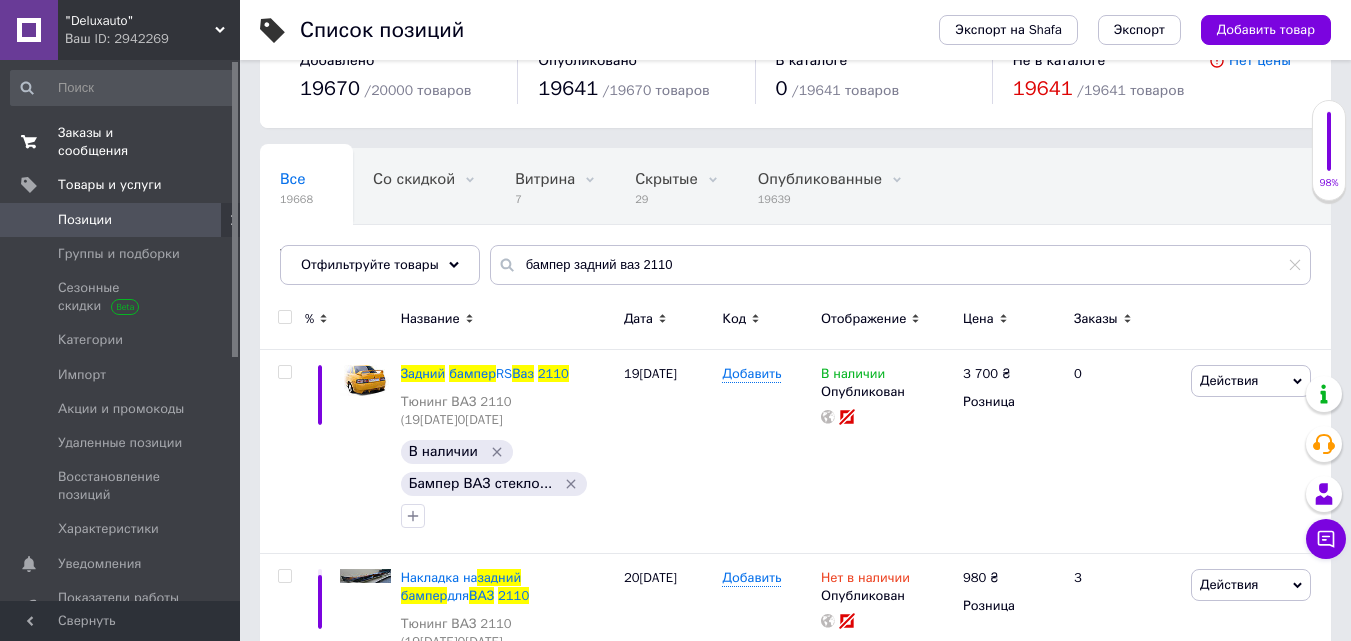 click on "Заказы и сообщения" at bounding box center (121, 142) 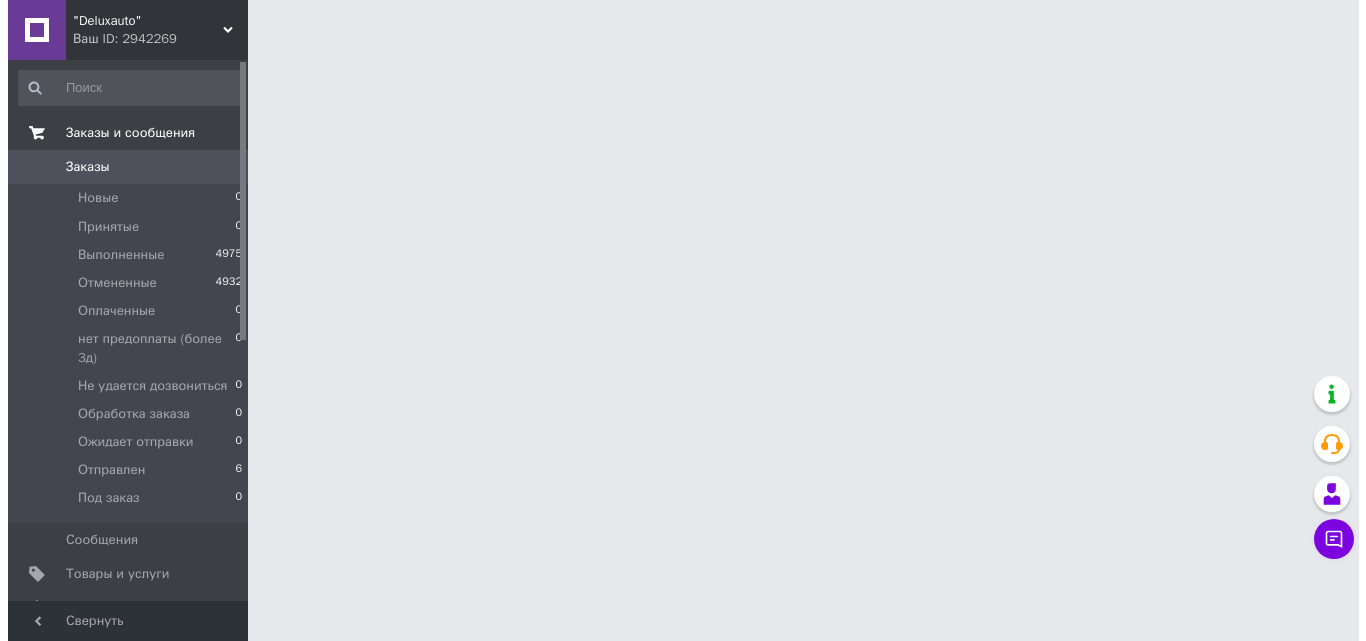scroll, scrollTop: 0, scrollLeft: 0, axis: both 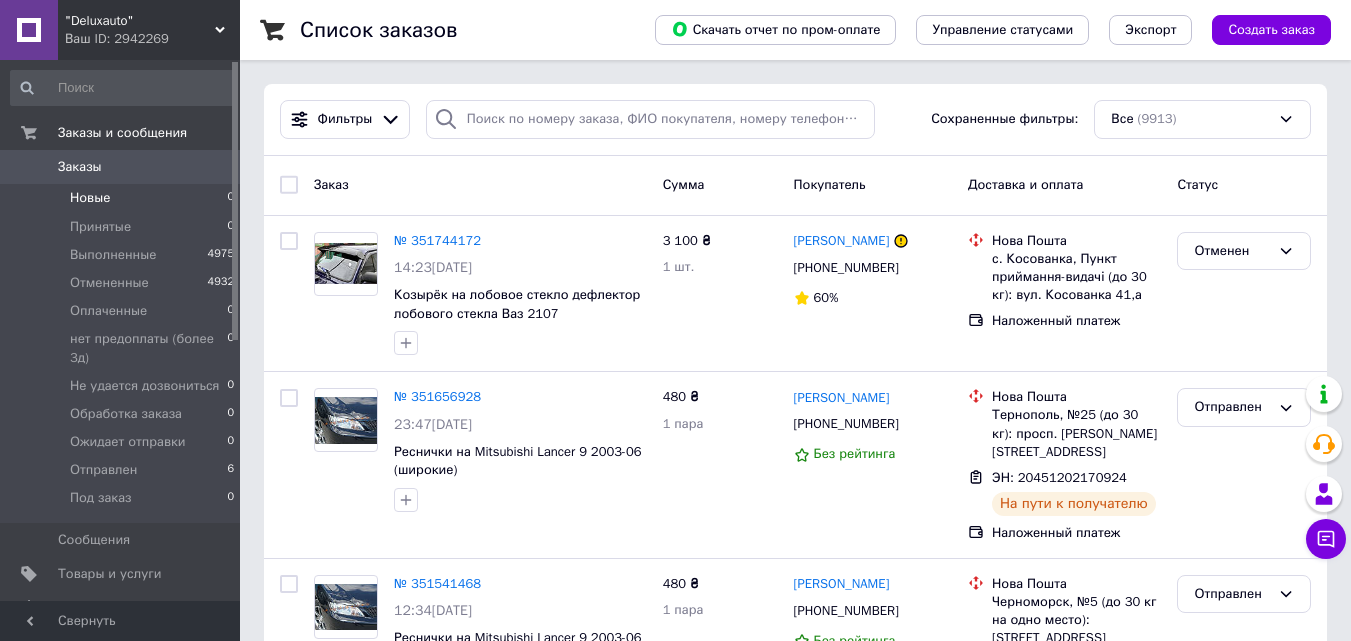 click on "Новые 0" at bounding box center (123, 198) 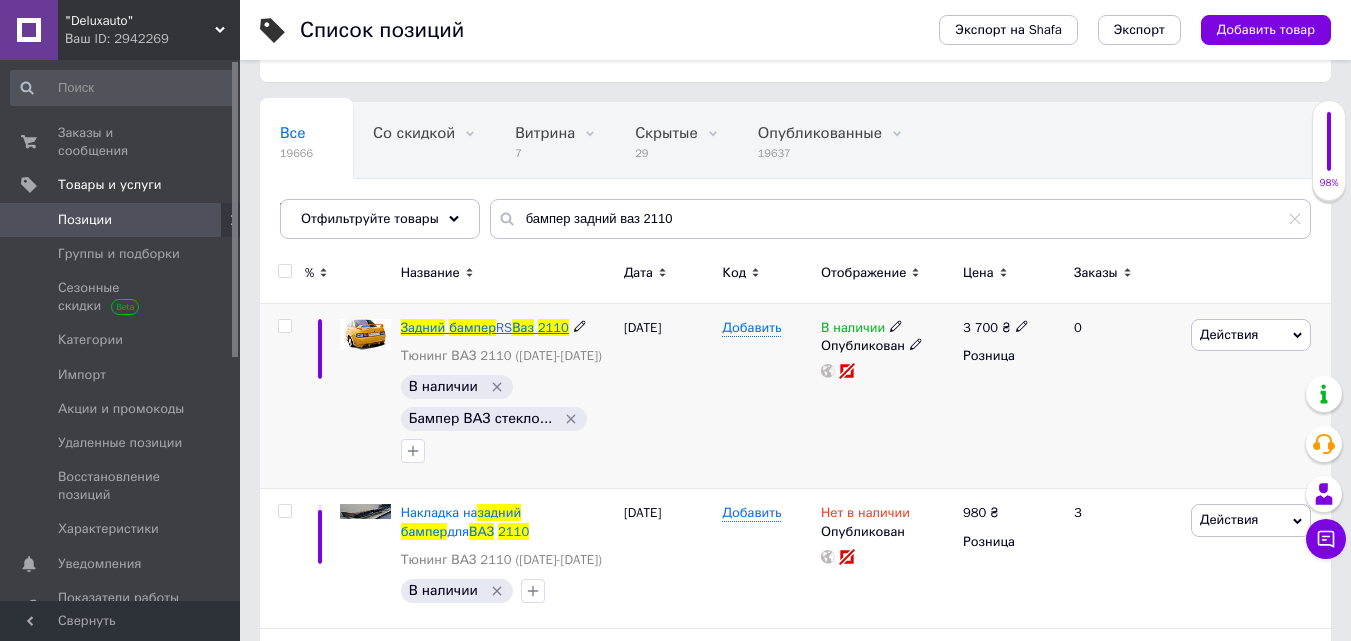 scroll, scrollTop: 100, scrollLeft: 0, axis: vertical 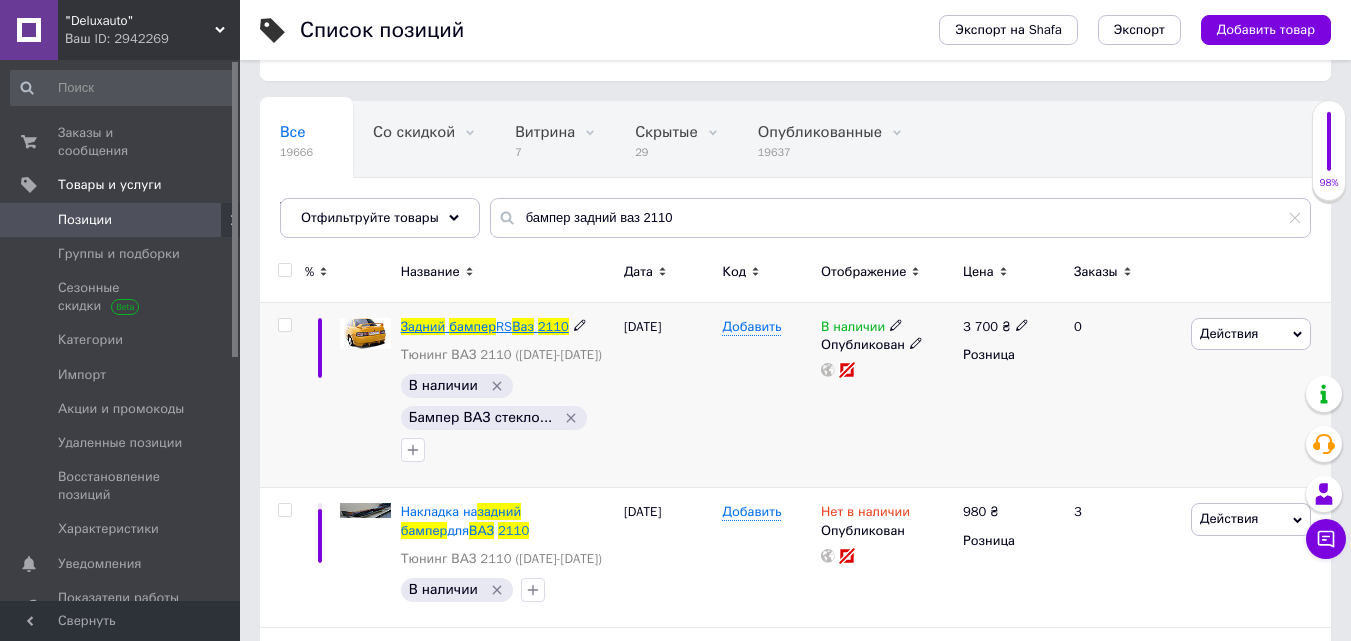click on "RS" at bounding box center [504, 326] 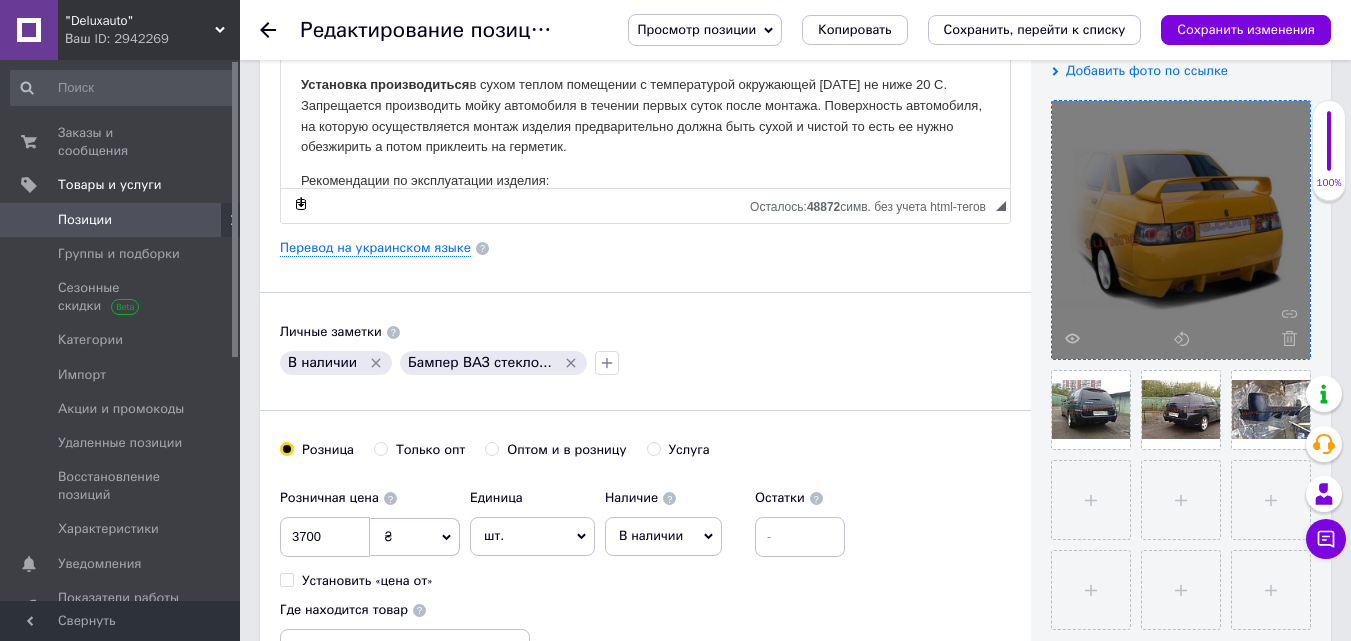 scroll, scrollTop: 400, scrollLeft: 0, axis: vertical 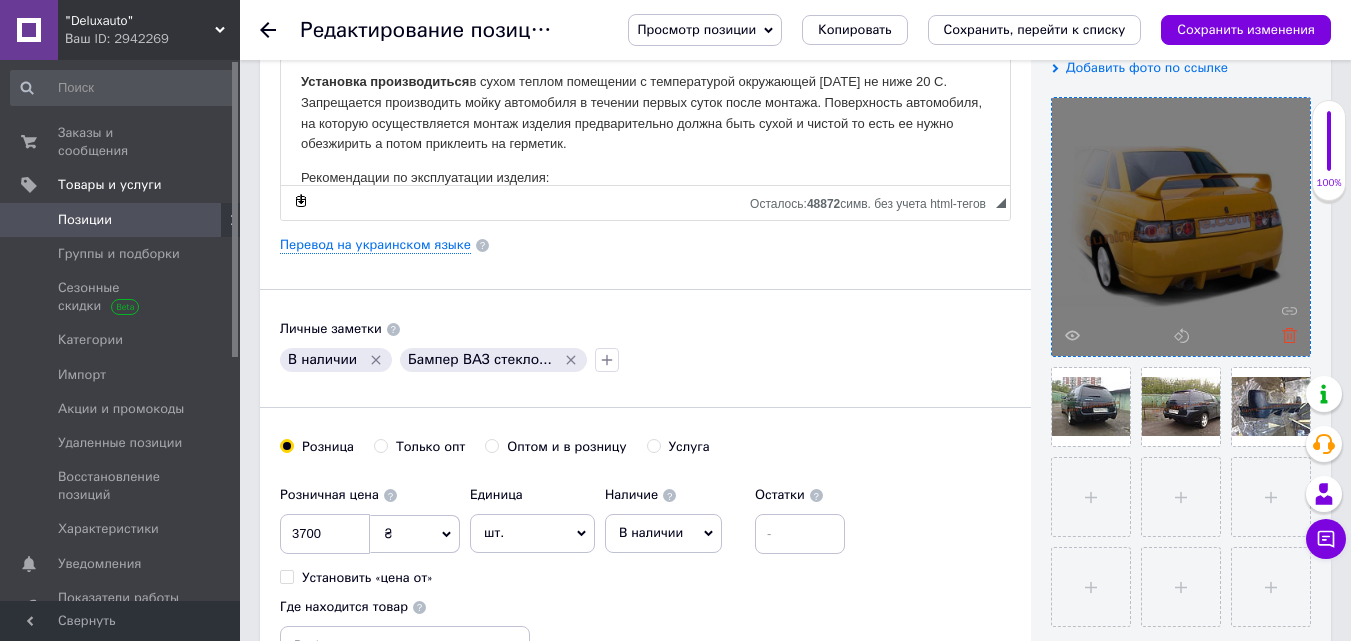 click 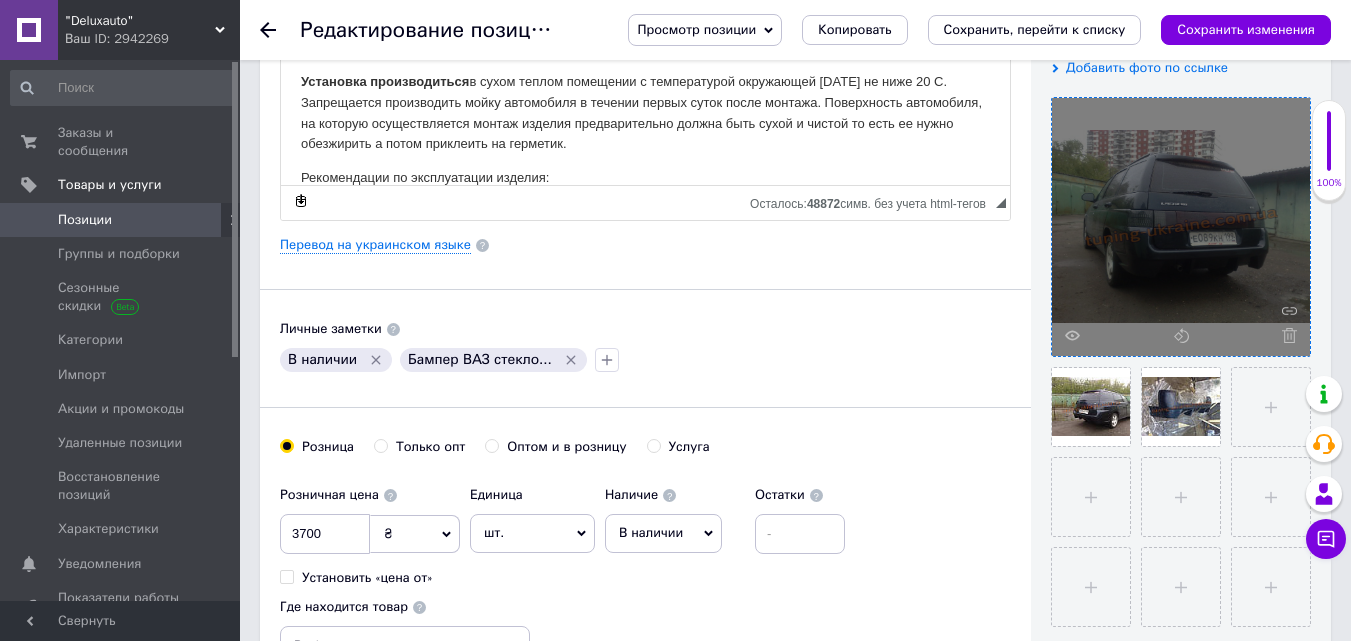 click 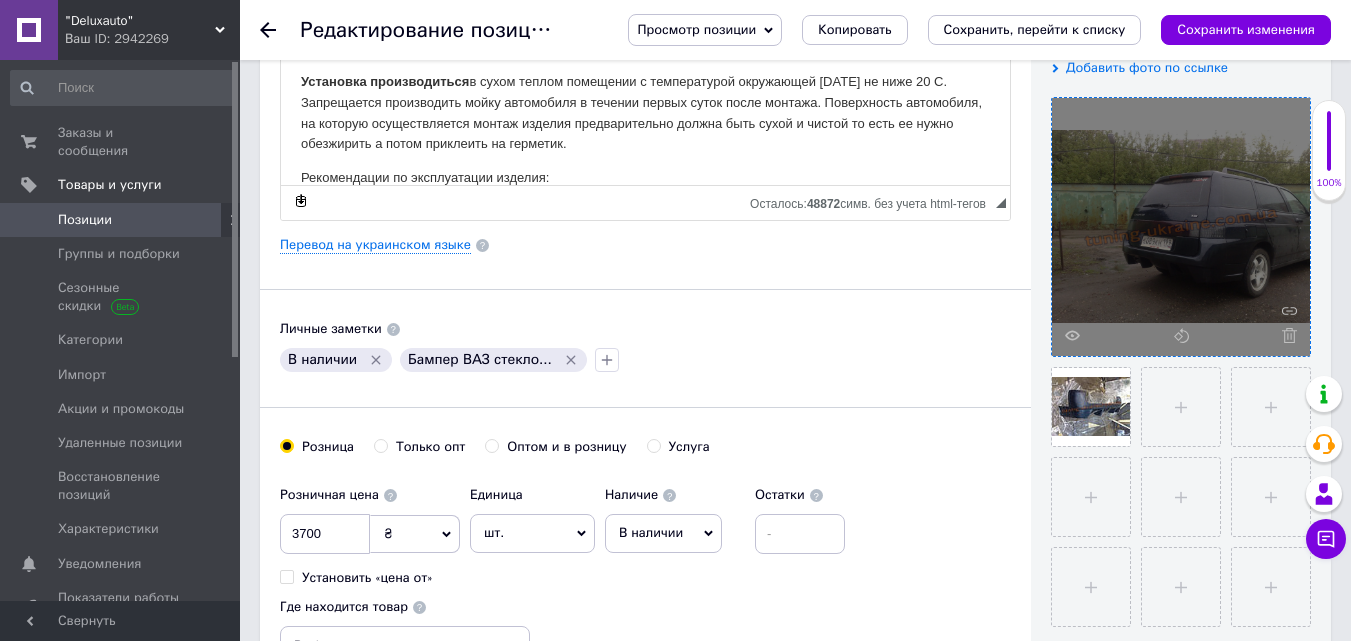 click 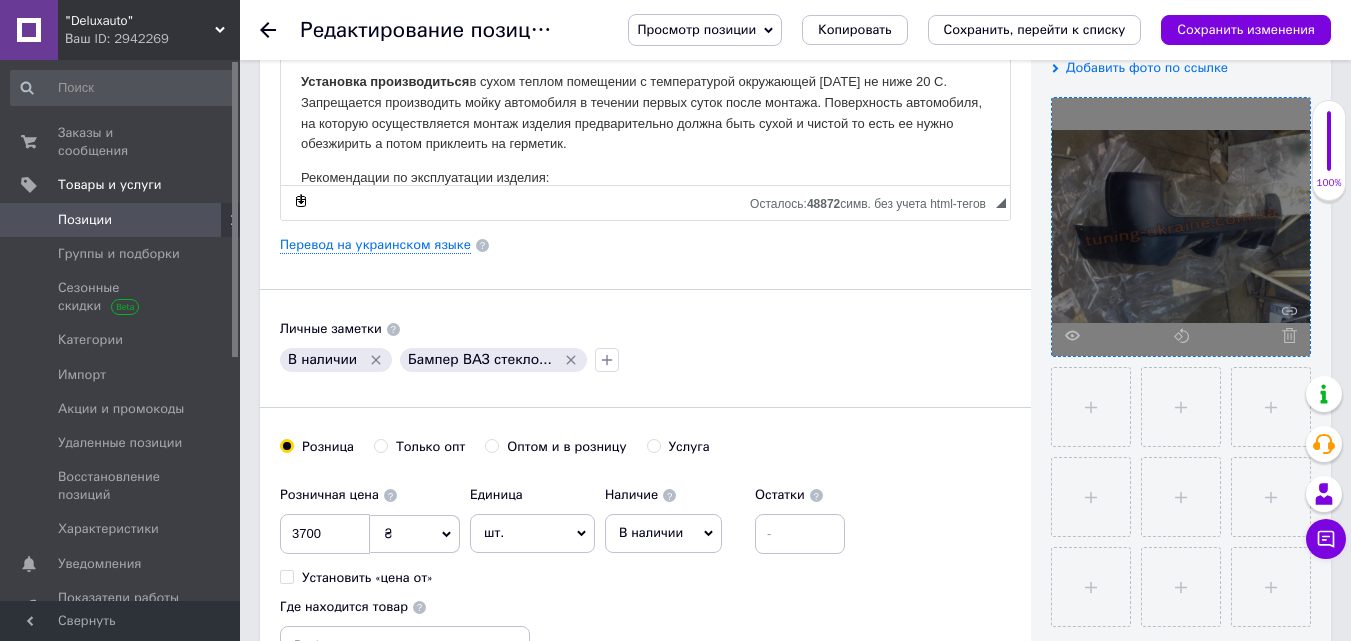 click 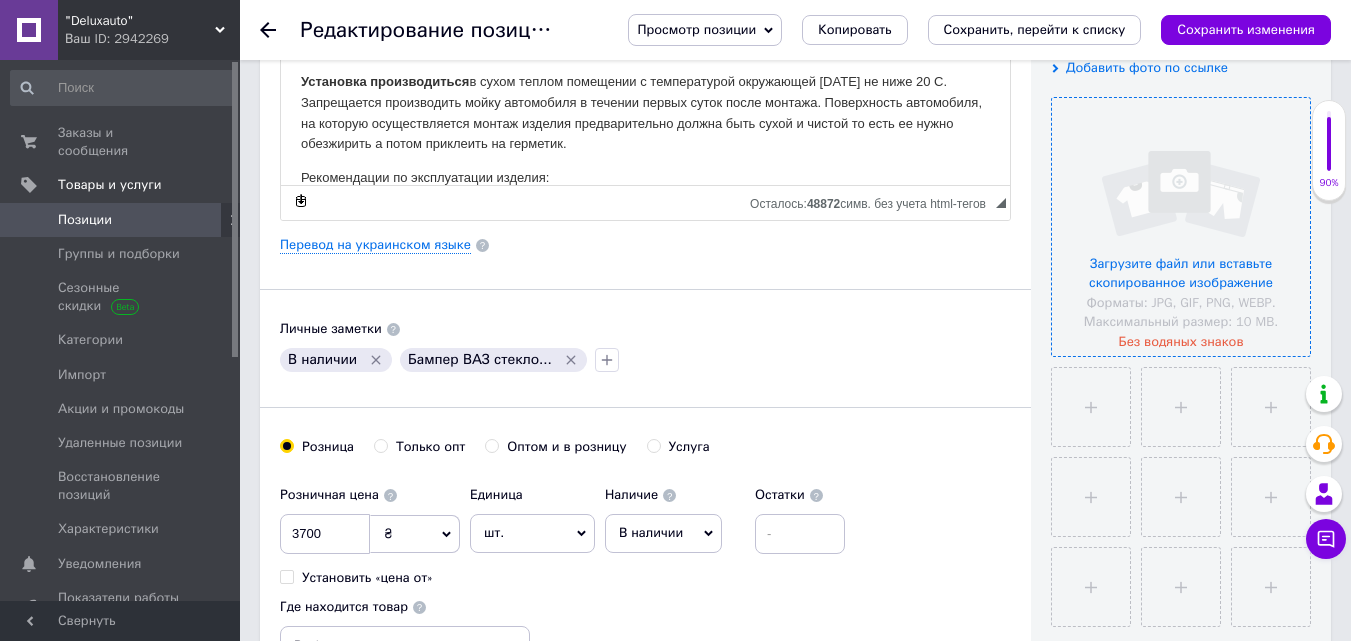 click at bounding box center (1181, 227) 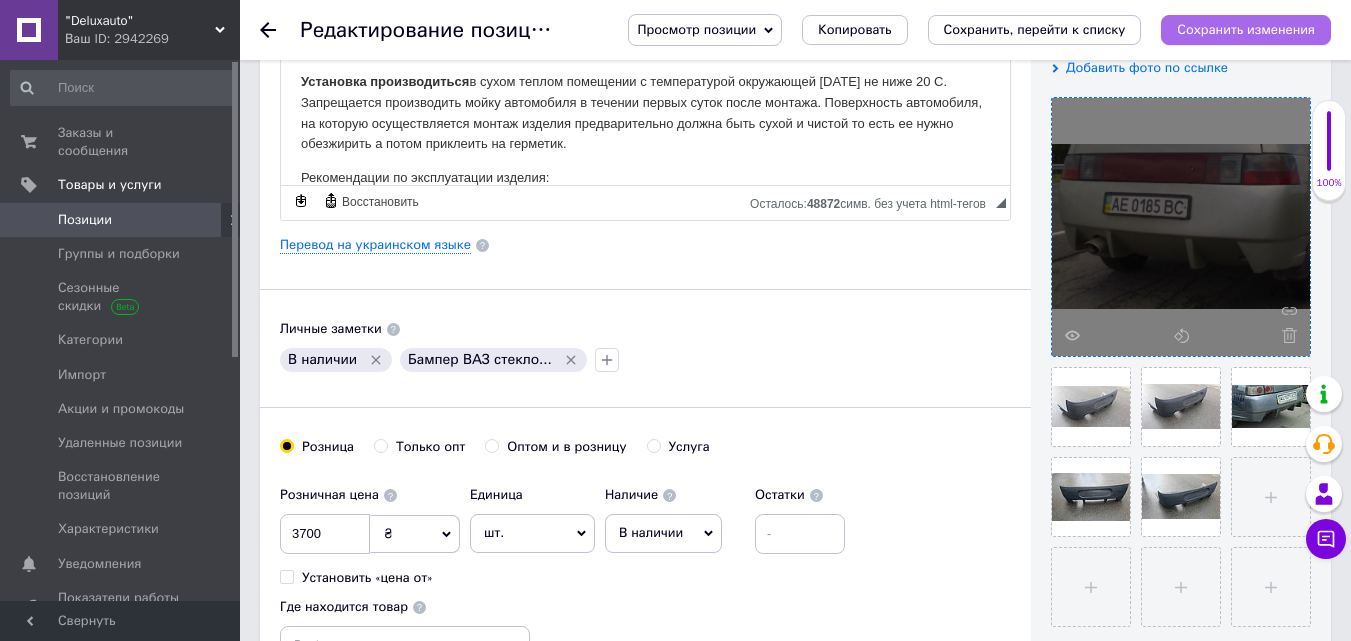 click on "Сохранить изменения" at bounding box center [1246, 29] 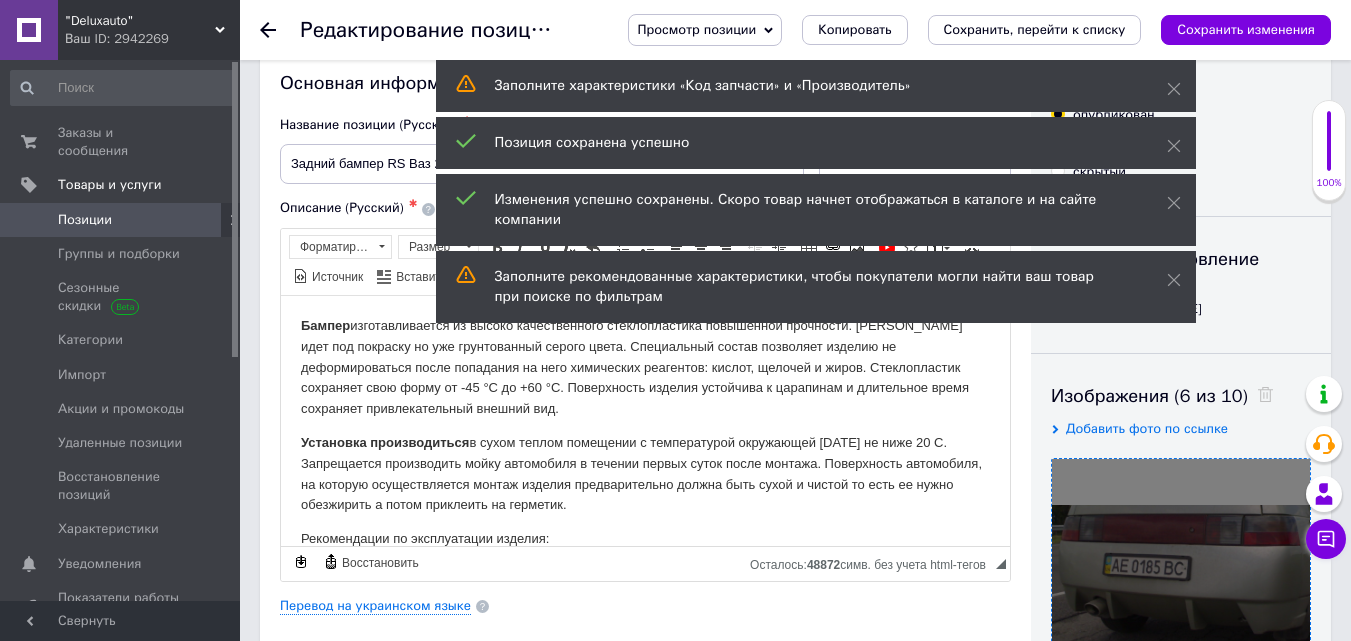 scroll, scrollTop: 0, scrollLeft: 0, axis: both 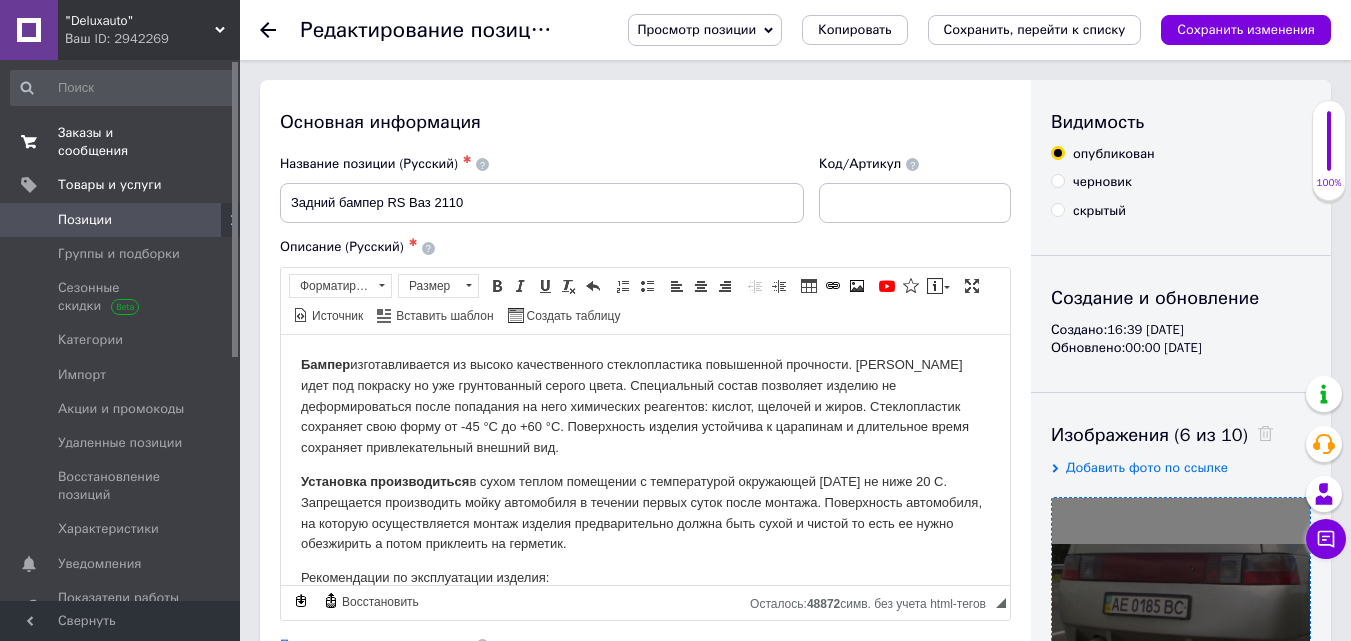 click on "Заказы и сообщения" at bounding box center (121, 142) 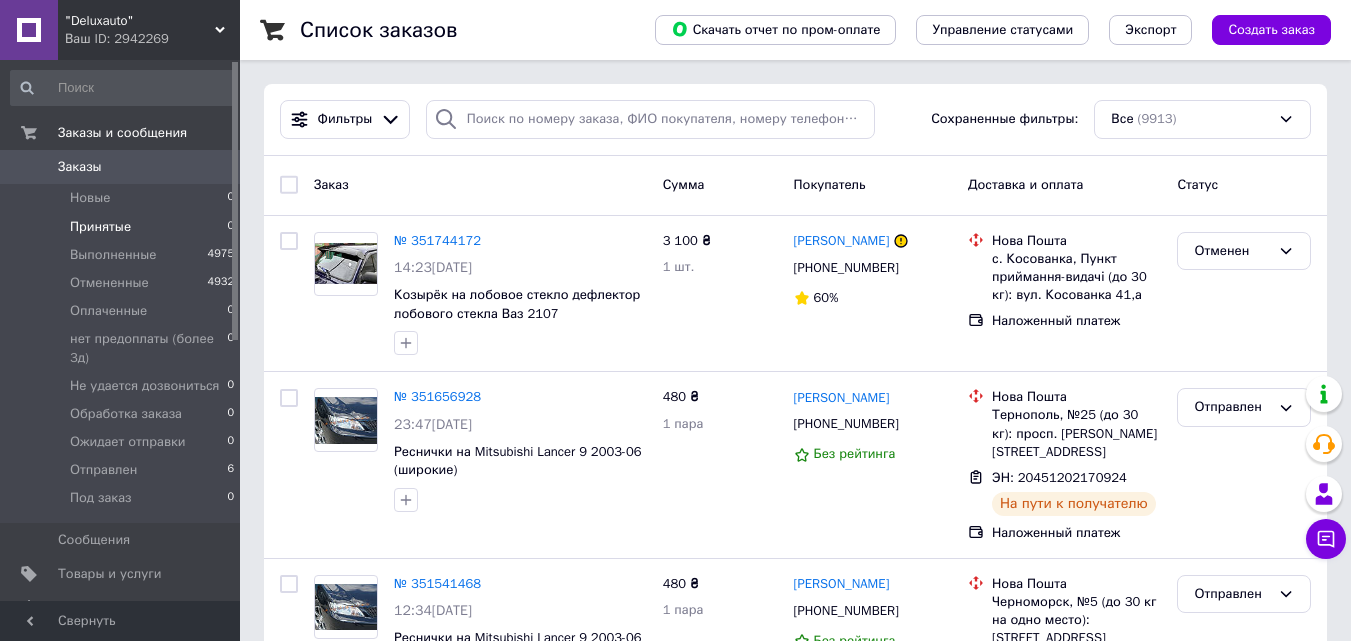 click on "Принятые 0" at bounding box center [123, 227] 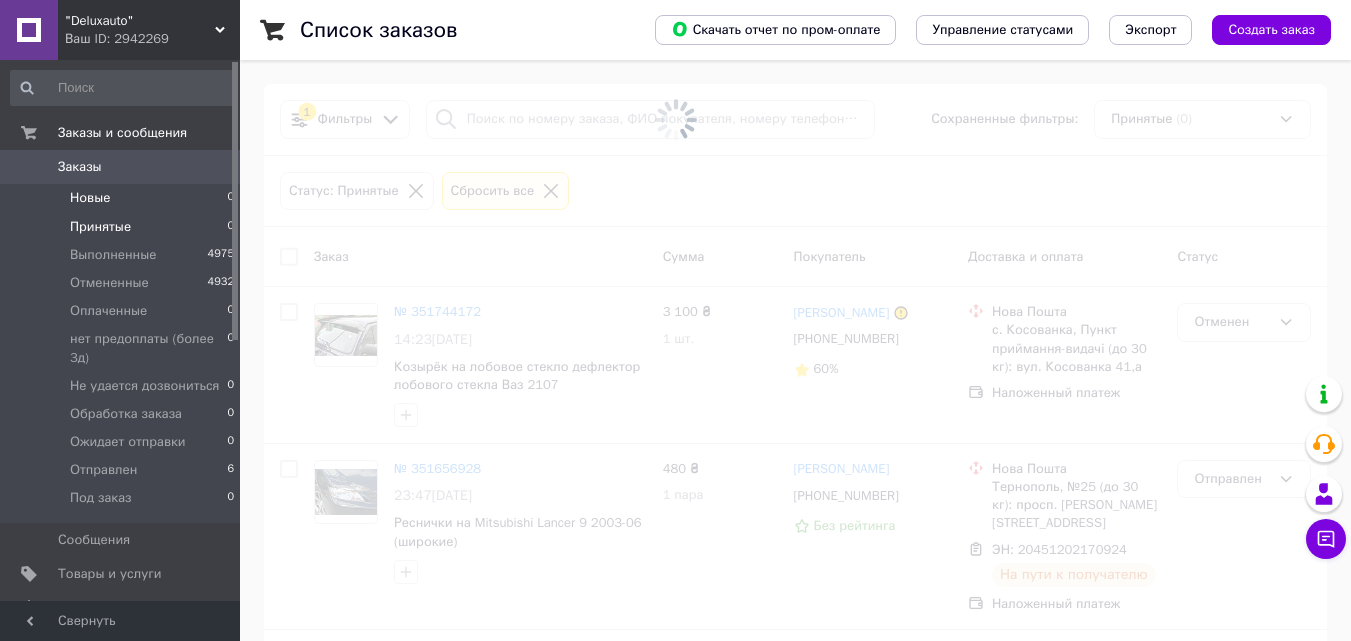 click on "Новые" at bounding box center (90, 198) 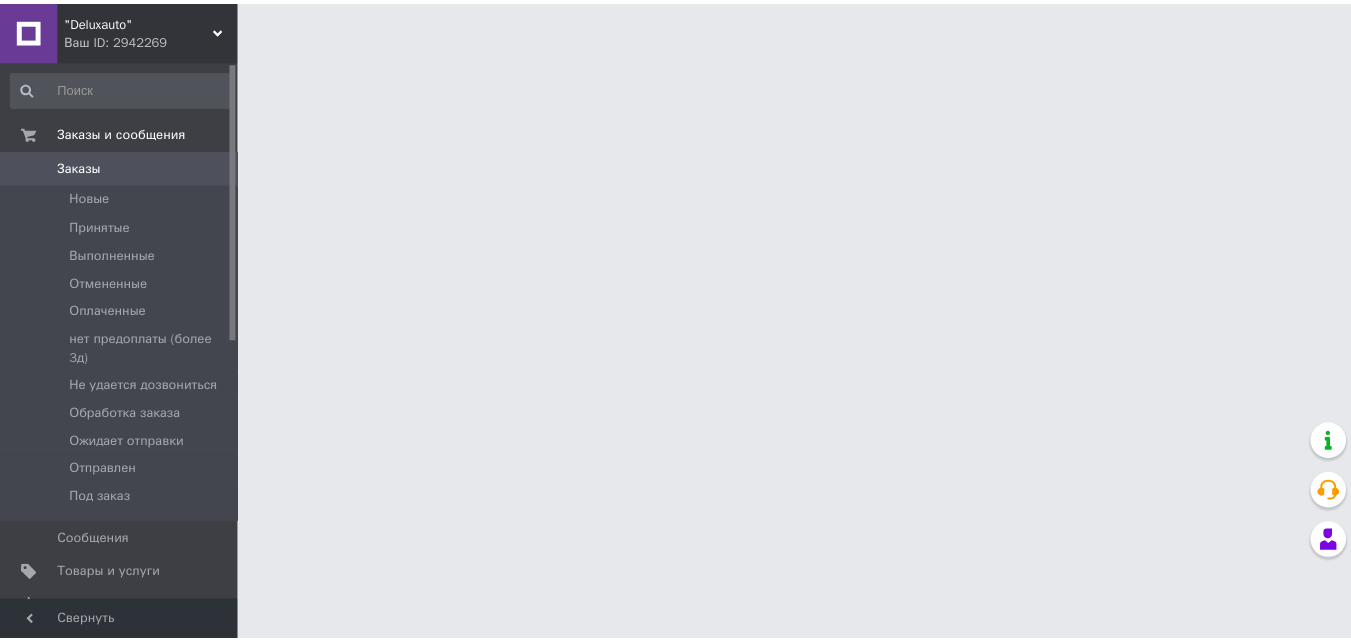 scroll, scrollTop: 0, scrollLeft: 0, axis: both 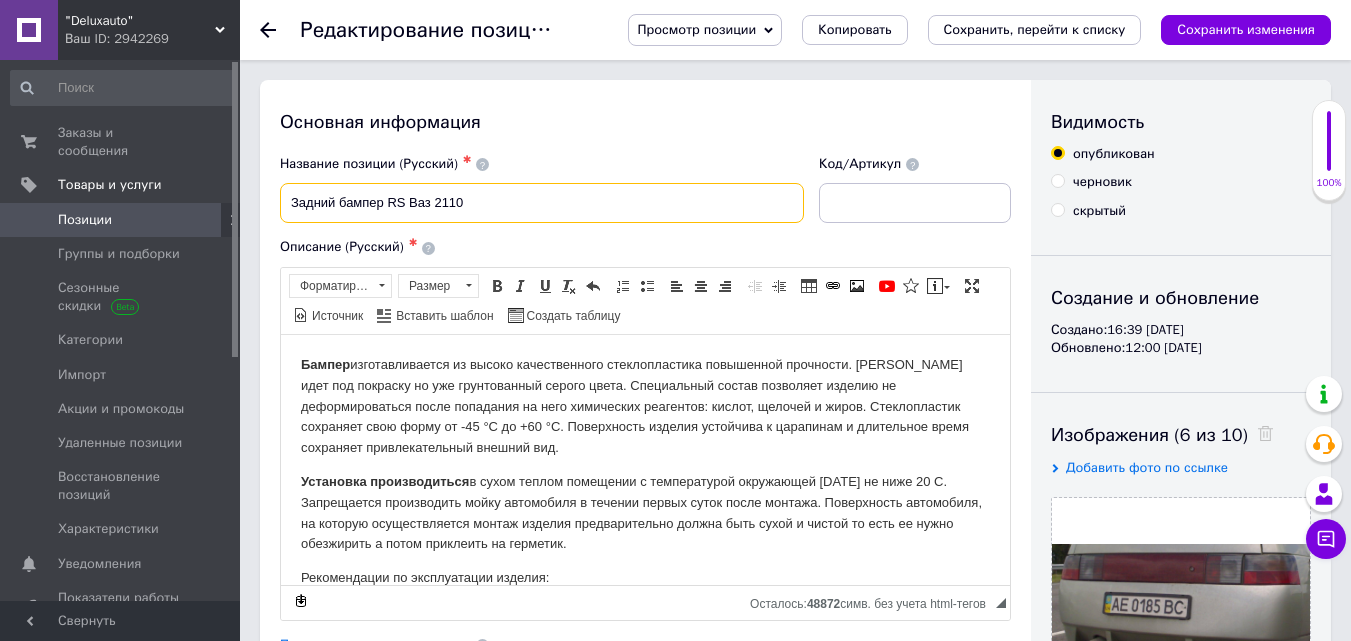click on "Задний бампер RS Ваз 2110" at bounding box center [542, 203] 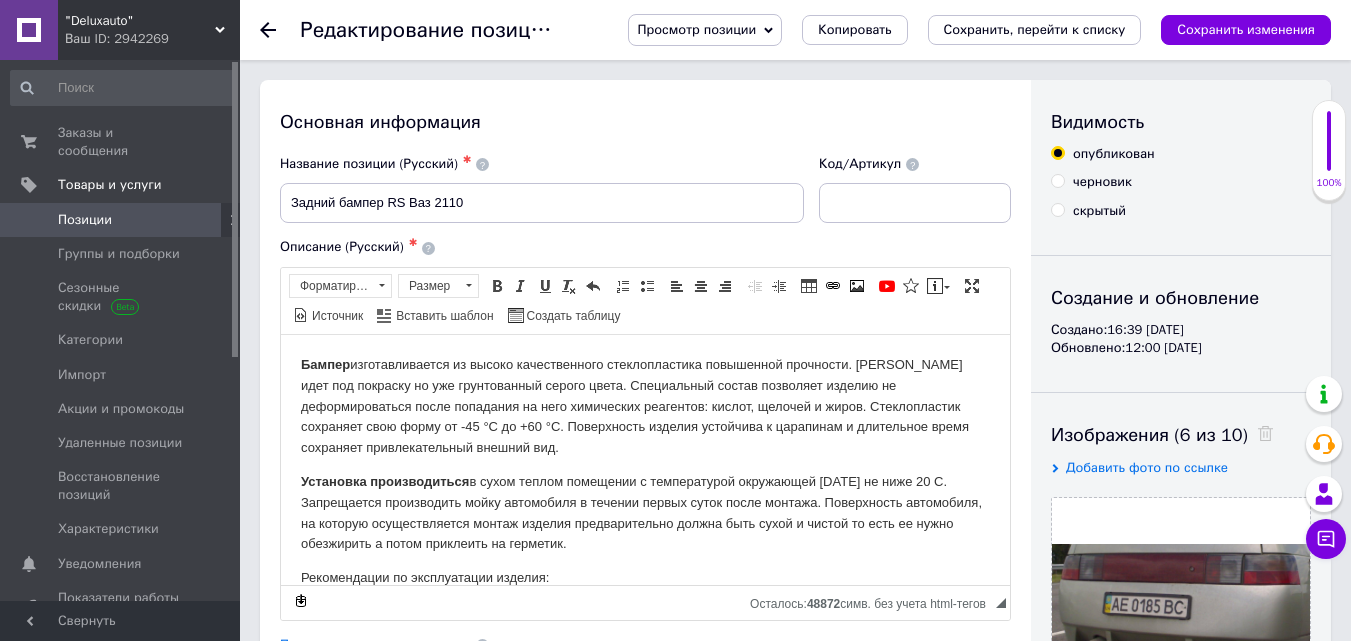 click on "Позиции" at bounding box center (123, 220) 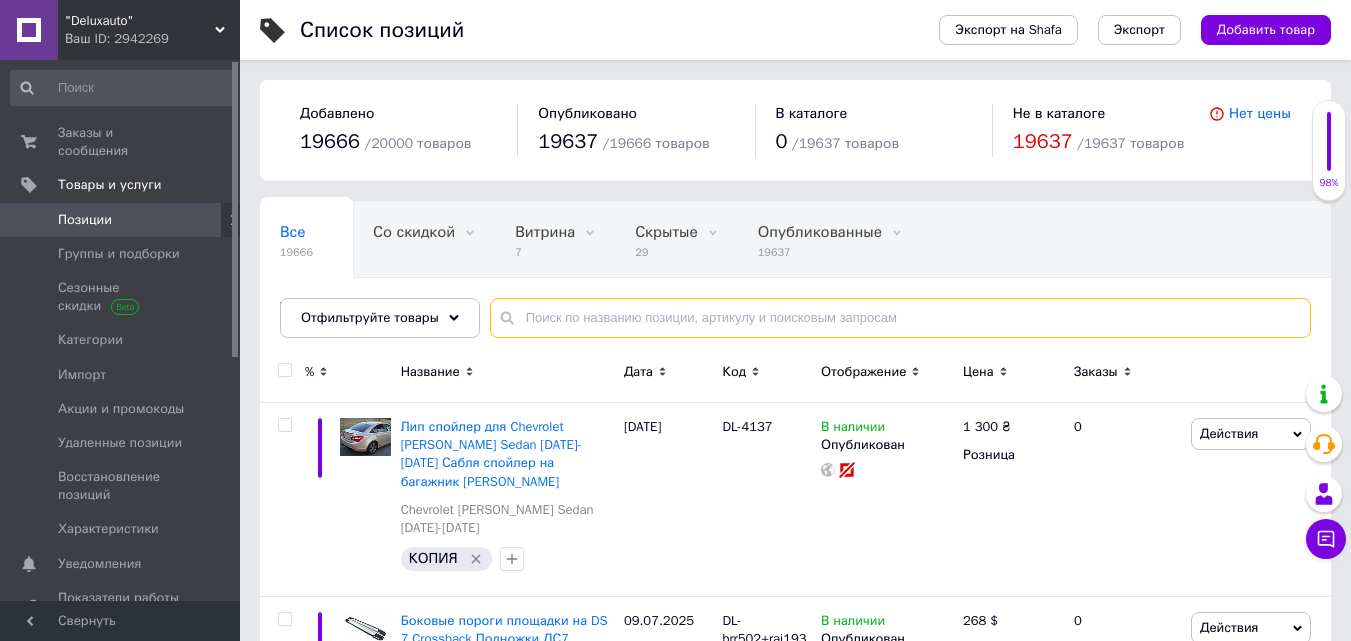 paste on "Задний бампер RS Ваз 2110" 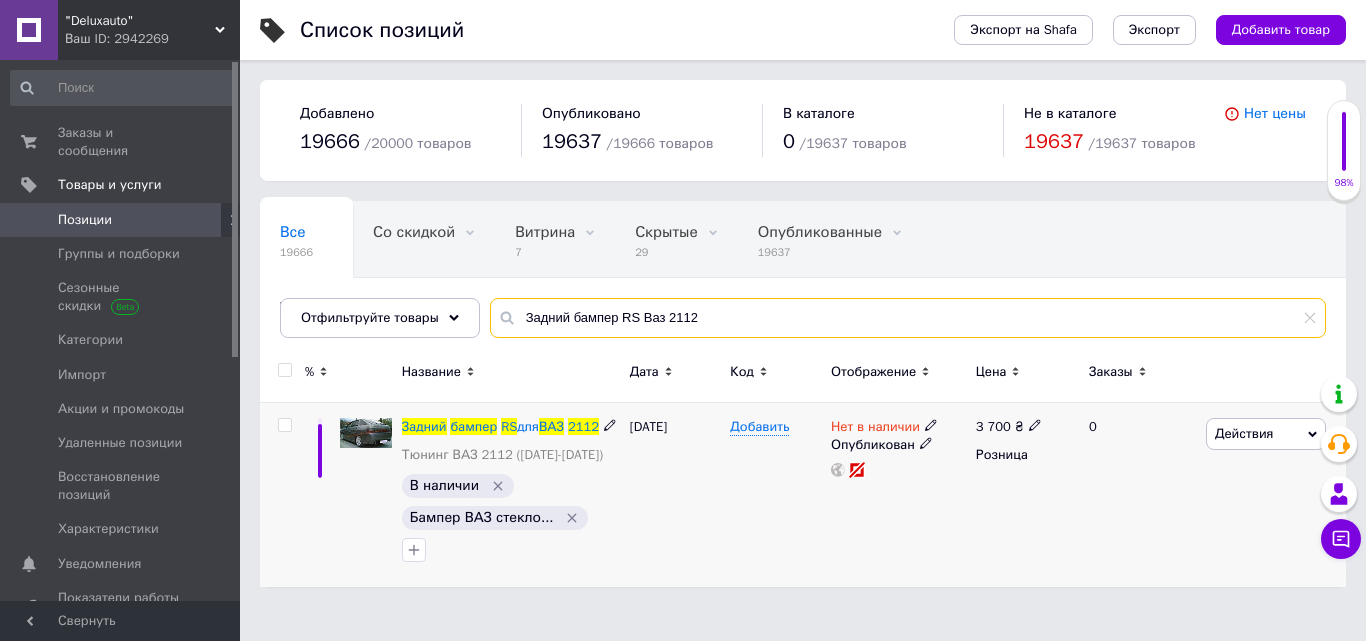 type on "Задний бампер RS Ваз 2112" 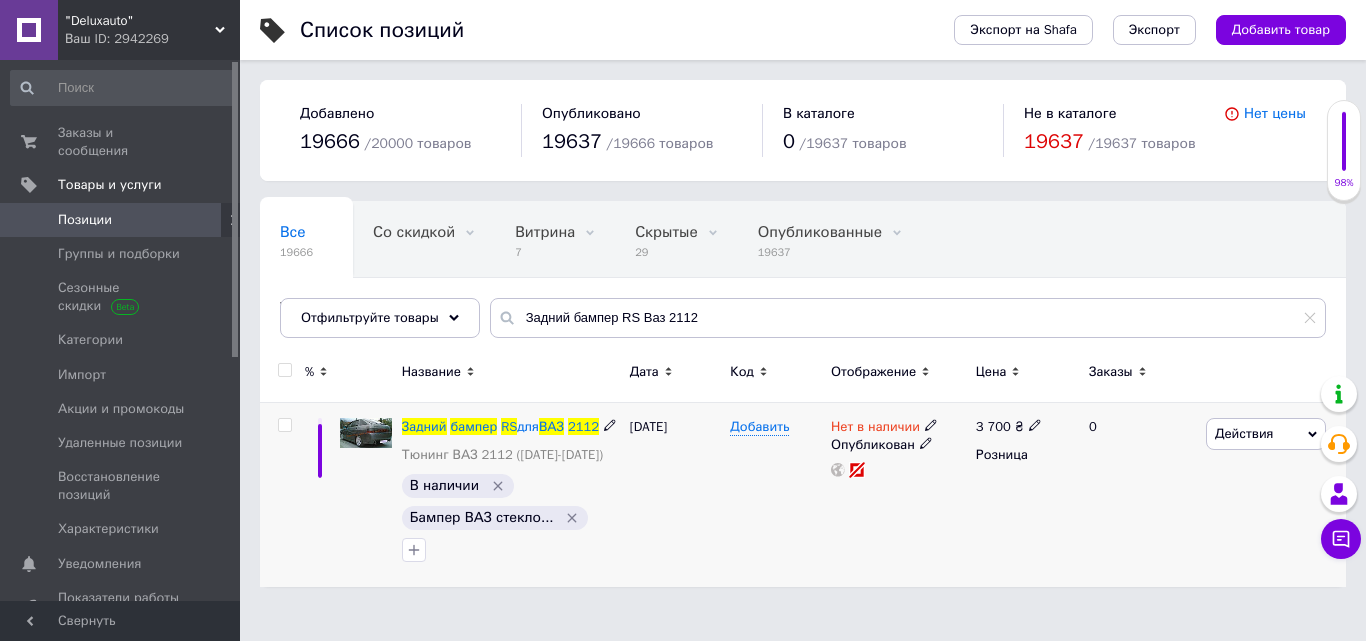 click at bounding box center [284, 425] 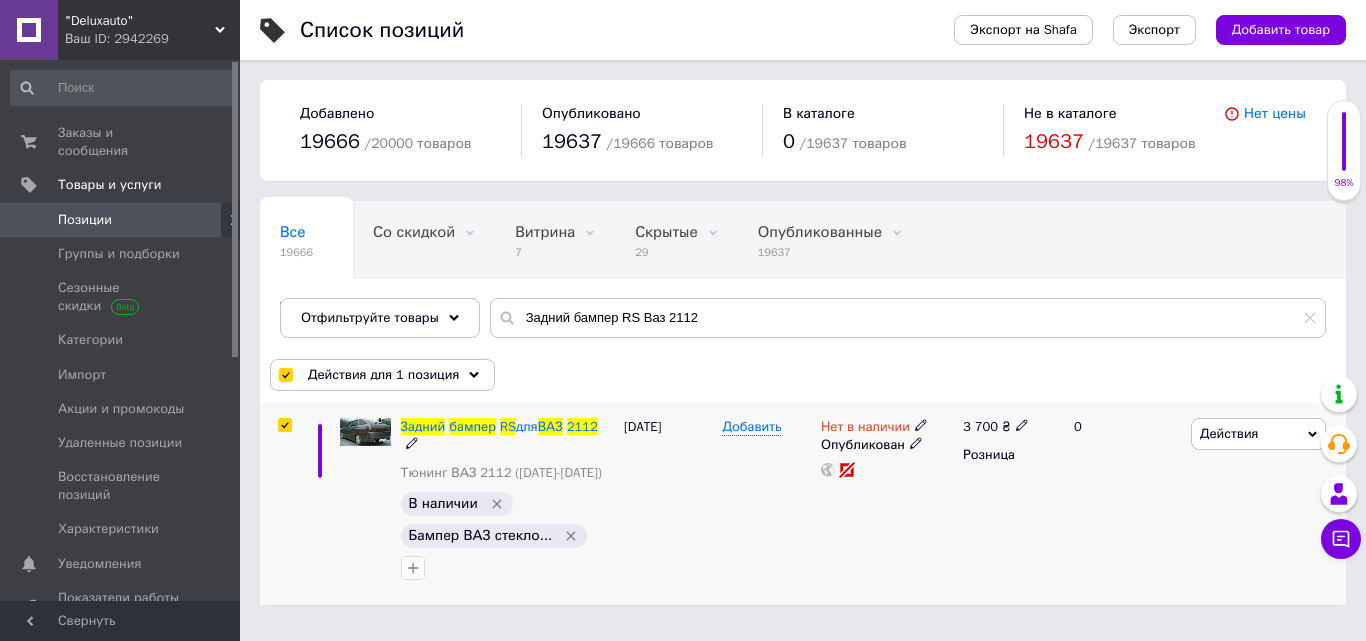 click on "Действия" at bounding box center (1258, 434) 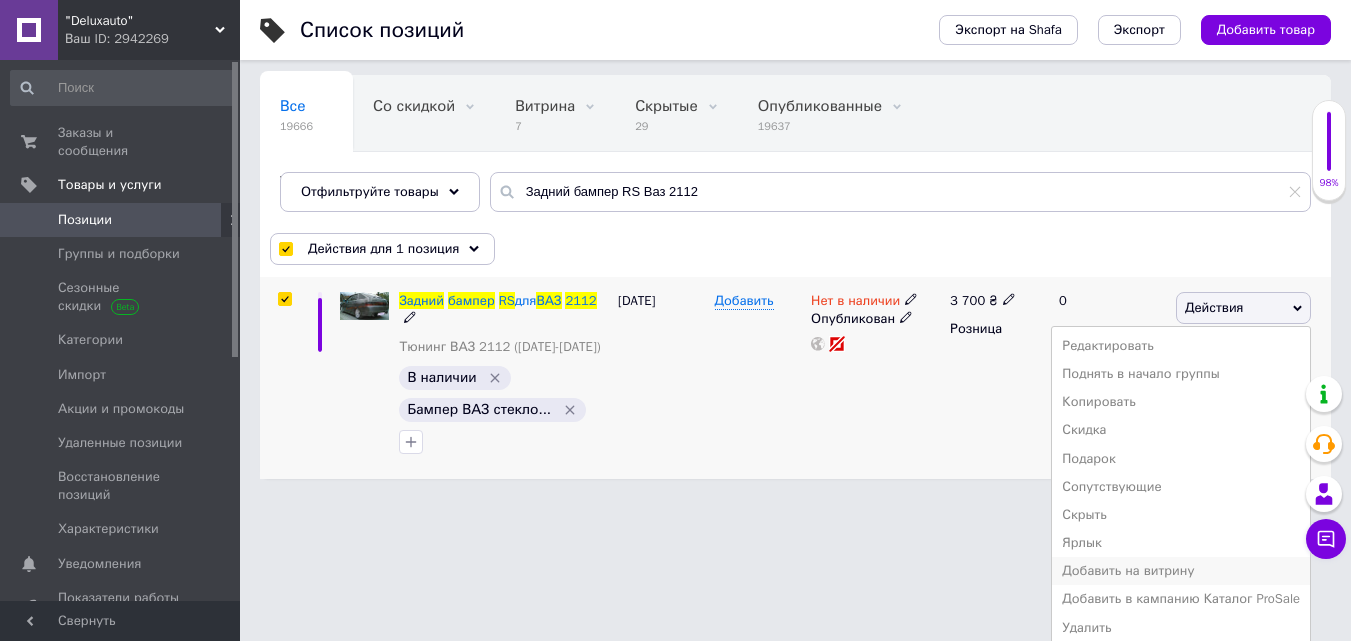 scroll, scrollTop: 133, scrollLeft: 0, axis: vertical 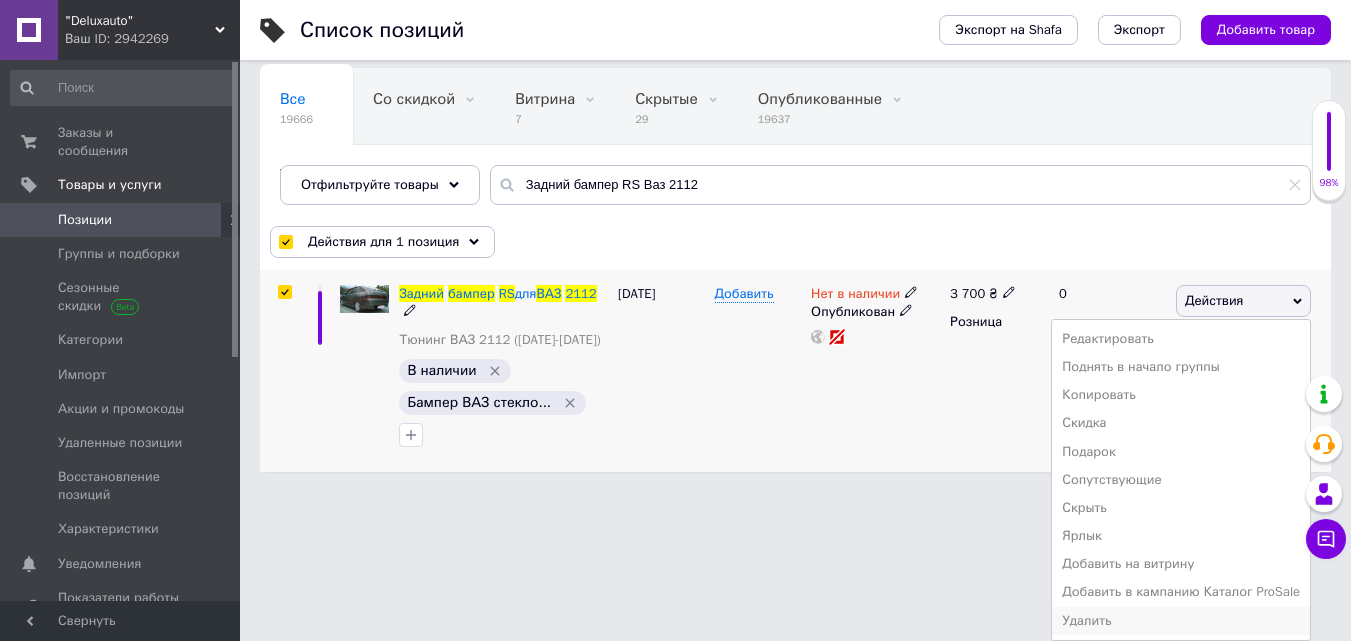 click on "Удалить" at bounding box center (1181, 621) 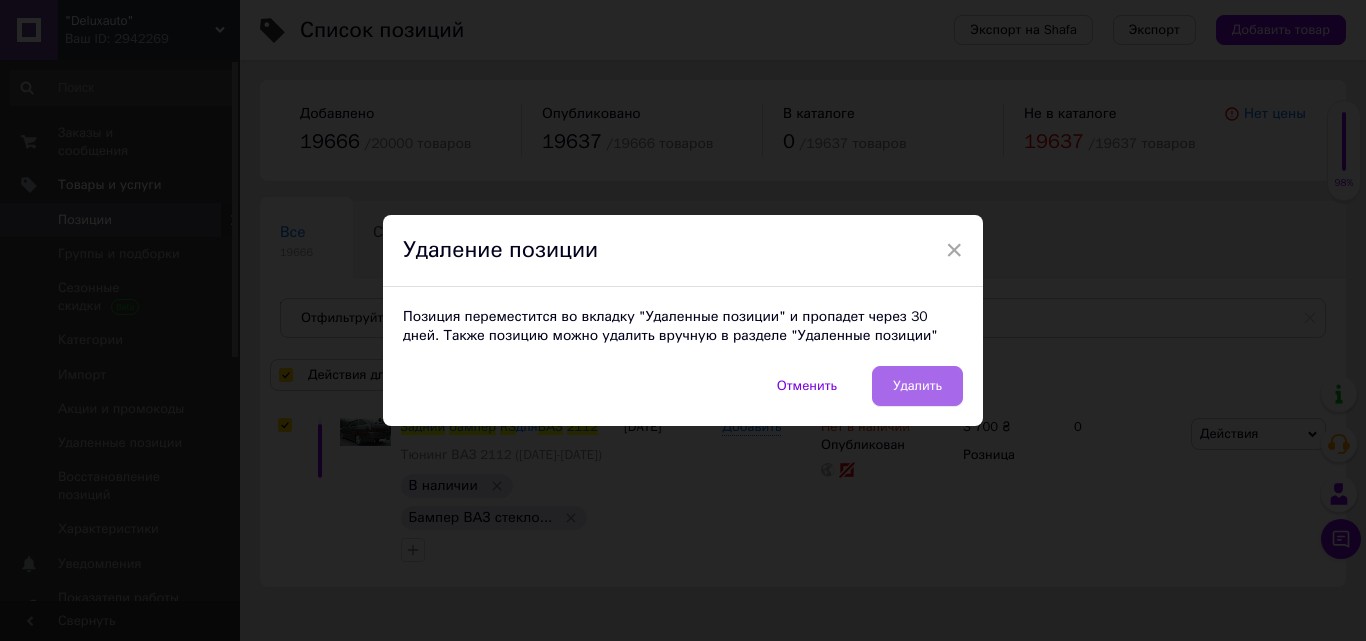 click on "Удалить" at bounding box center [917, 386] 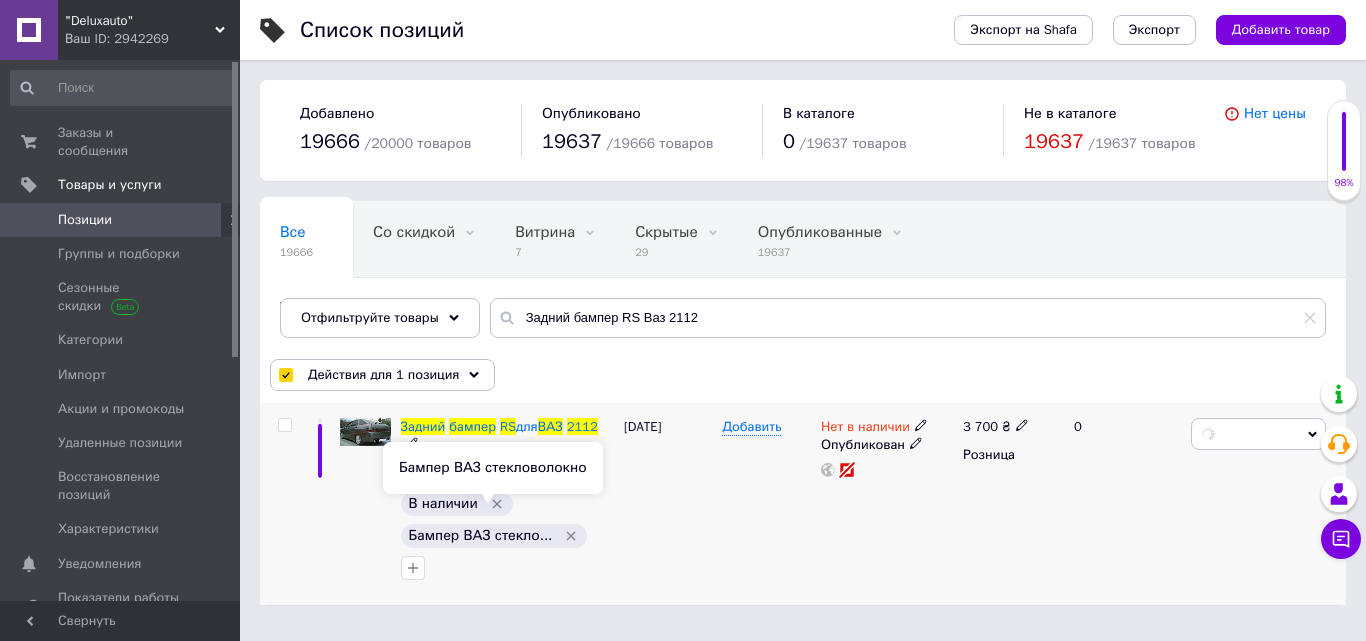 checkbox on "false" 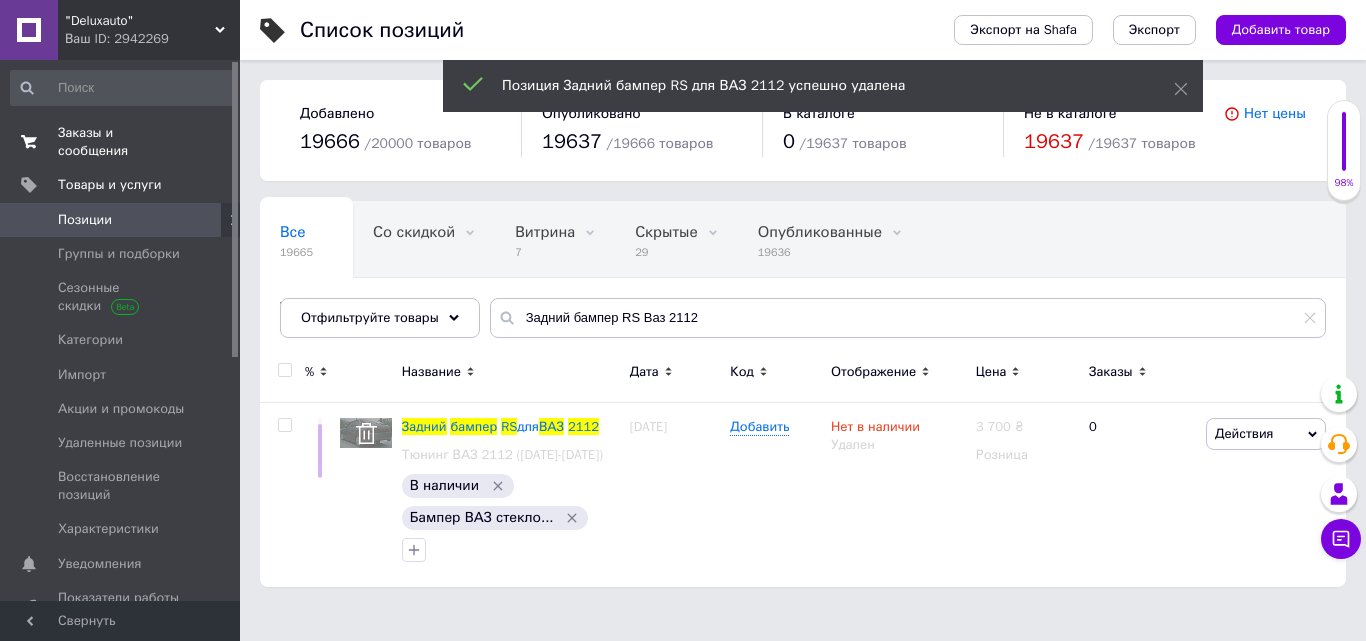 click on "Заказы и сообщения" at bounding box center [121, 142] 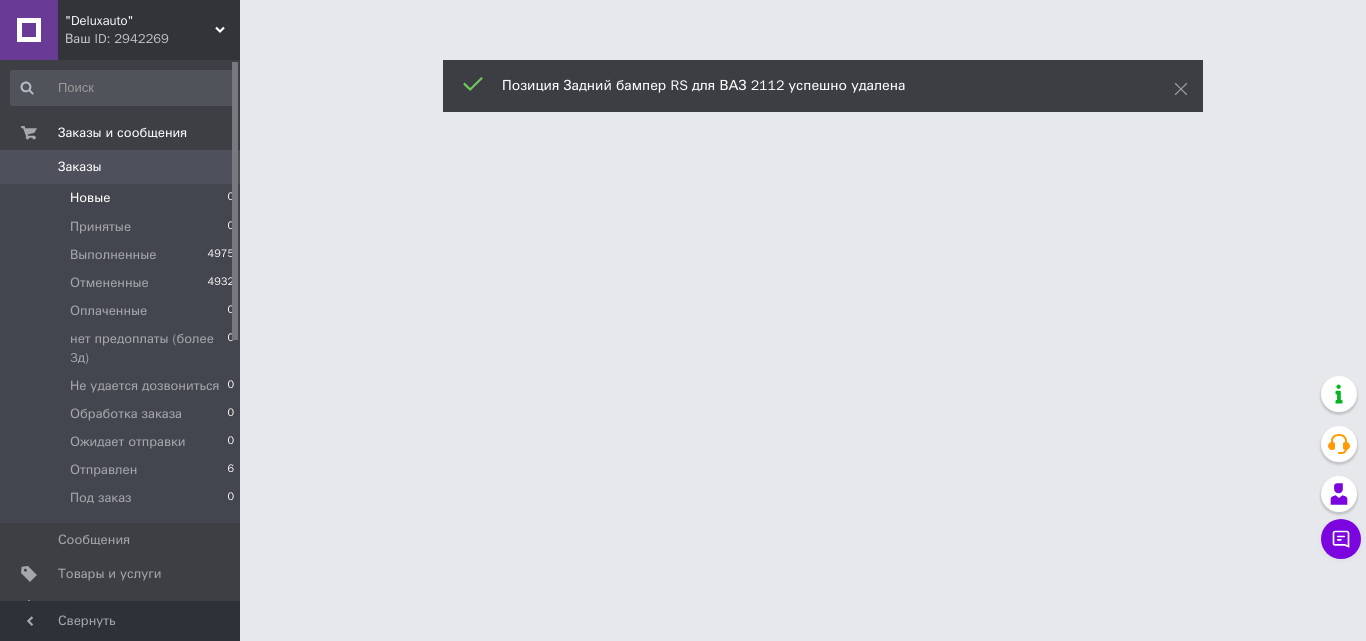 click on "Новые 0" at bounding box center (123, 198) 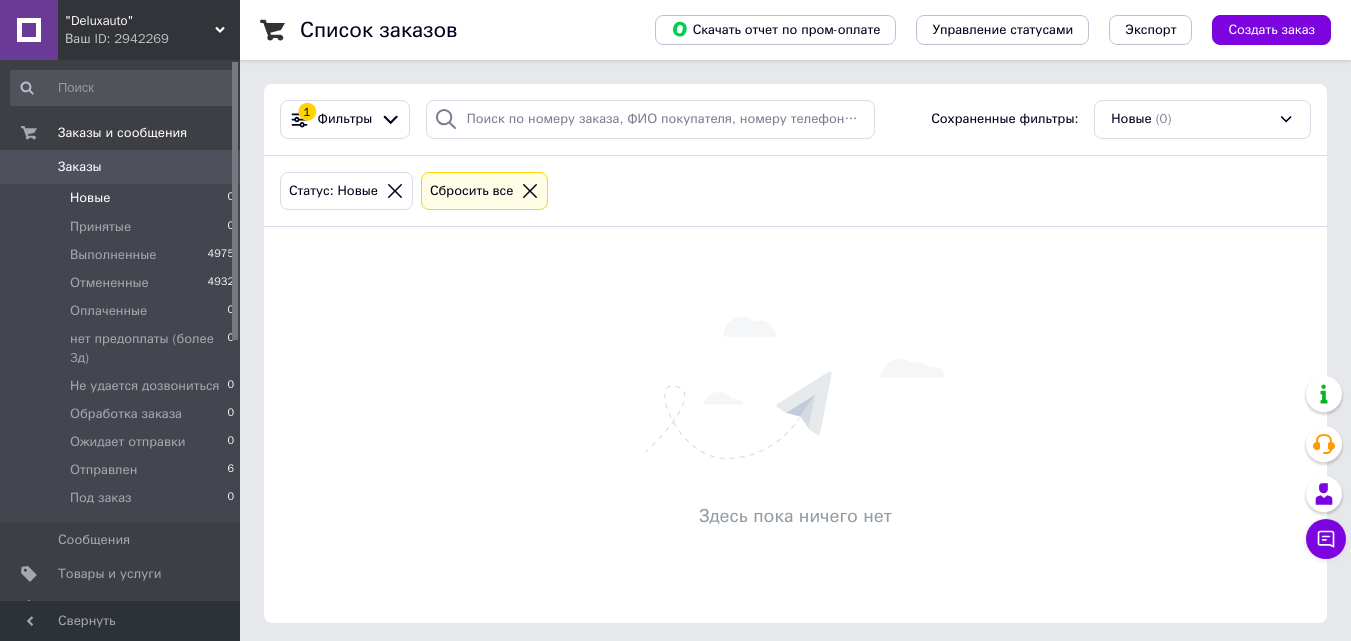 scroll, scrollTop: 0, scrollLeft: 0, axis: both 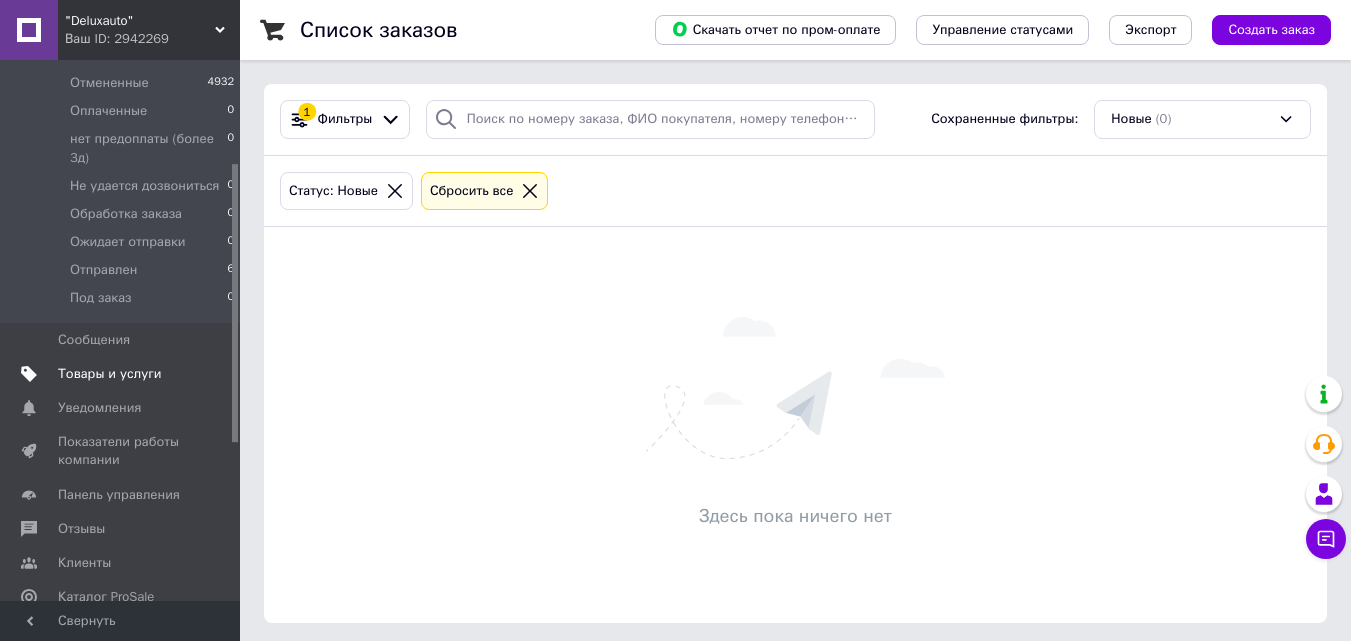 click on "Товары и услуги" at bounding box center [110, 374] 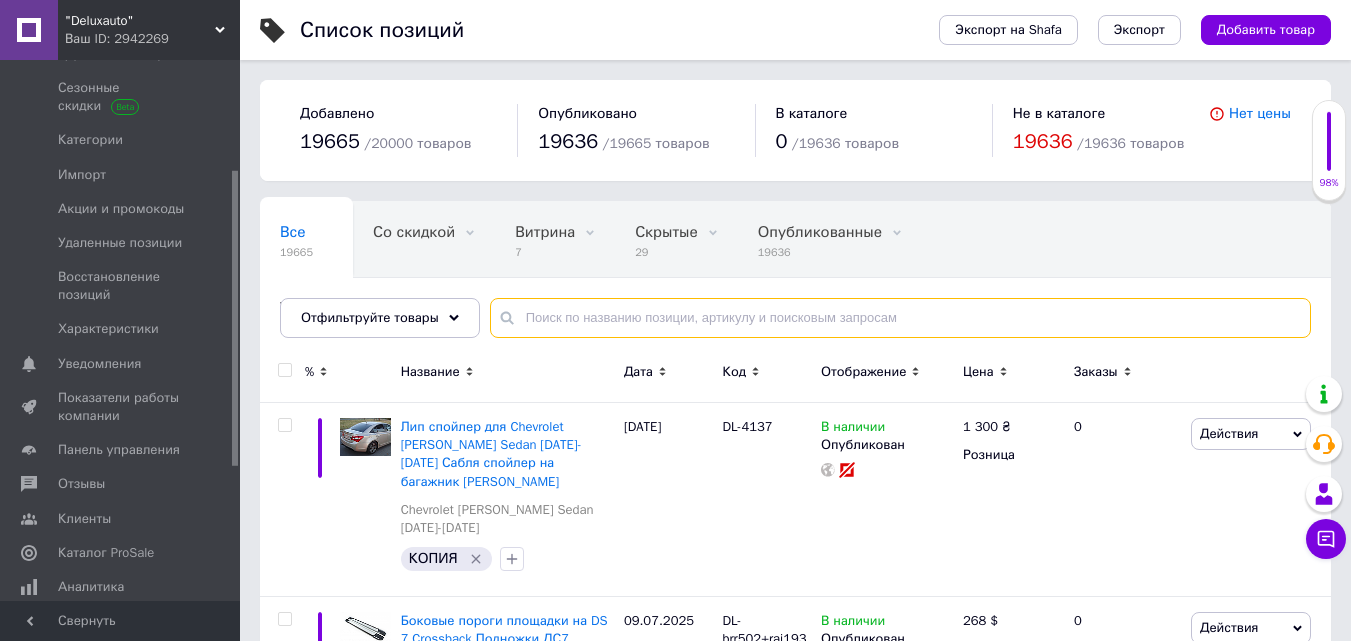 paste on "Автомобильная задняя подножка  [PERSON_NAME]" 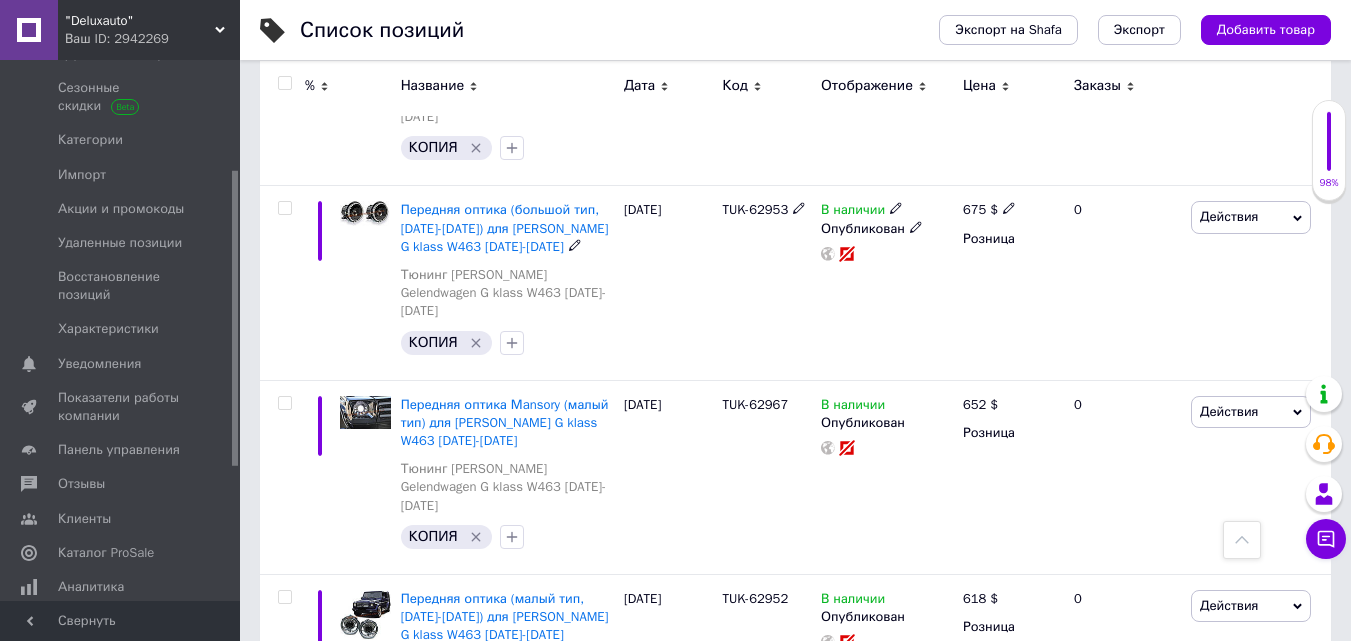 scroll, scrollTop: 800, scrollLeft: 0, axis: vertical 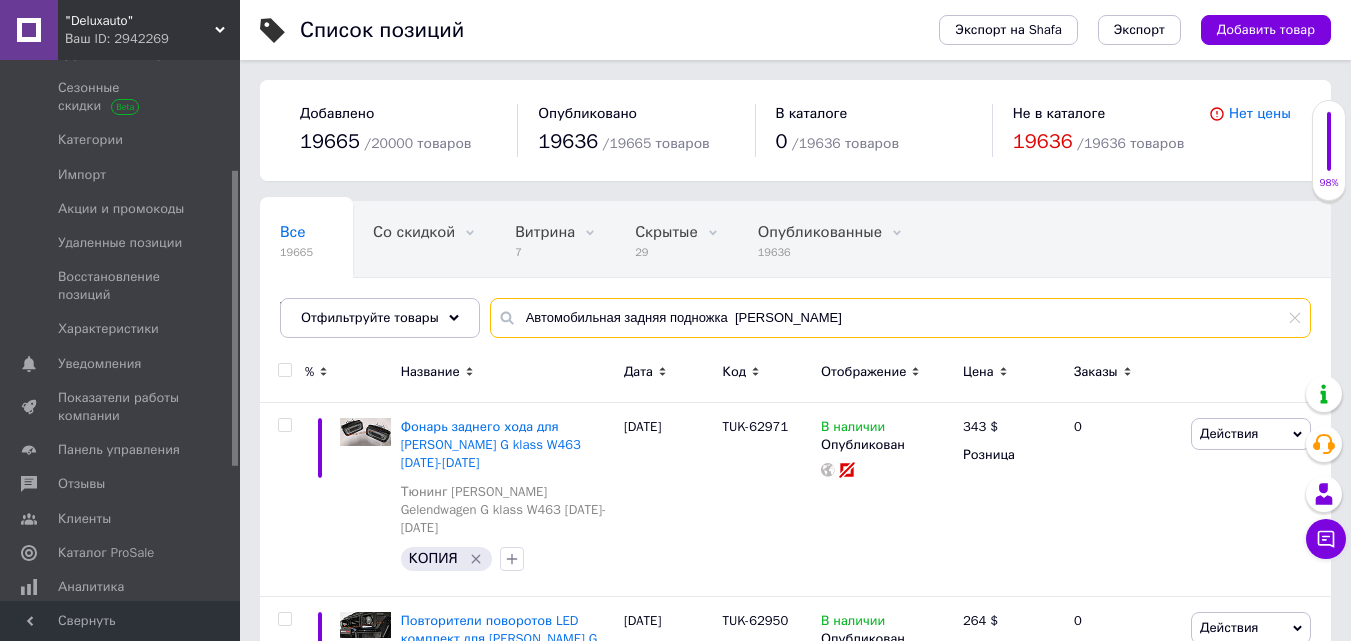 drag, startPoint x: 617, startPoint y: 322, endPoint x: 491, endPoint y: 316, distance: 126.14278 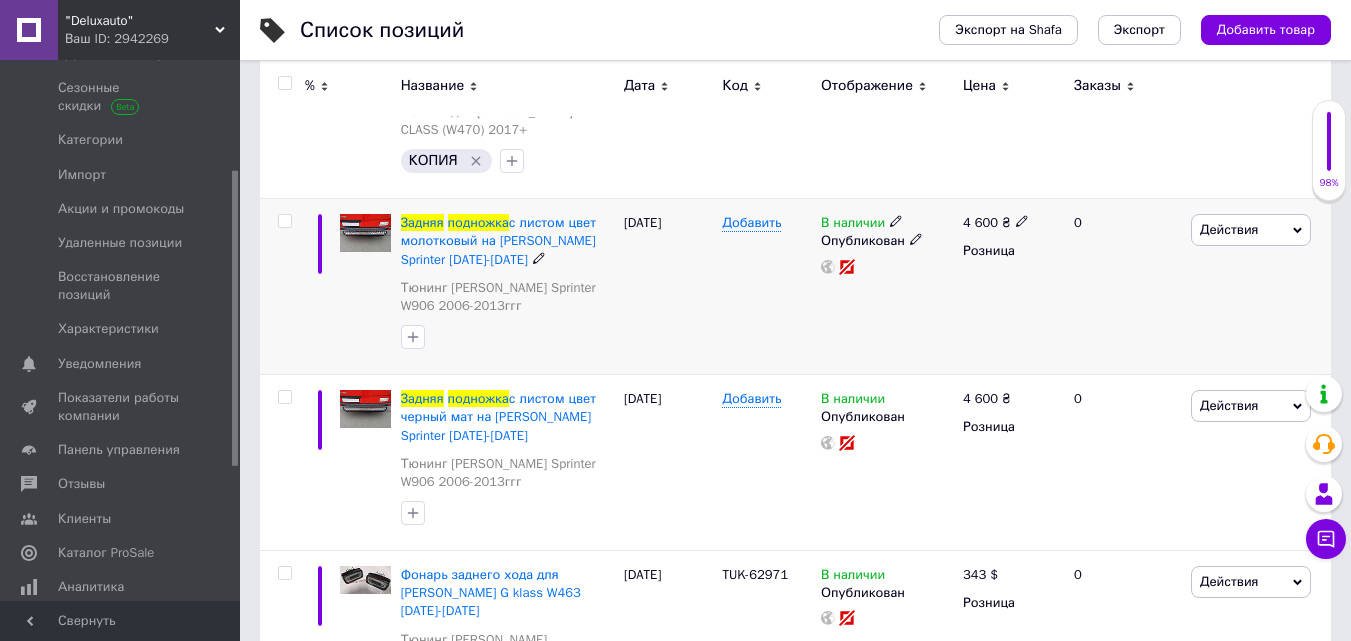 scroll, scrollTop: 400, scrollLeft: 0, axis: vertical 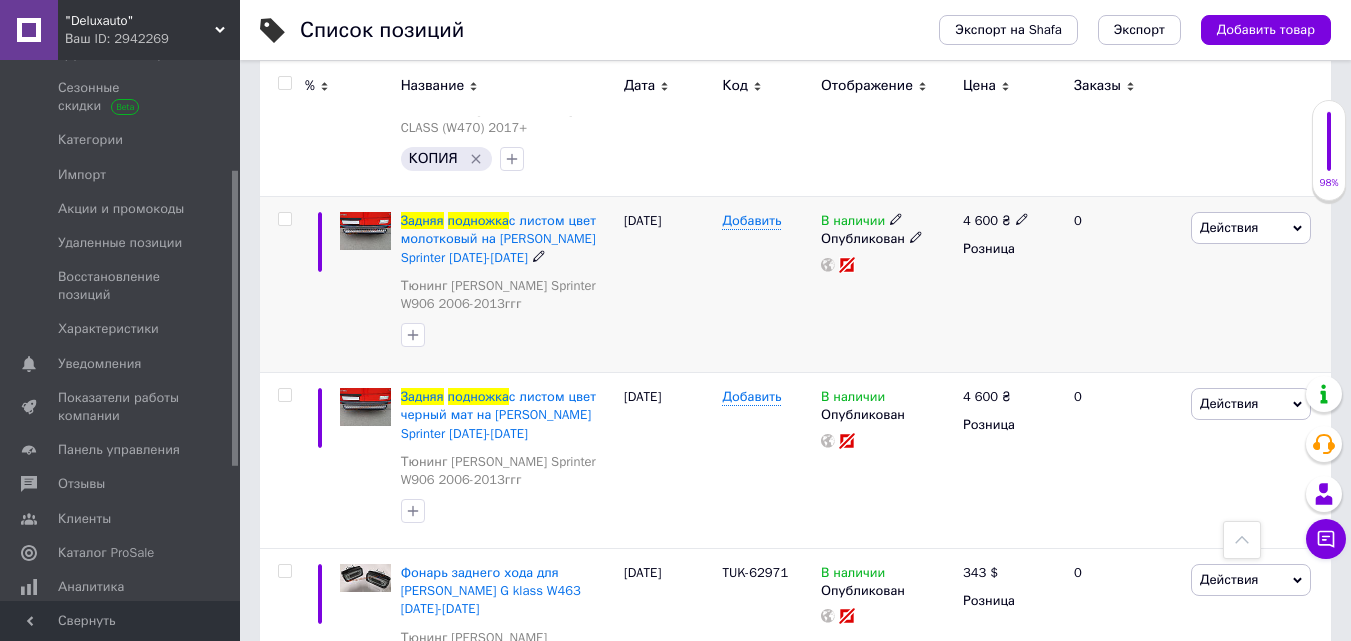 type on "задняя подножка  Mercedes" 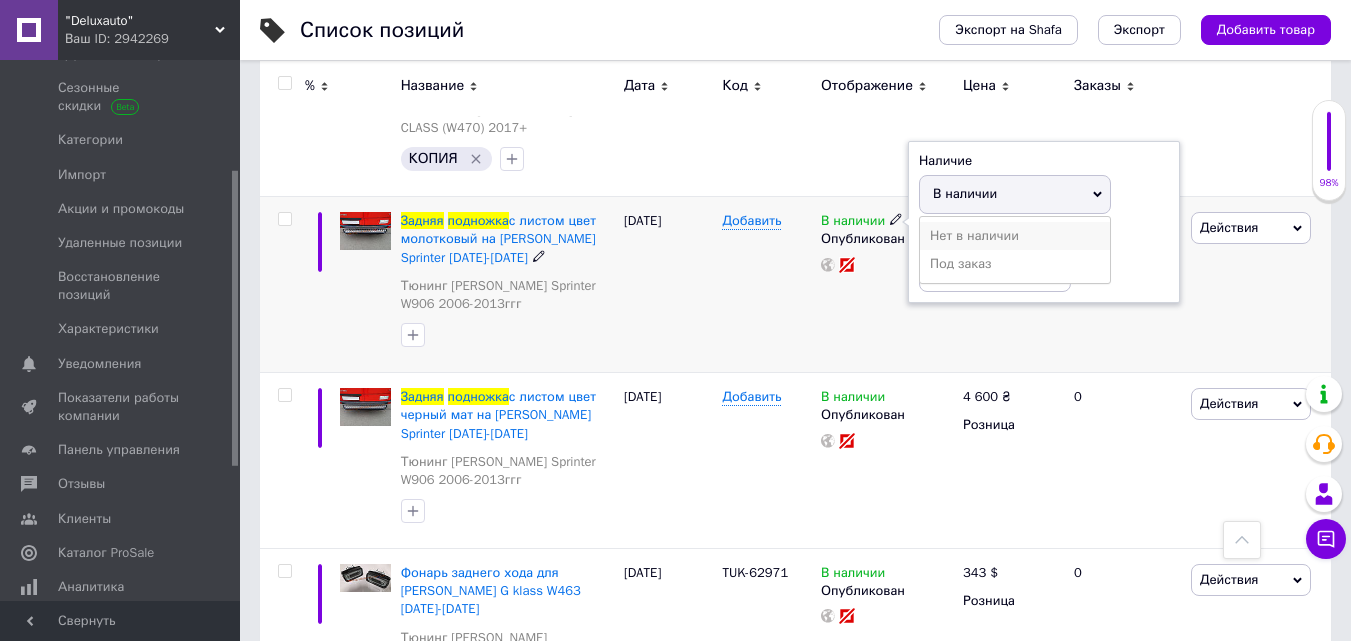 click on "Нет в наличии" at bounding box center [1015, 236] 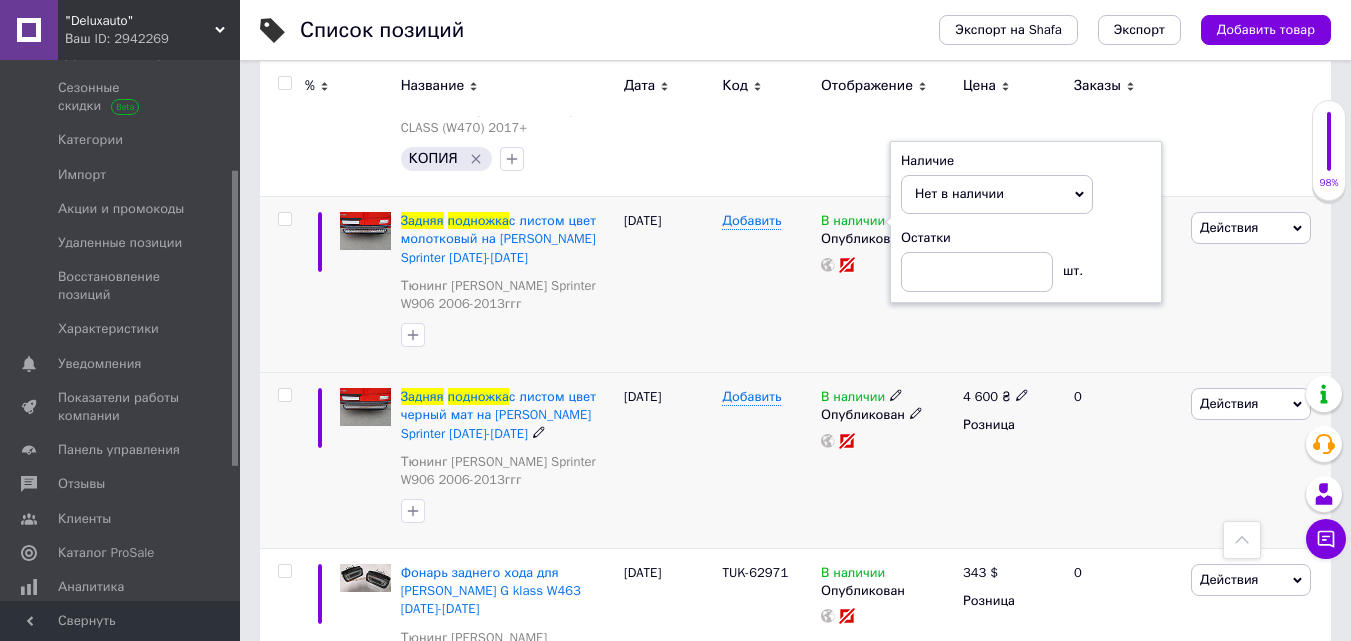 click on "В наличии" at bounding box center [853, 399] 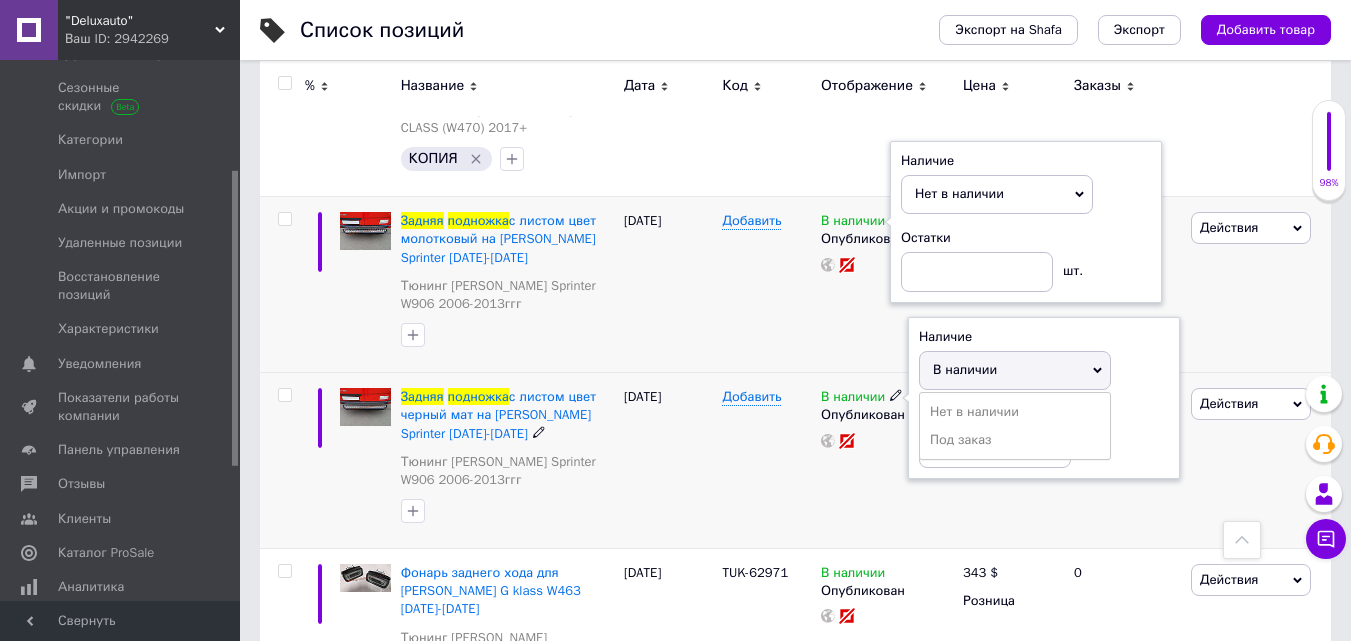 drag, startPoint x: 952, startPoint y: 411, endPoint x: 938, endPoint y: 423, distance: 18.439089 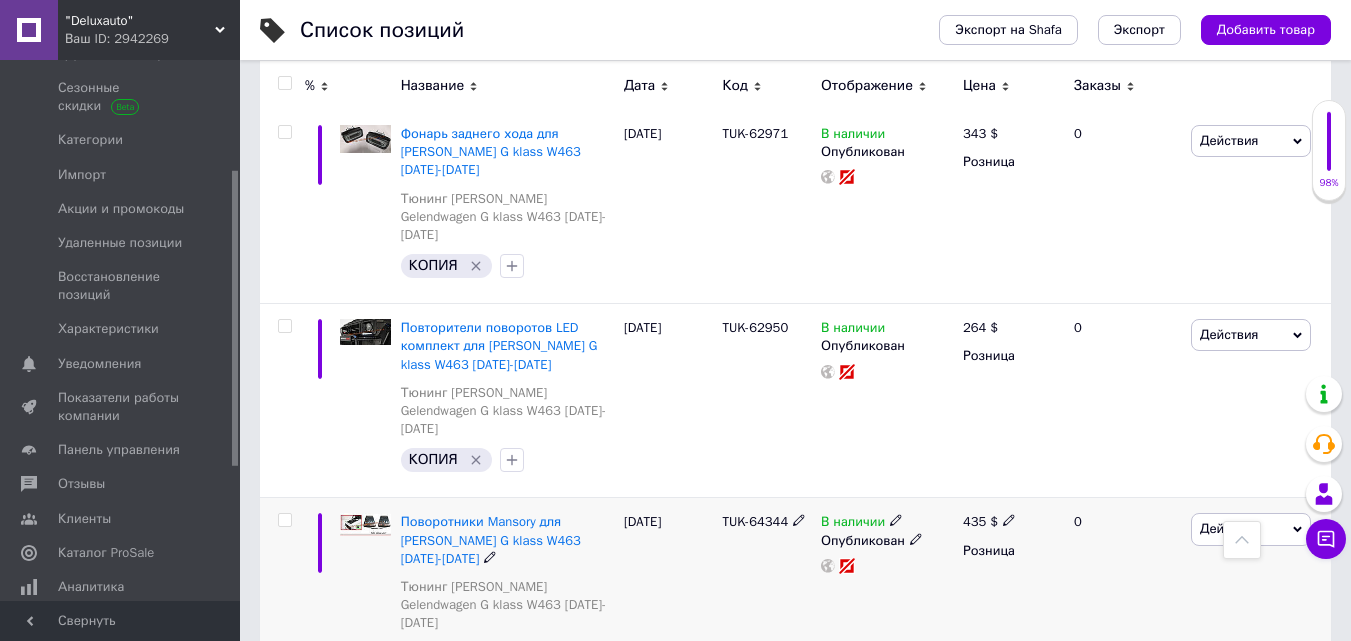 scroll, scrollTop: 346, scrollLeft: 0, axis: vertical 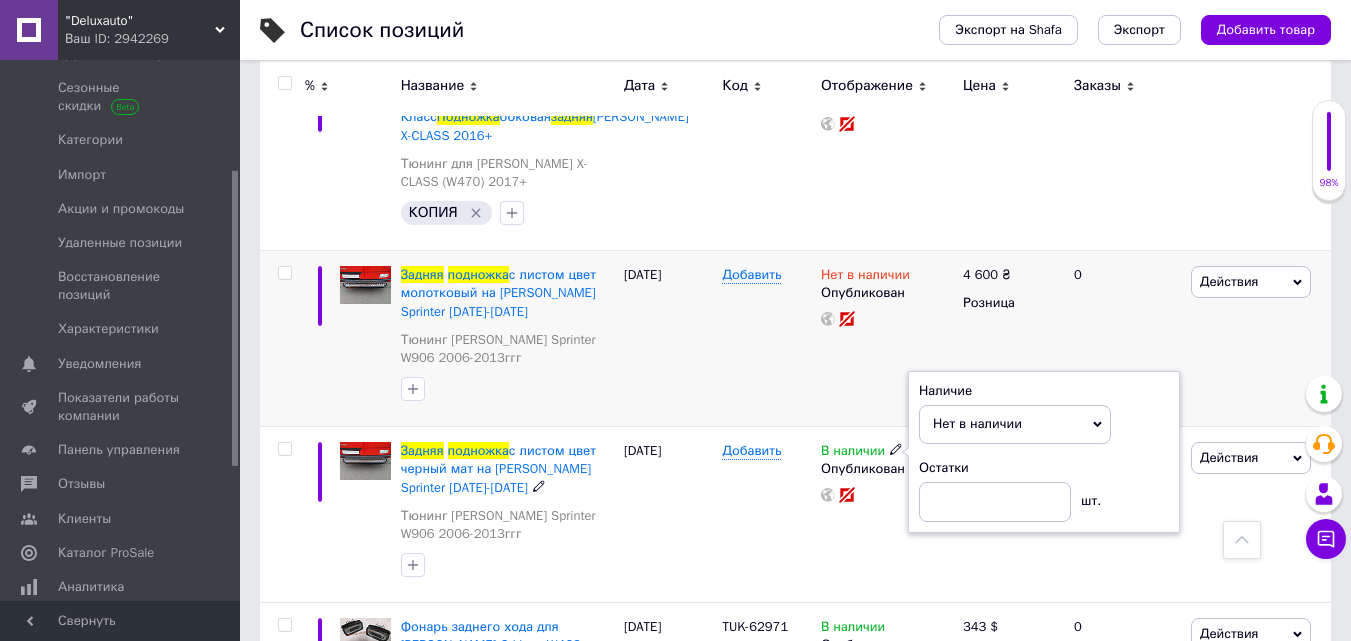 click on "Добавить" at bounding box center [766, 339] 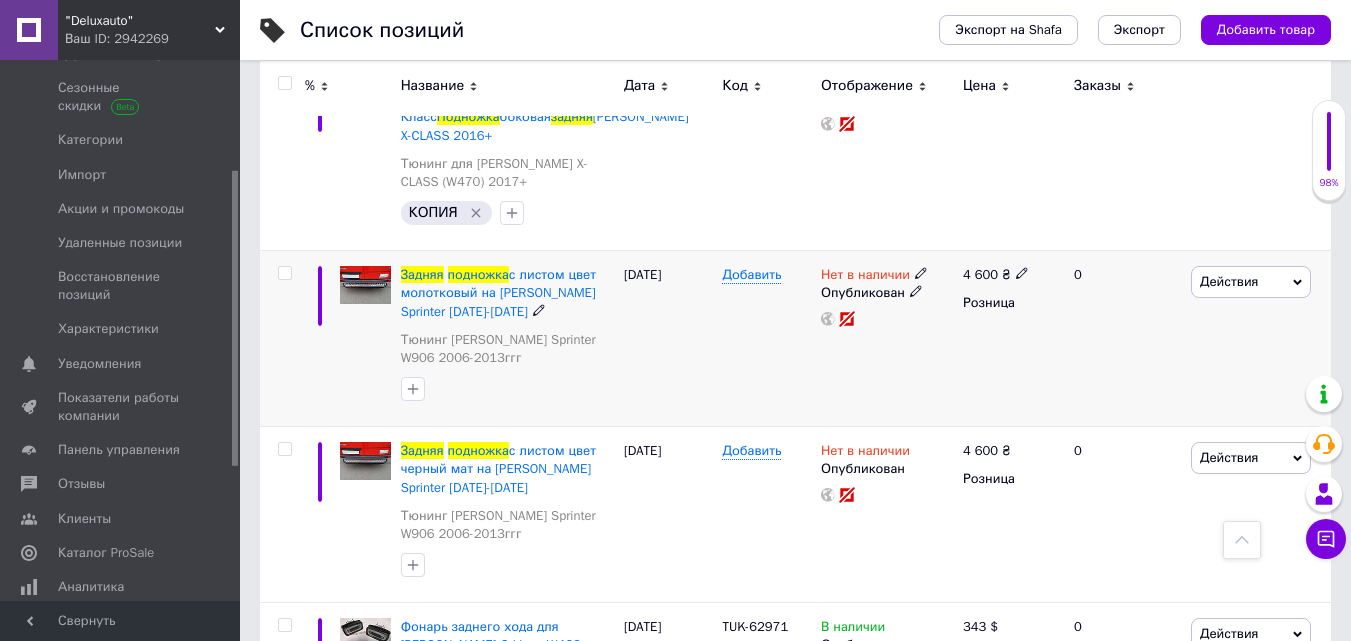 click at bounding box center (284, 273) 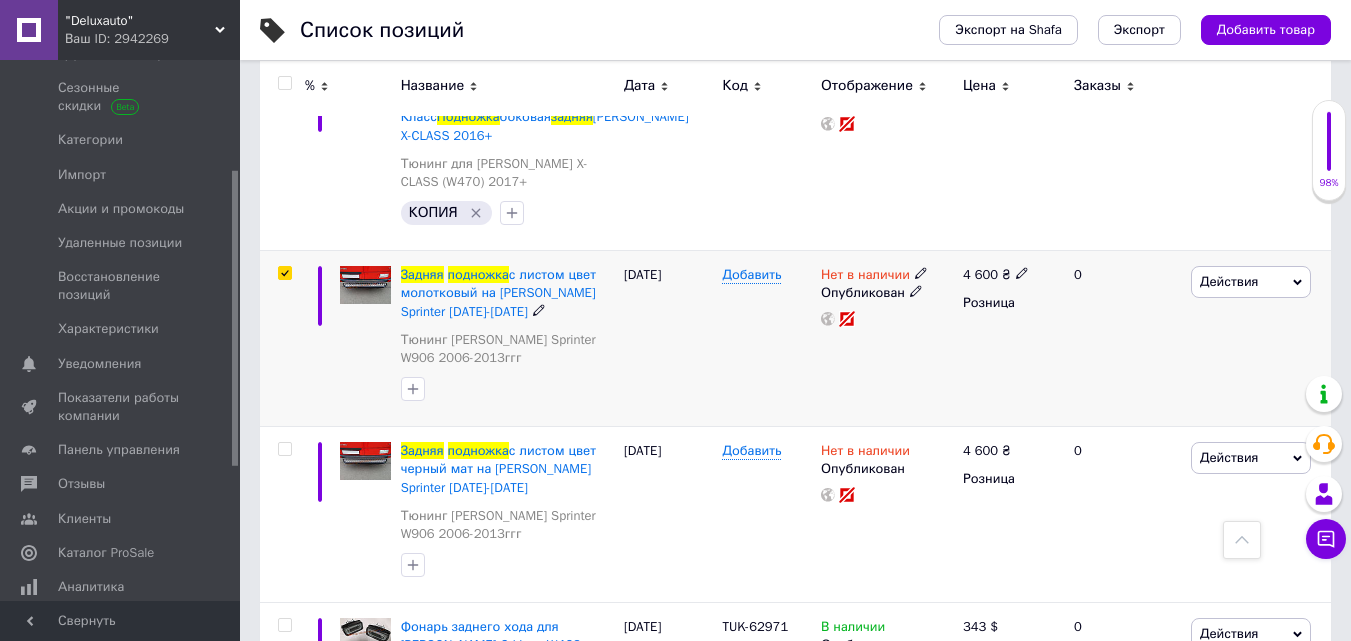 checkbox on "true" 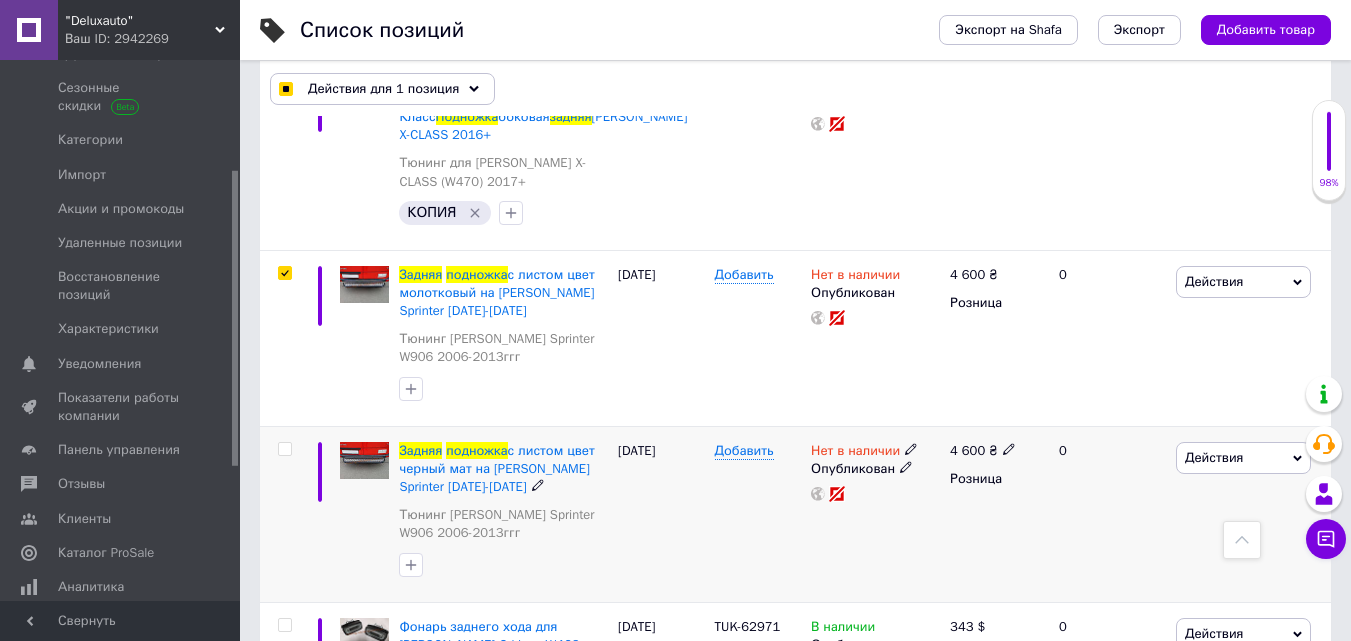 click at bounding box center [284, 449] 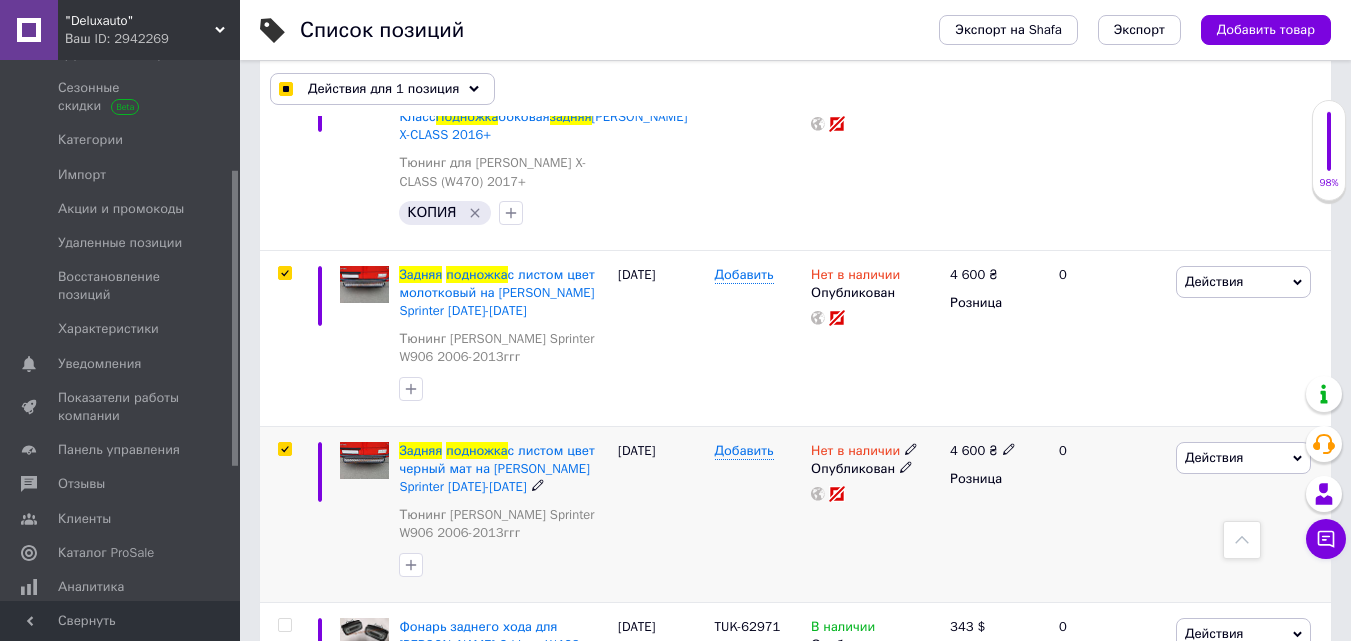 checkbox on "true" 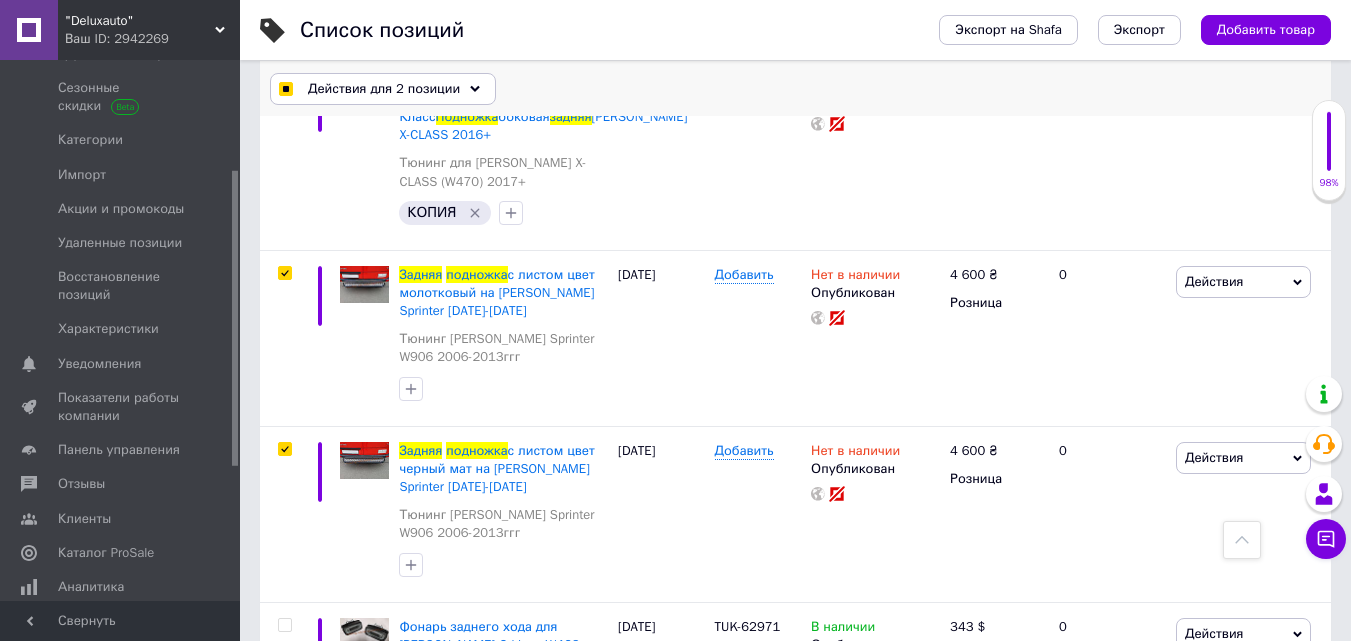 click on "Действия для 2 позиции" at bounding box center [383, 89] 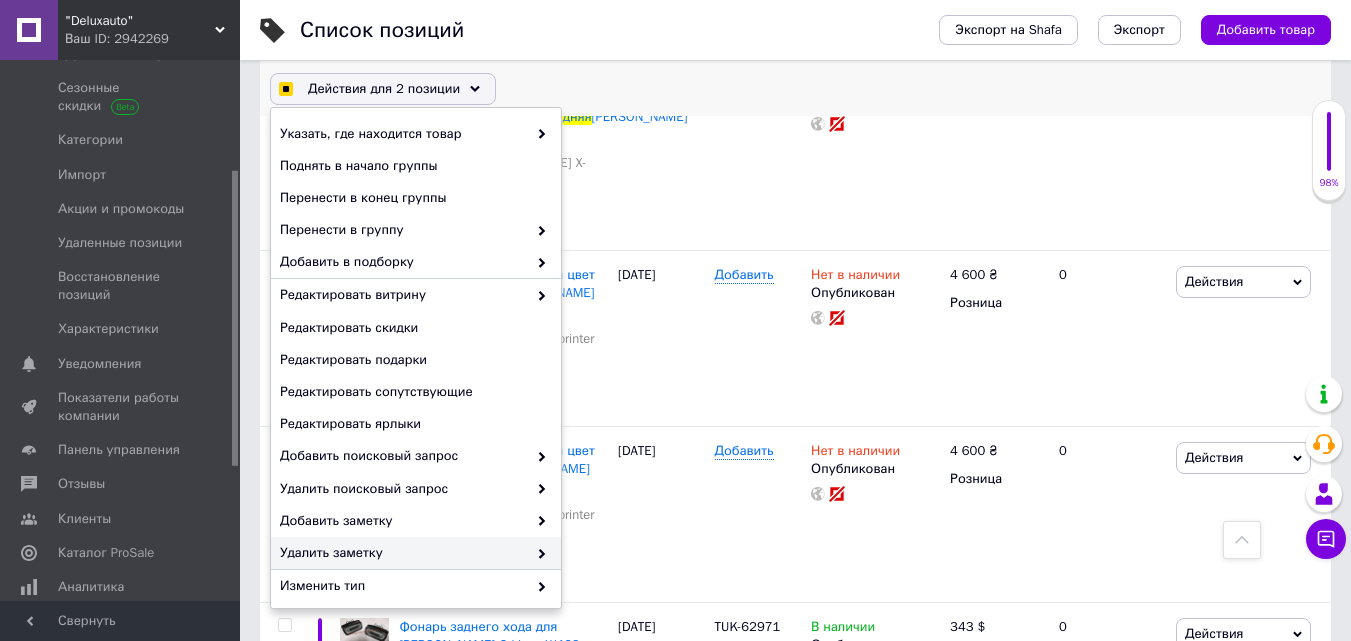 checkbox on "true" 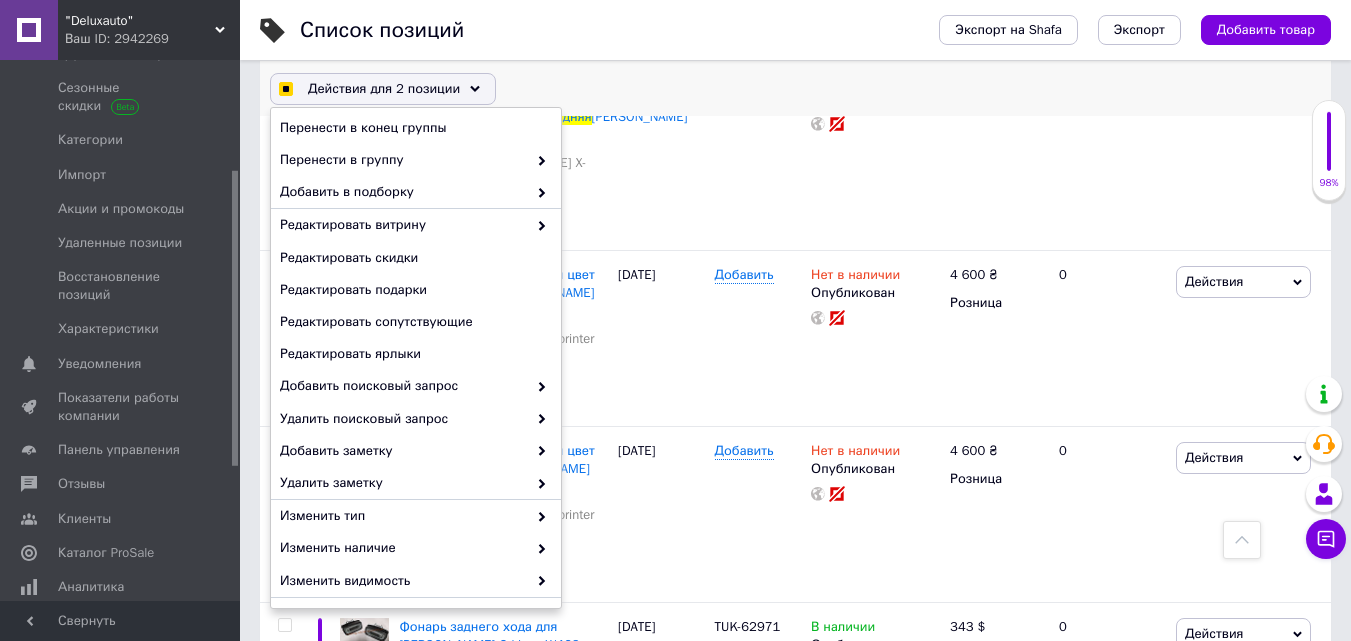 scroll, scrollTop: 199, scrollLeft: 0, axis: vertical 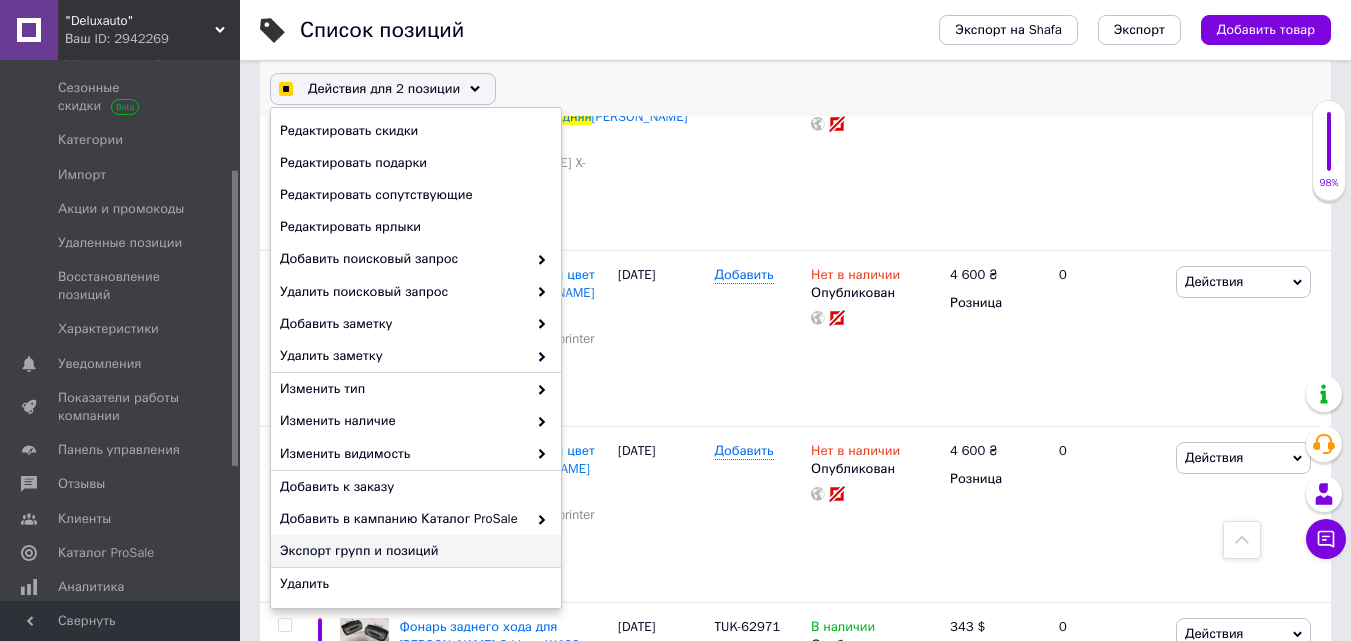 checkbox on "true" 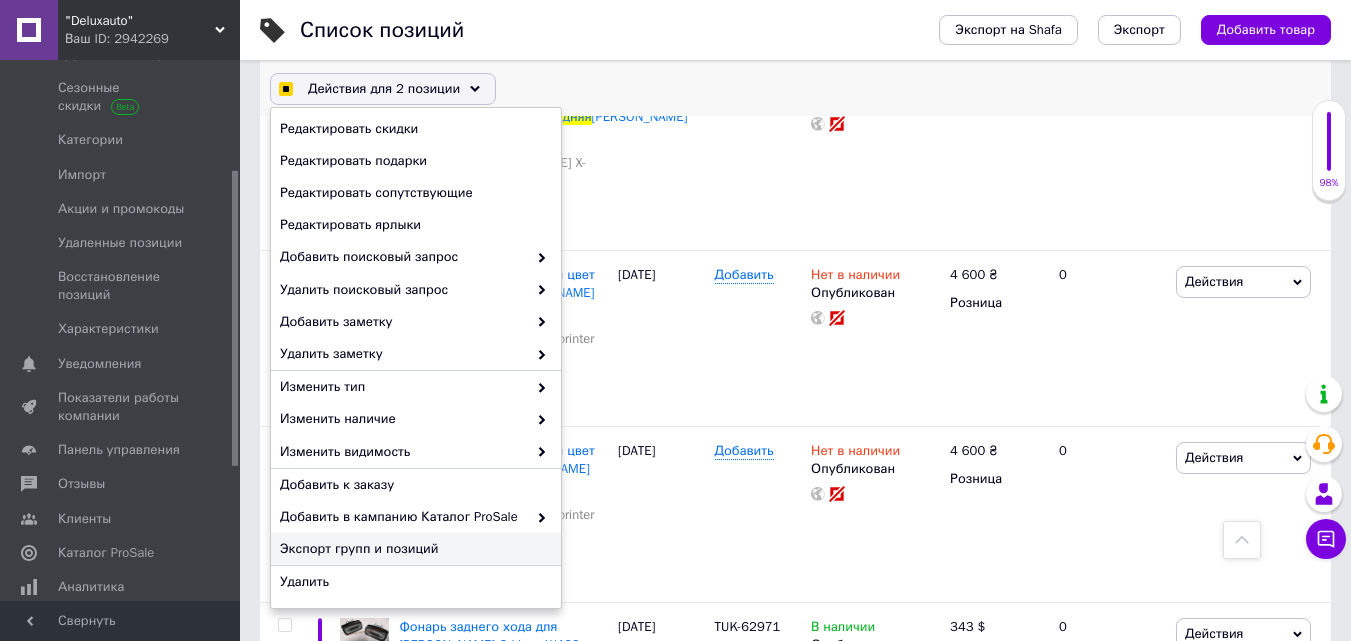 checkbox on "true" 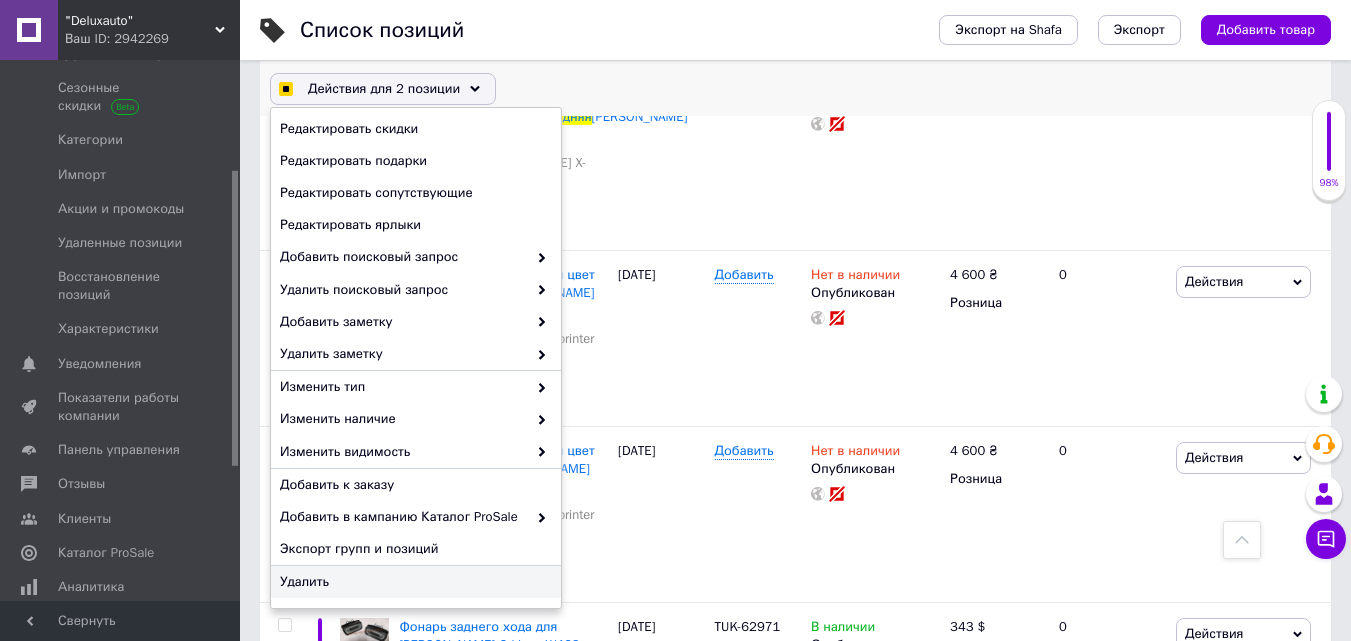 checkbox on "true" 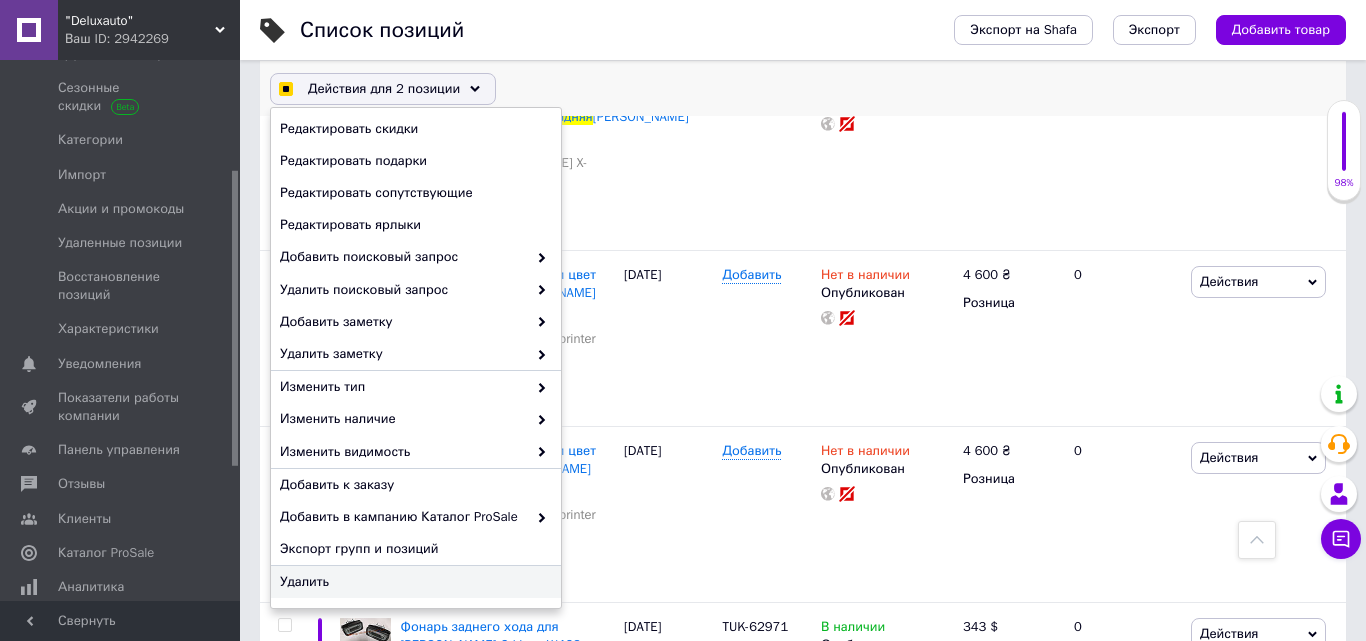 checkbox on "true" 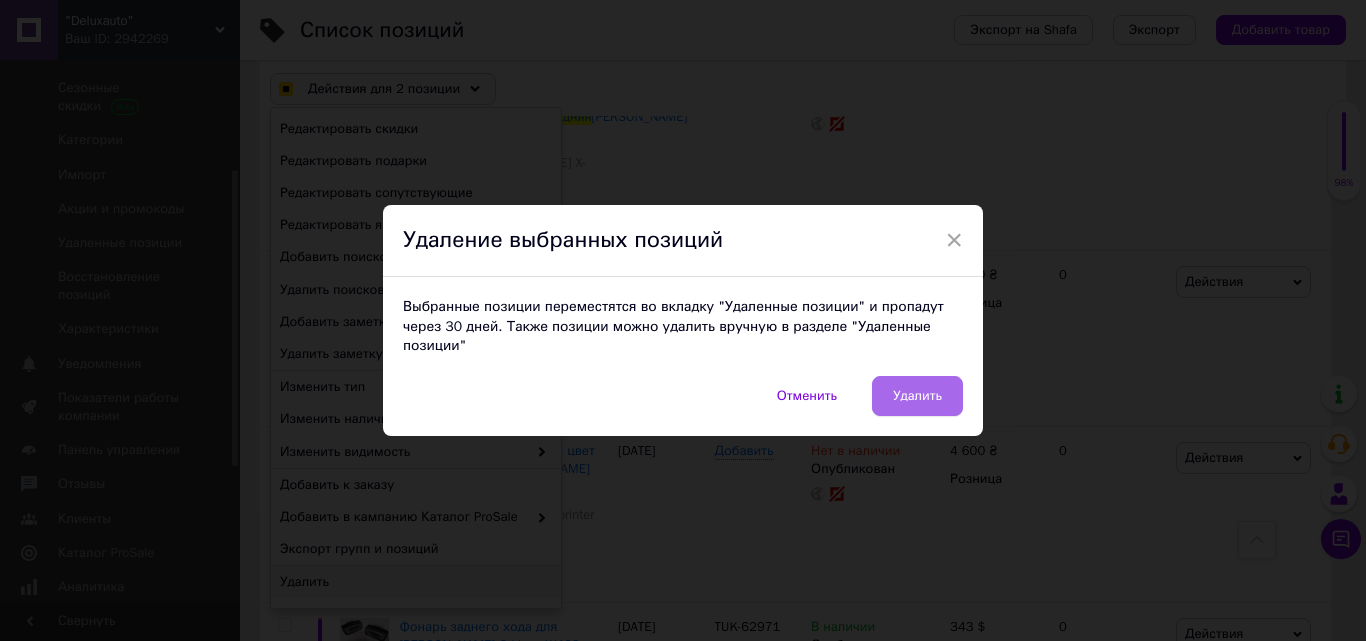 click on "Удалить" at bounding box center [917, 396] 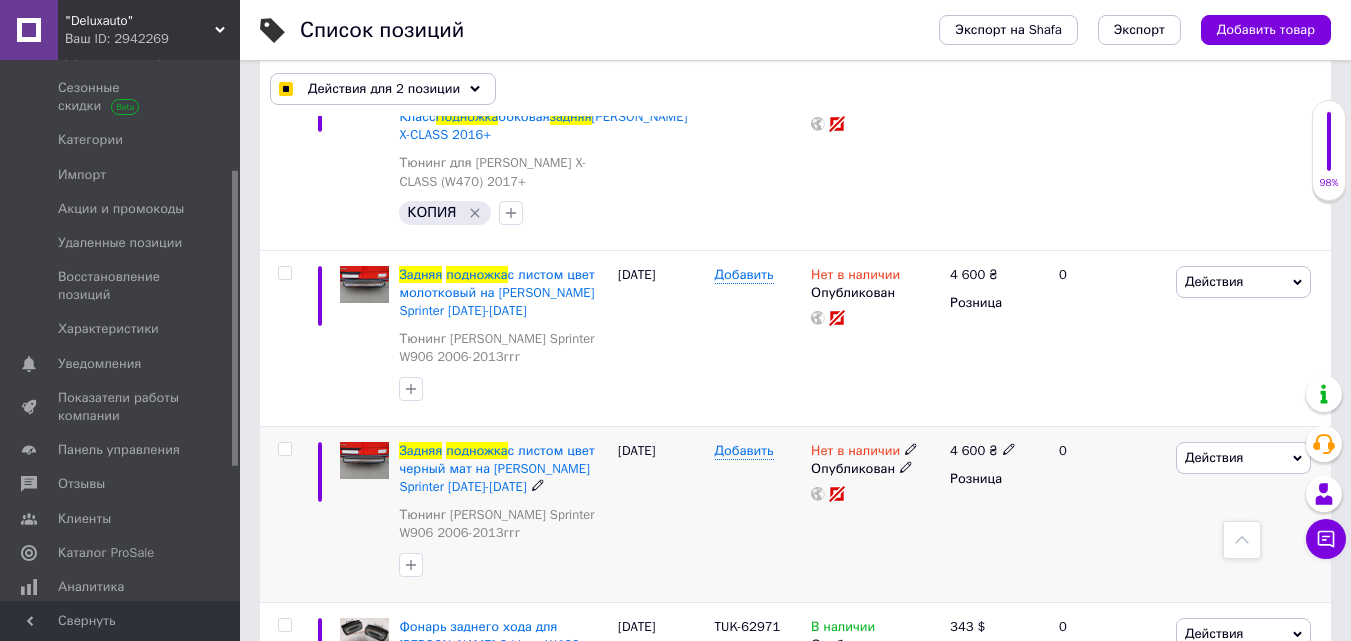 checkbox on "false" 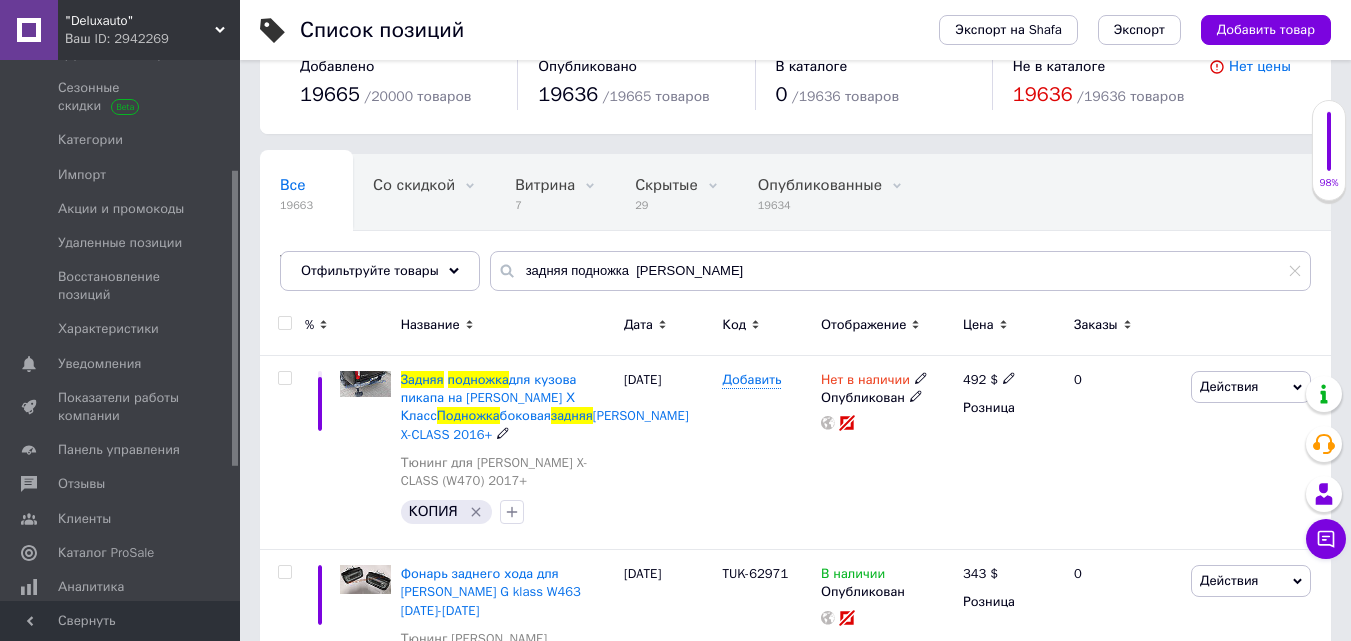 scroll, scrollTop: 0, scrollLeft: 0, axis: both 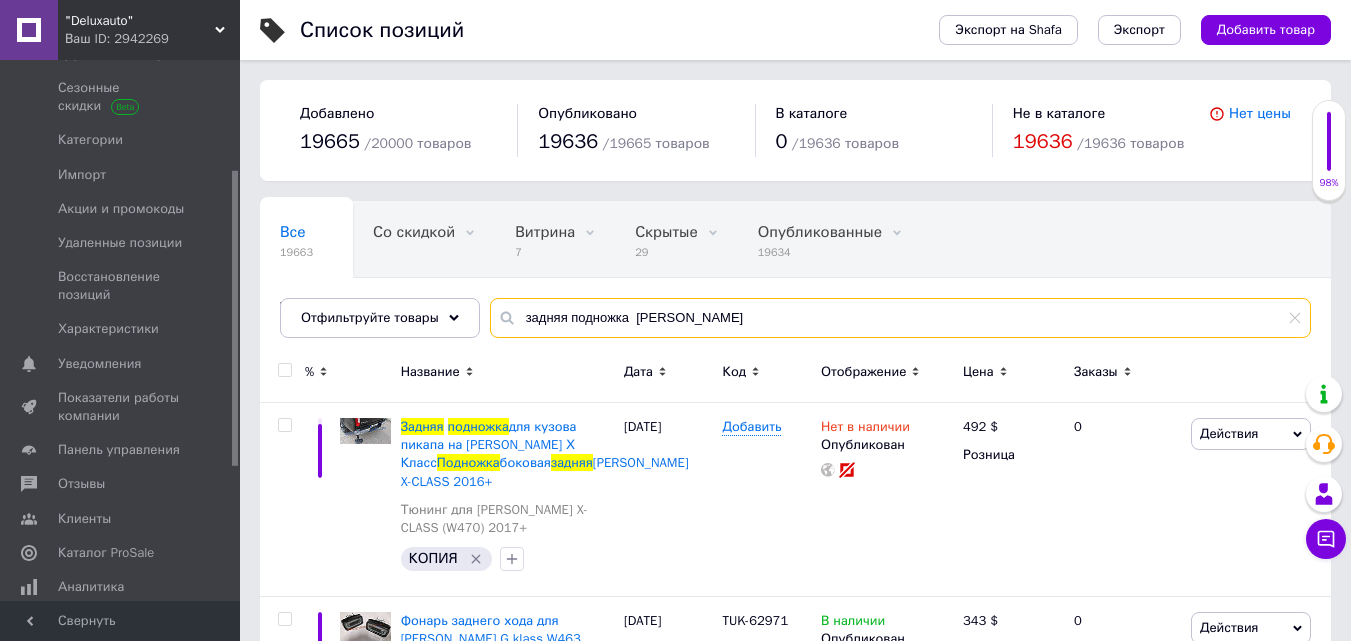 drag, startPoint x: 726, startPoint y: 300, endPoint x: 519, endPoint y: 310, distance: 207.24141 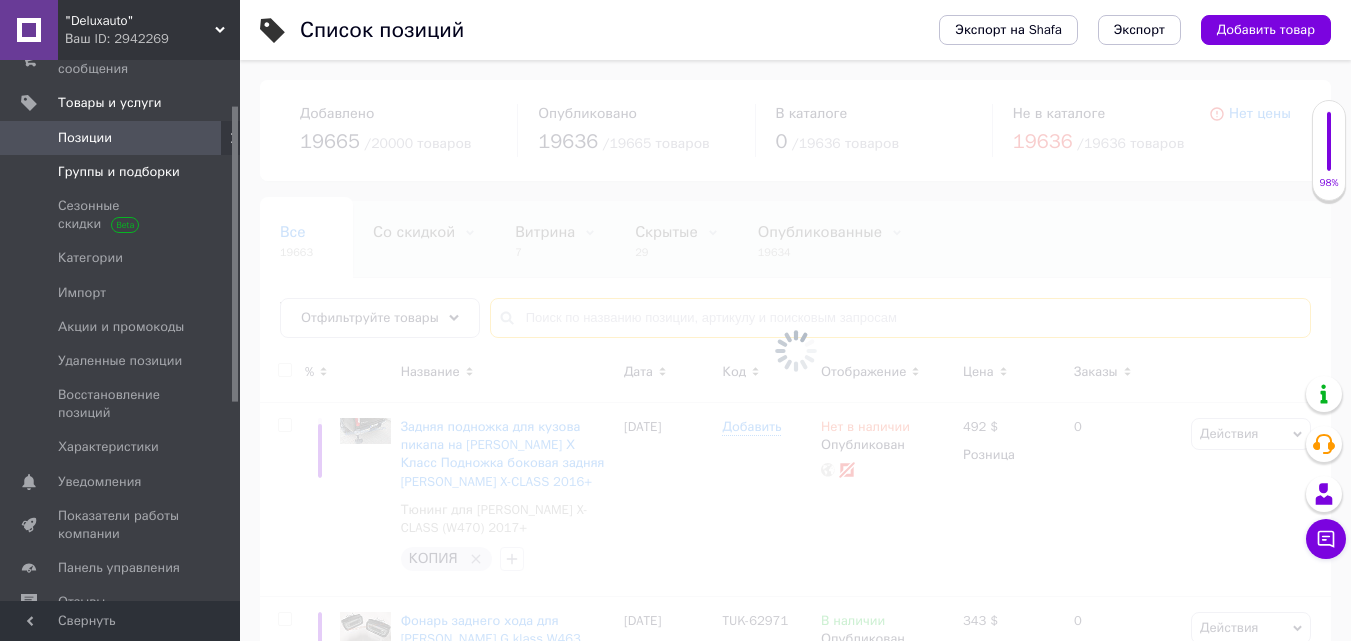 scroll, scrollTop: 0, scrollLeft: 0, axis: both 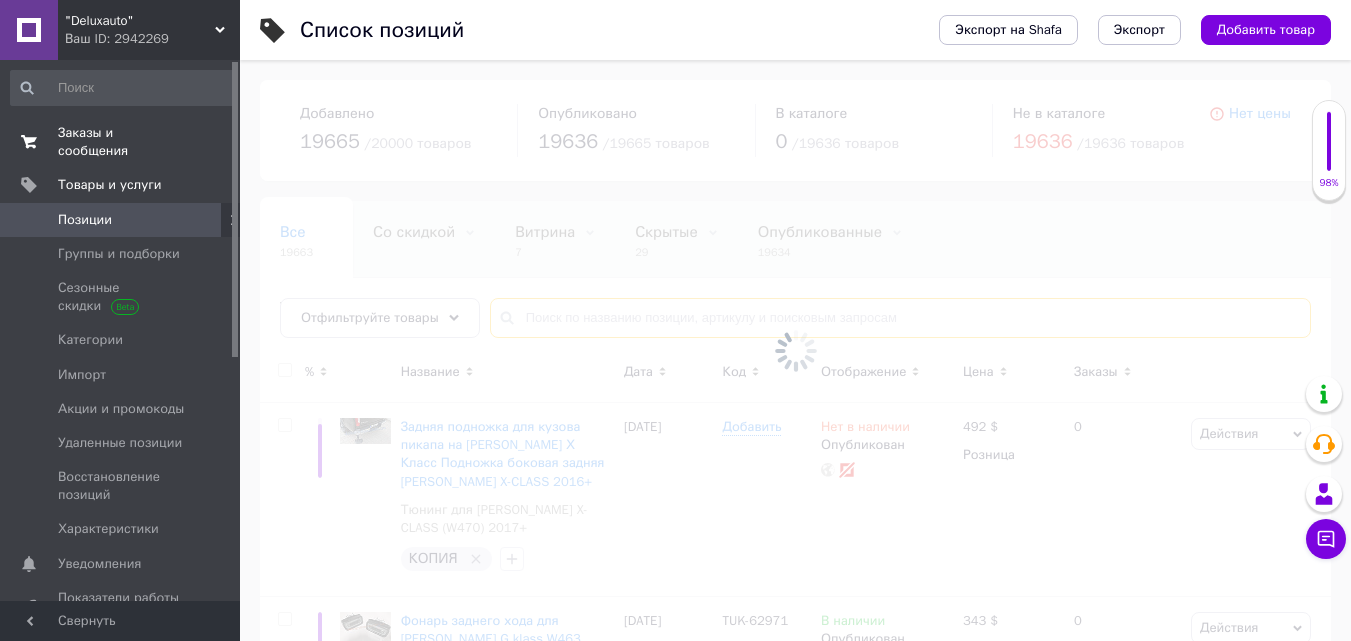 type 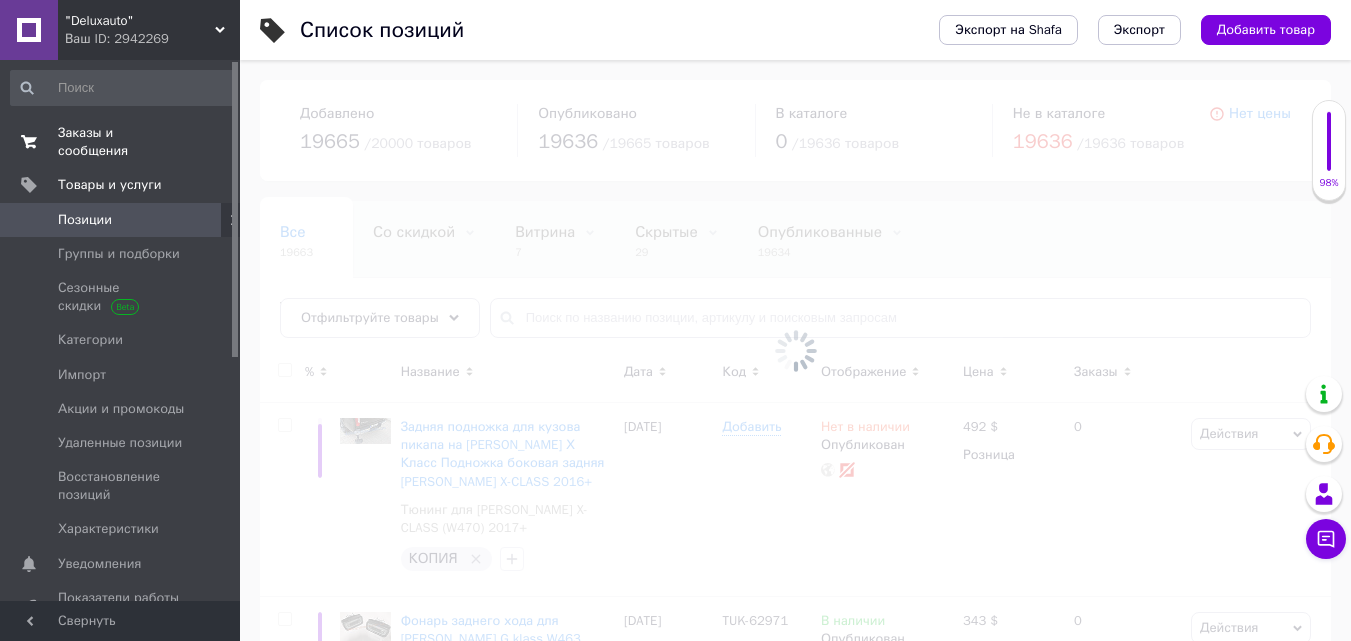 click on "Заказы и сообщения" at bounding box center [121, 142] 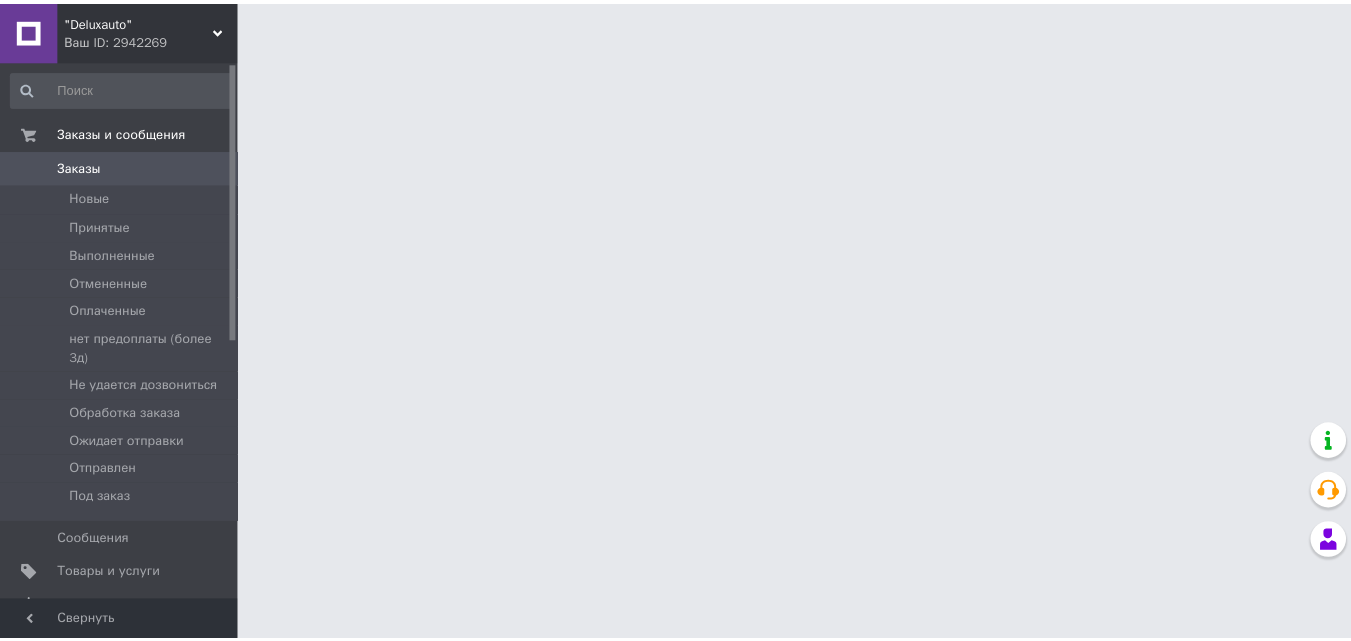 scroll, scrollTop: 0, scrollLeft: 0, axis: both 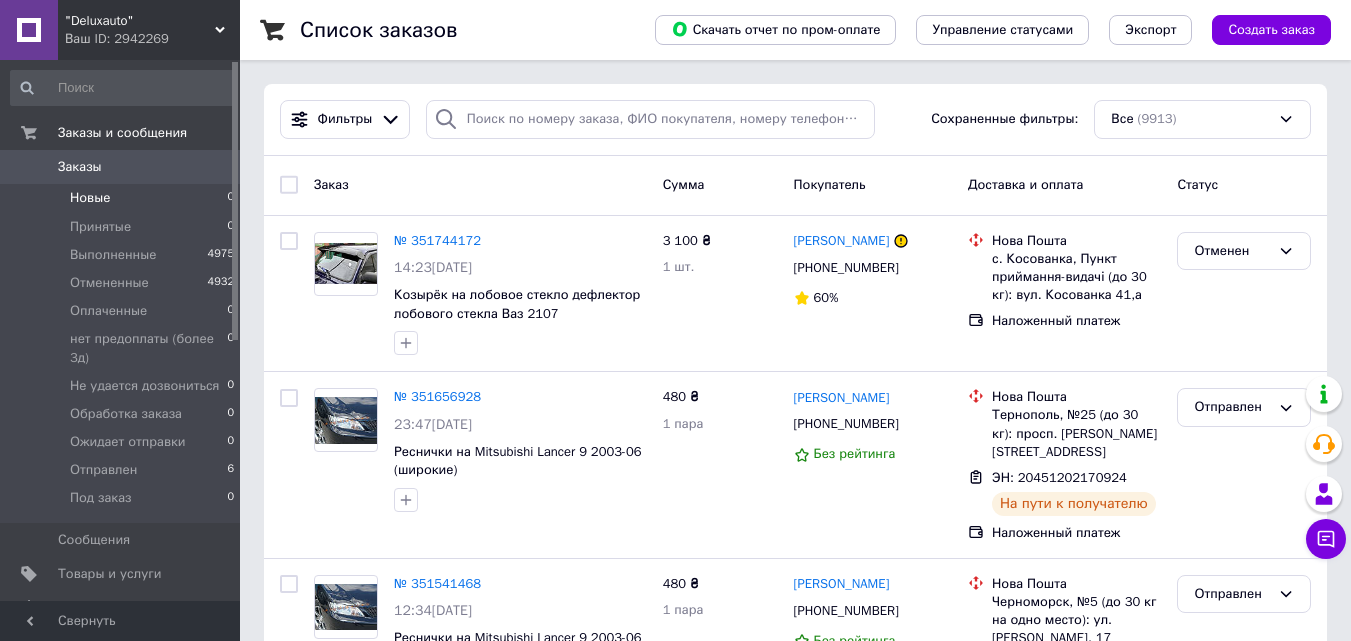 click on "Новые 0" at bounding box center (123, 198) 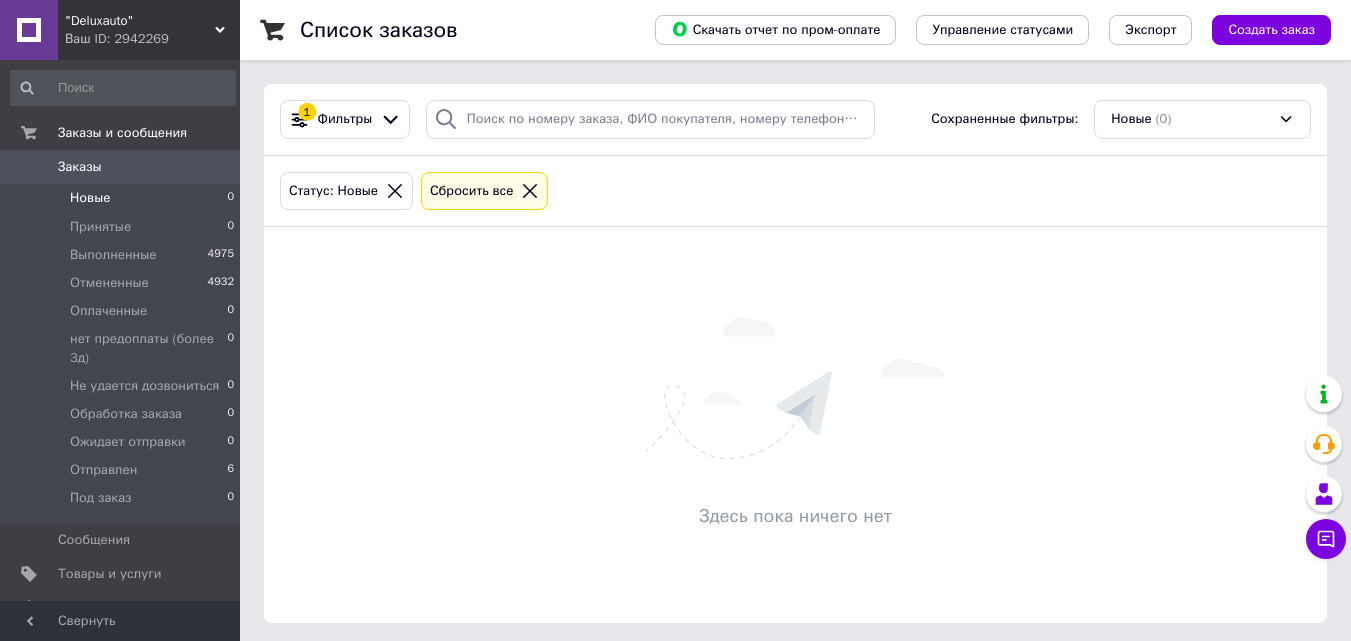 scroll, scrollTop: 0, scrollLeft: 0, axis: both 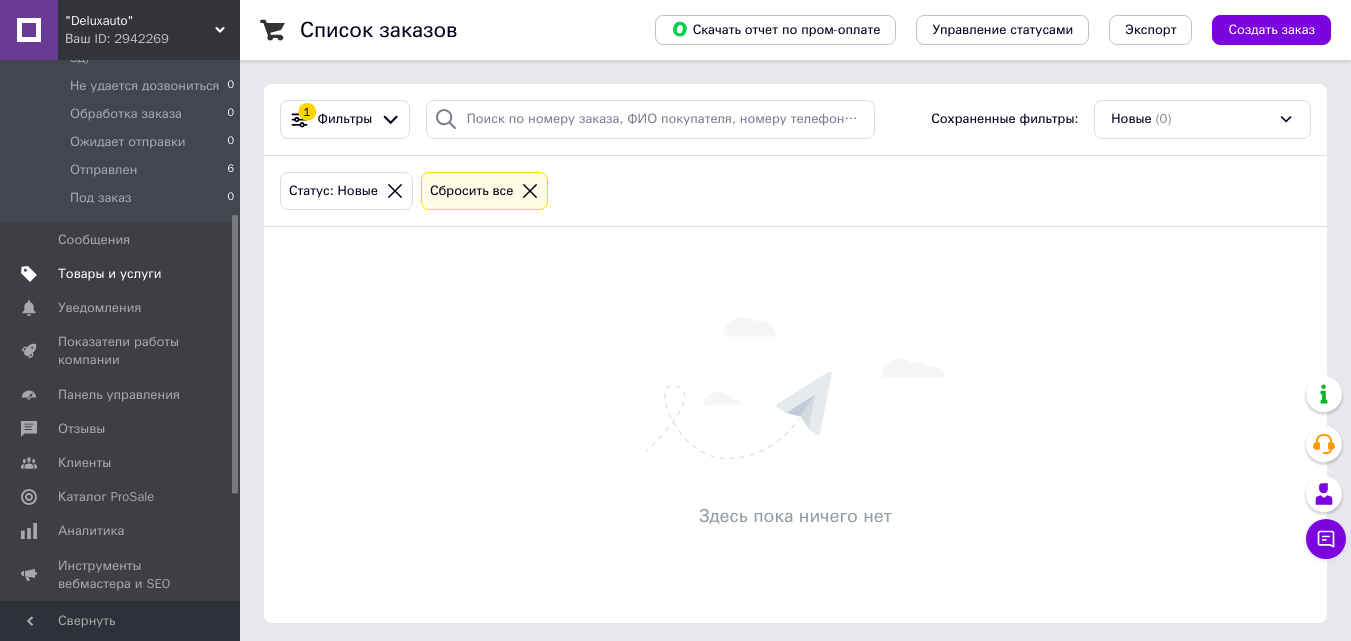 click on "Товары и услуги" at bounding box center [110, 274] 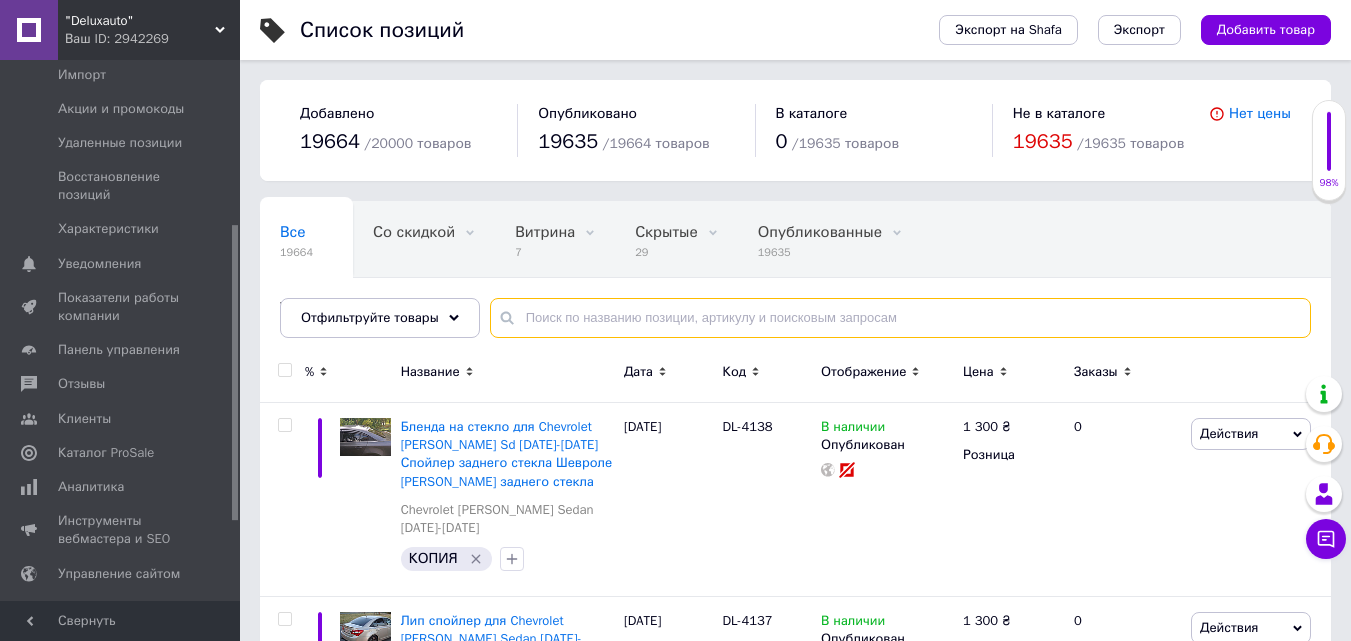 paste on "Накладка на задний бампер Hyundai Santa Fe Хром порог" 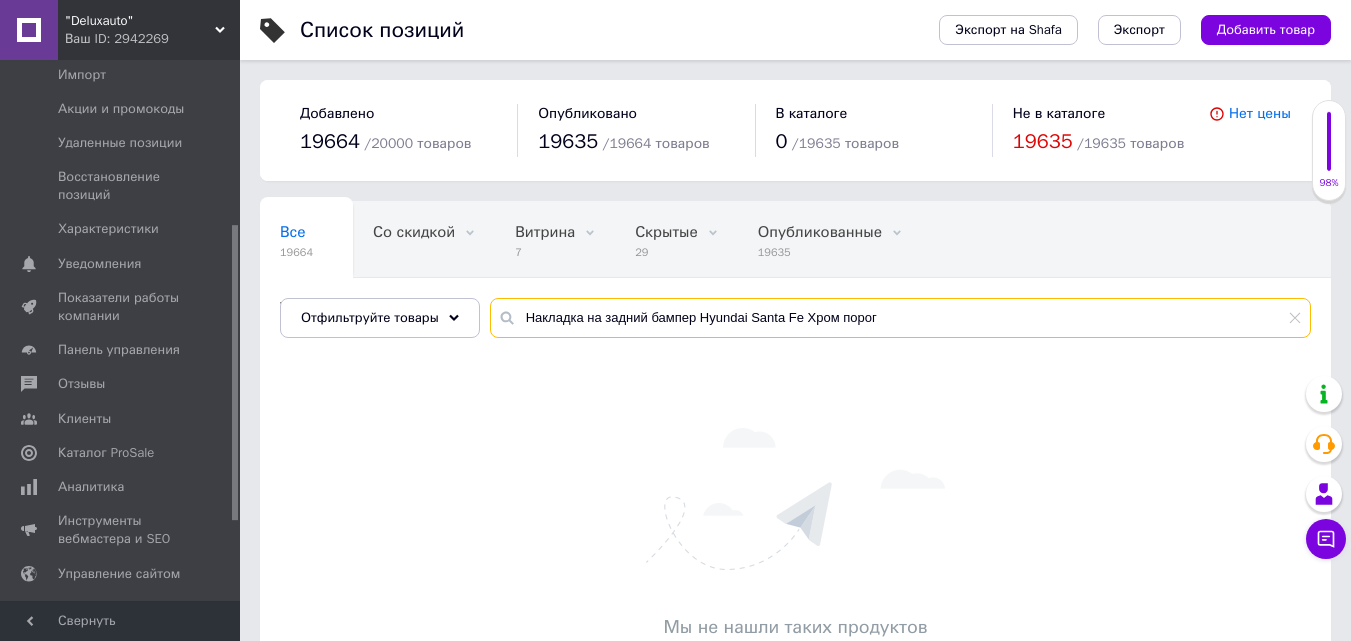 drag, startPoint x: 651, startPoint y: 319, endPoint x: 687, endPoint y: 316, distance: 36.124783 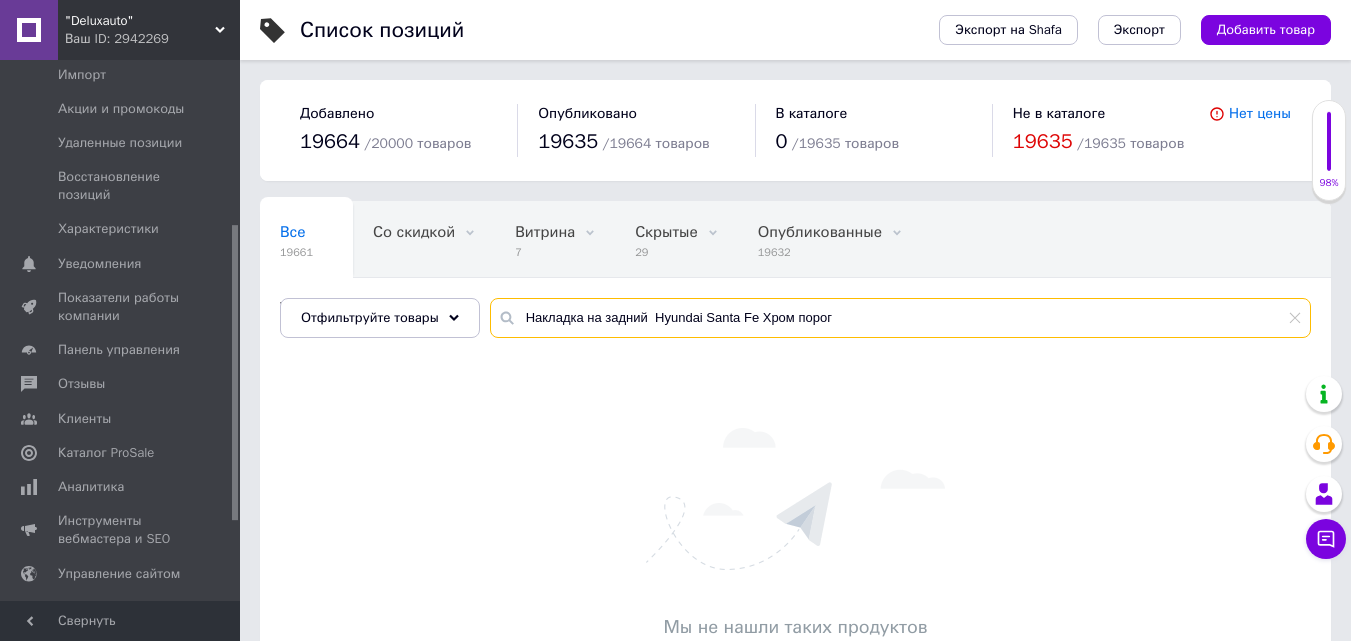 drag, startPoint x: 760, startPoint y: 311, endPoint x: 1009, endPoint y: 311, distance: 249 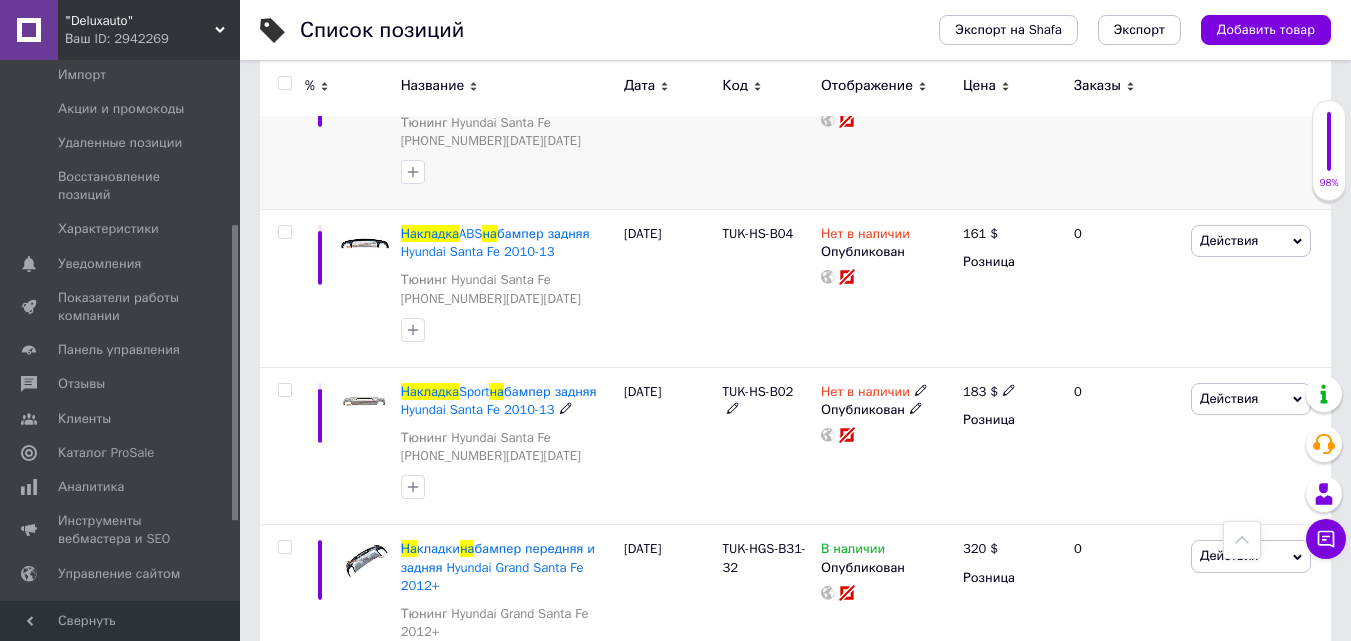 scroll, scrollTop: 606, scrollLeft: 0, axis: vertical 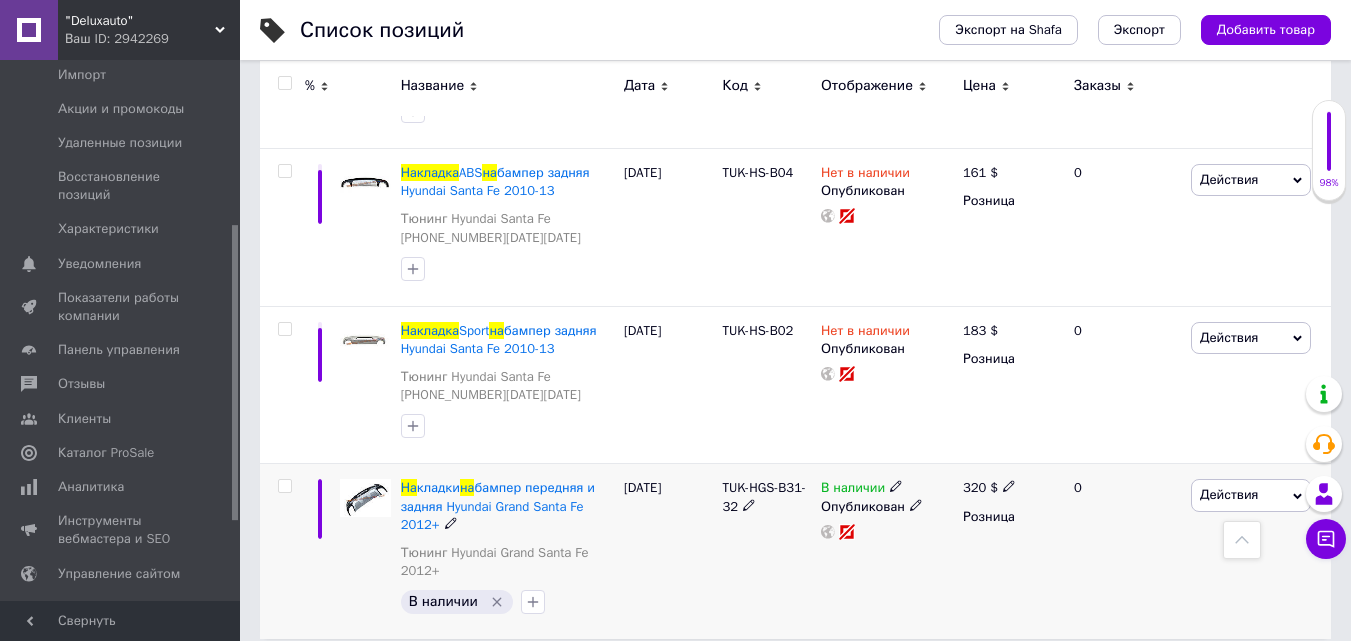 type on "Накладка на задний  Hyundai Santa Fe" 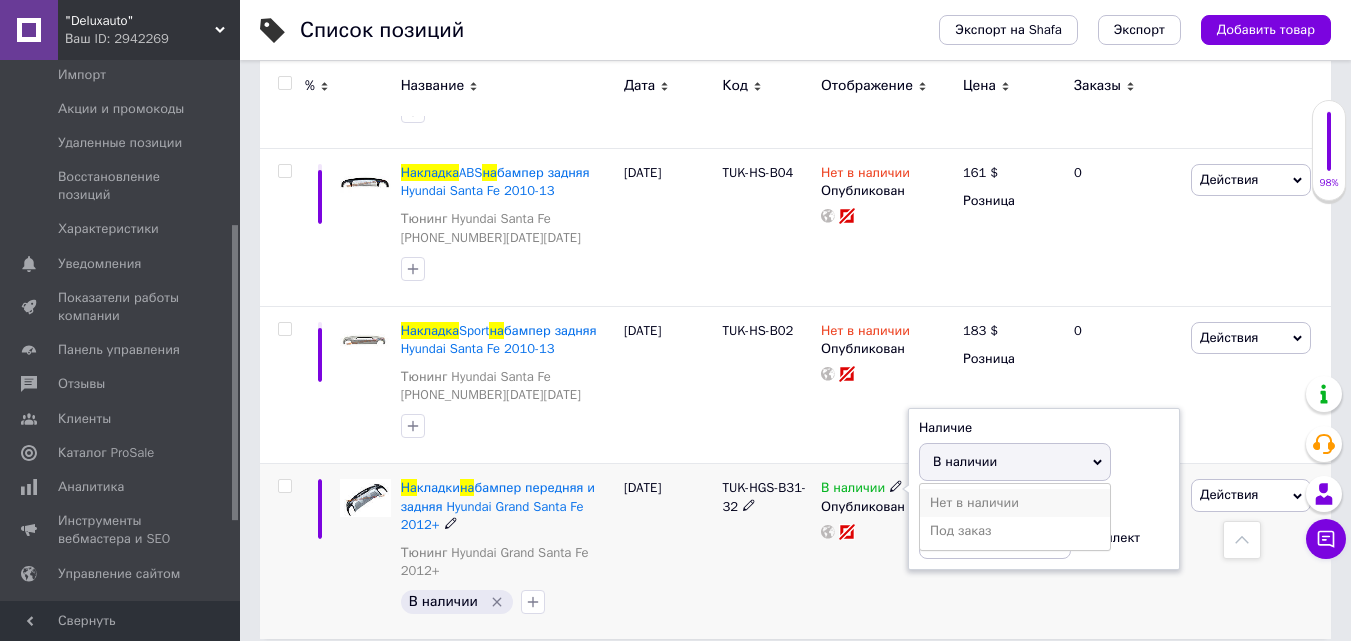 click on "Нет в наличии" at bounding box center (1015, 503) 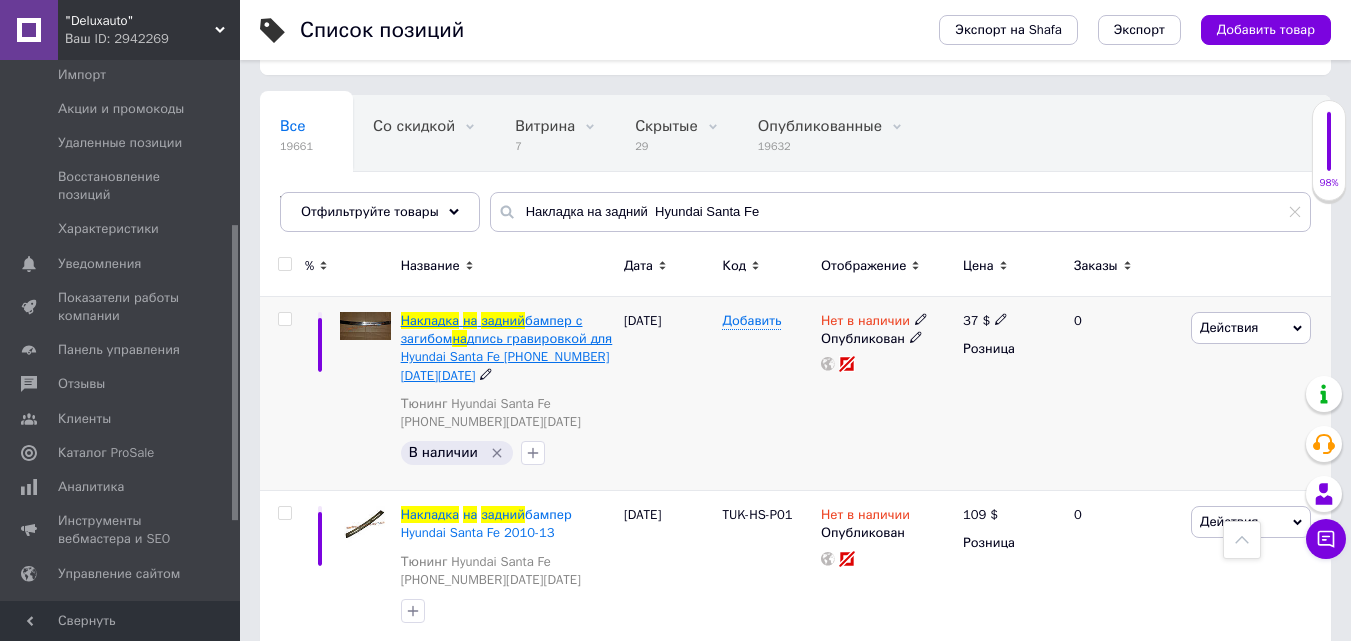 scroll, scrollTop: 0, scrollLeft: 0, axis: both 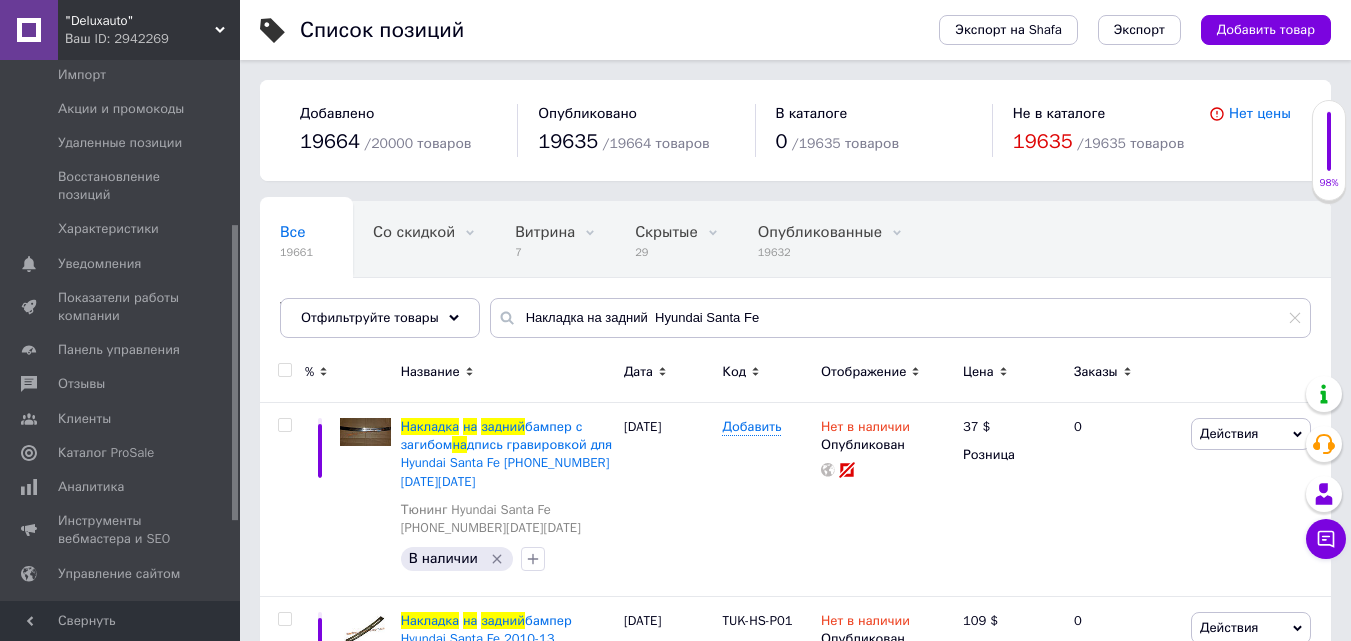click at bounding box center [284, 370] 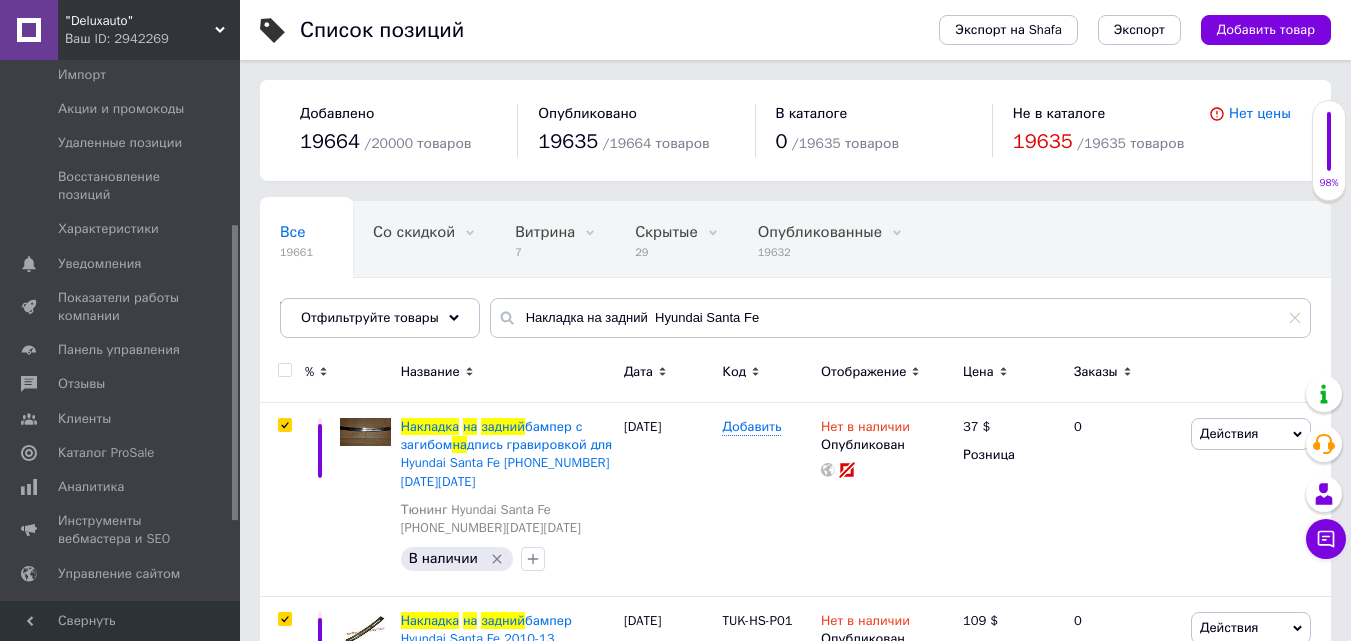 checkbox on "true" 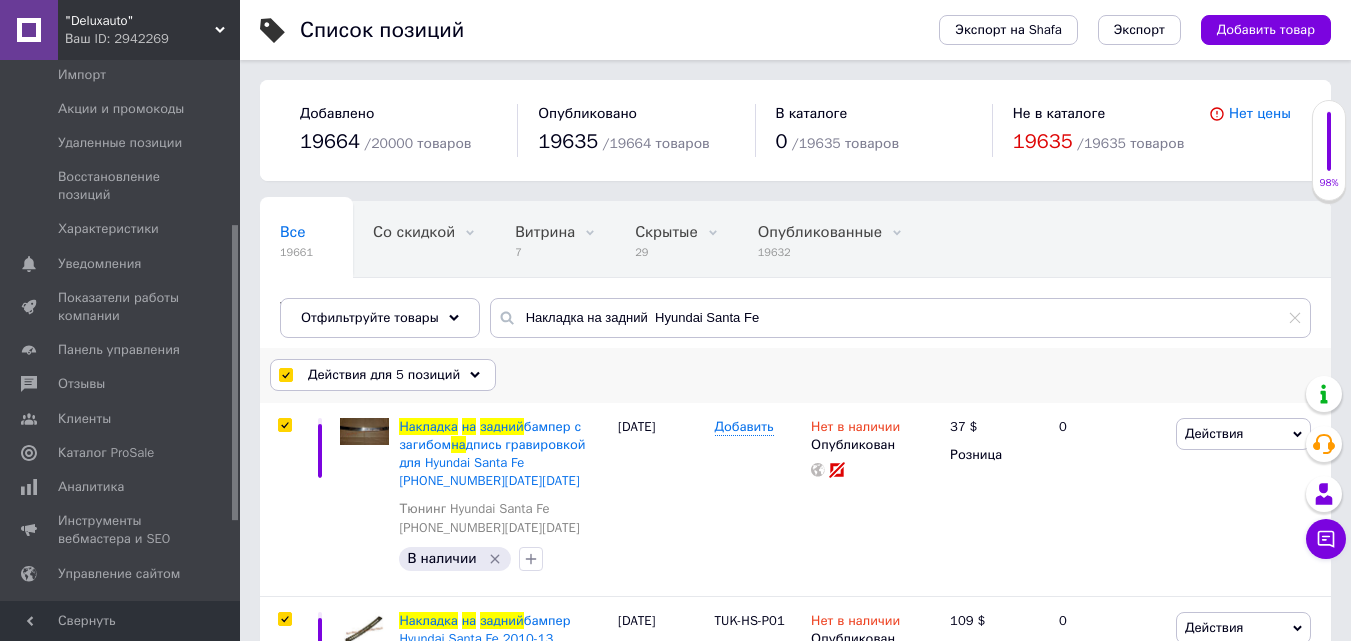 click 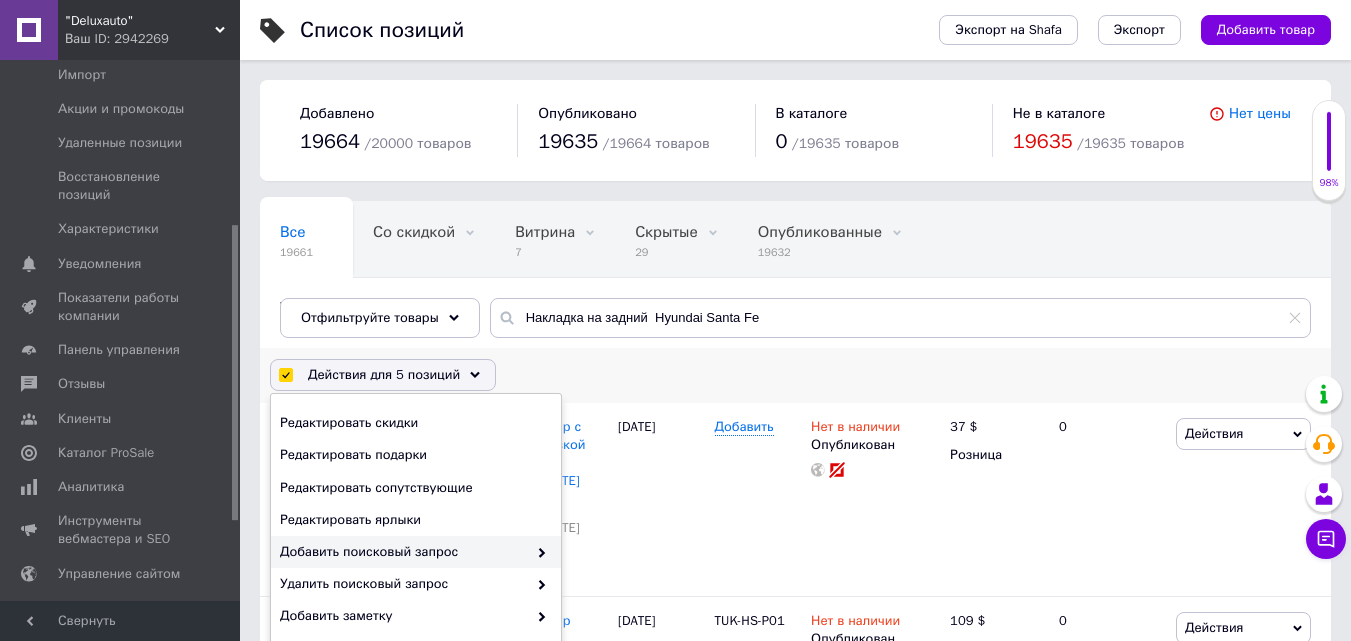scroll, scrollTop: 199, scrollLeft: 0, axis: vertical 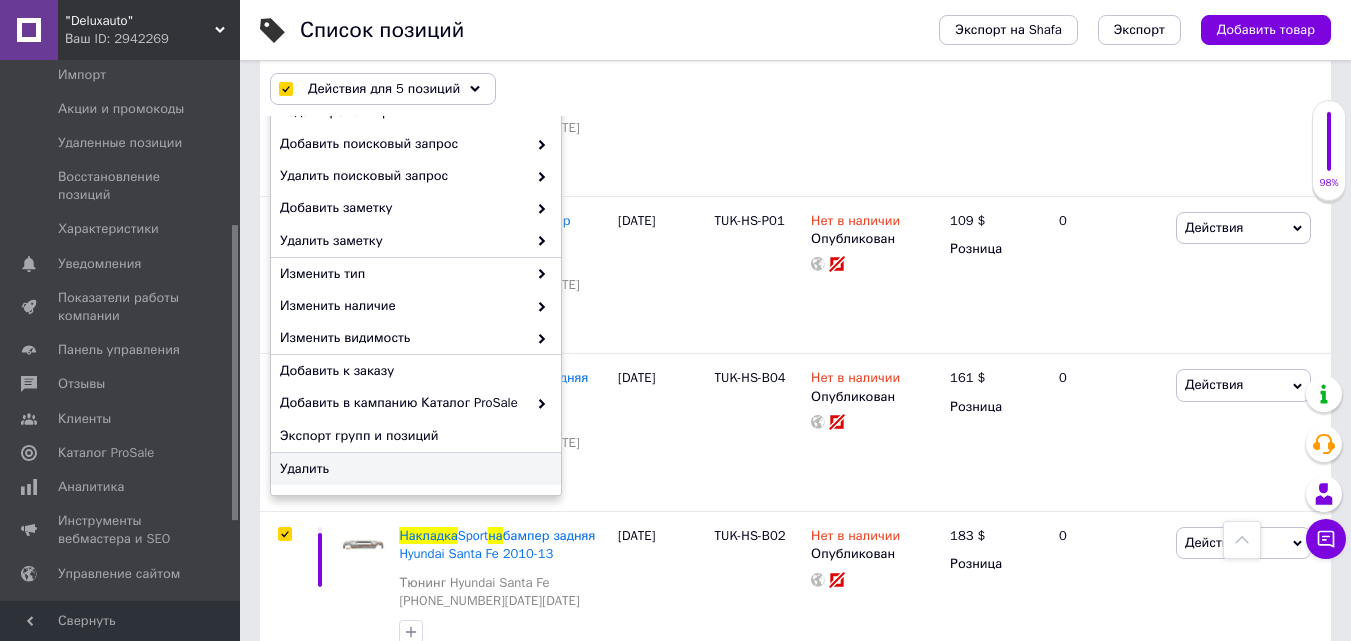 click on "Удалить" at bounding box center [413, 469] 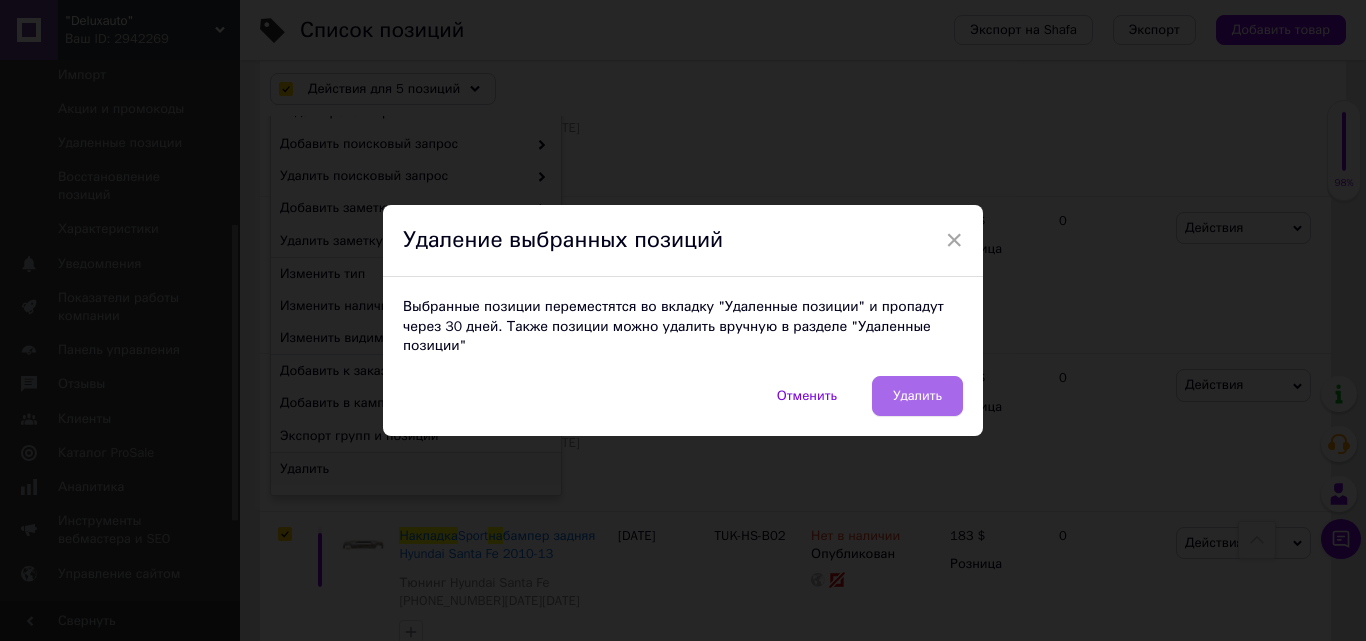 click on "Удалить" at bounding box center [917, 396] 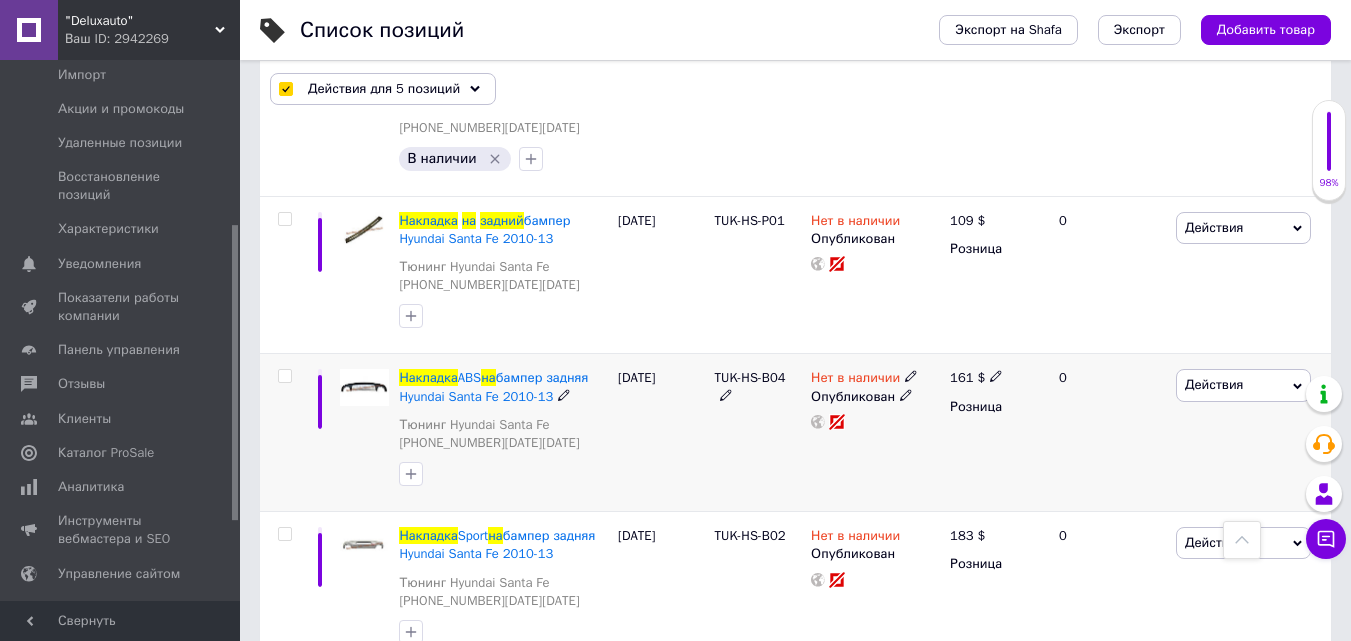 checkbox on "false" 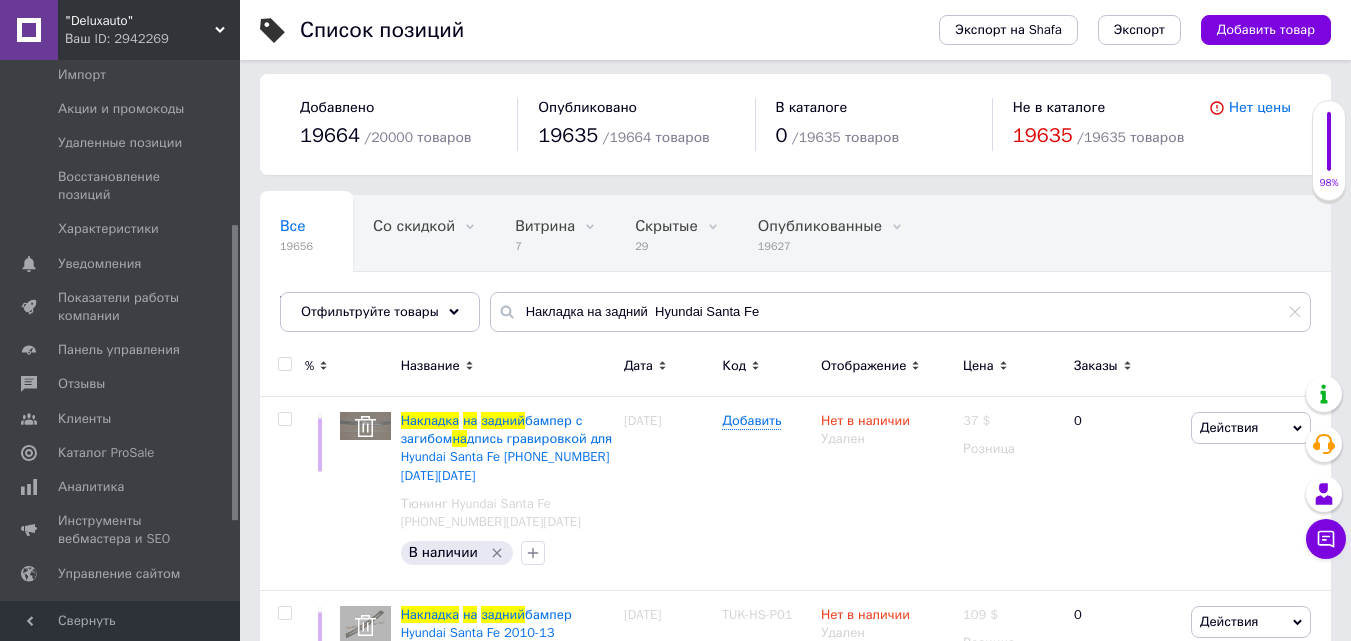scroll, scrollTop: 0, scrollLeft: 0, axis: both 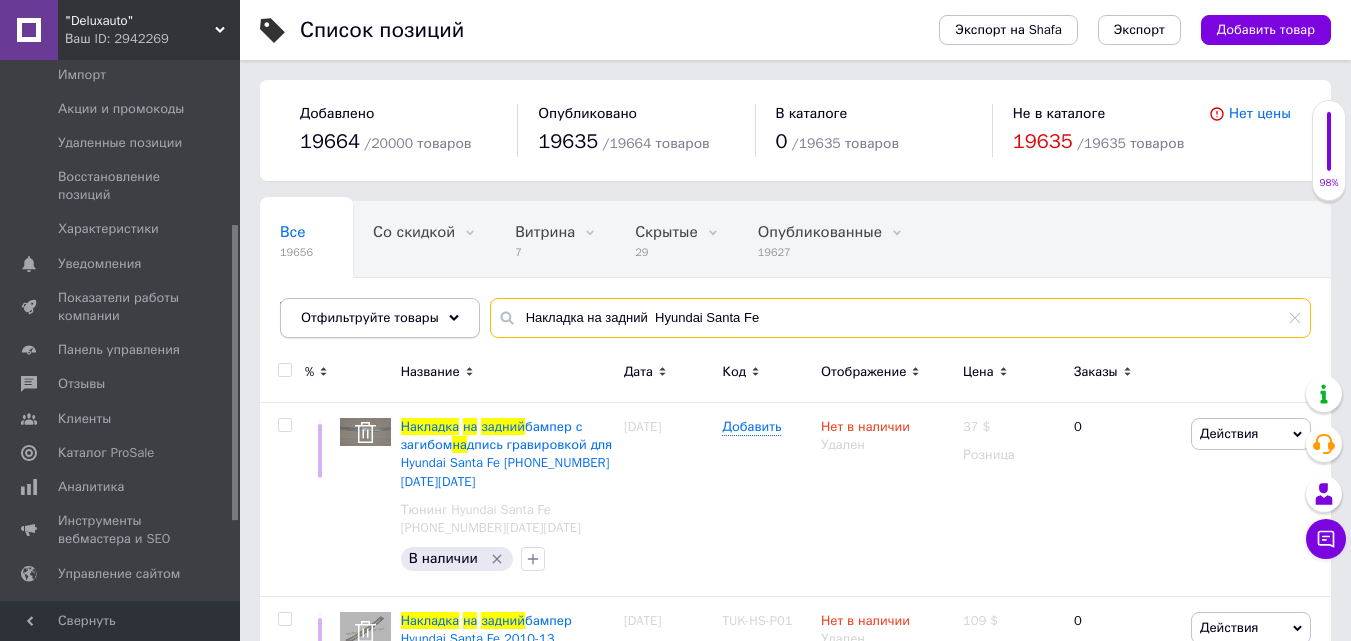 drag, startPoint x: 630, startPoint y: 321, endPoint x: 458, endPoint y: 321, distance: 172 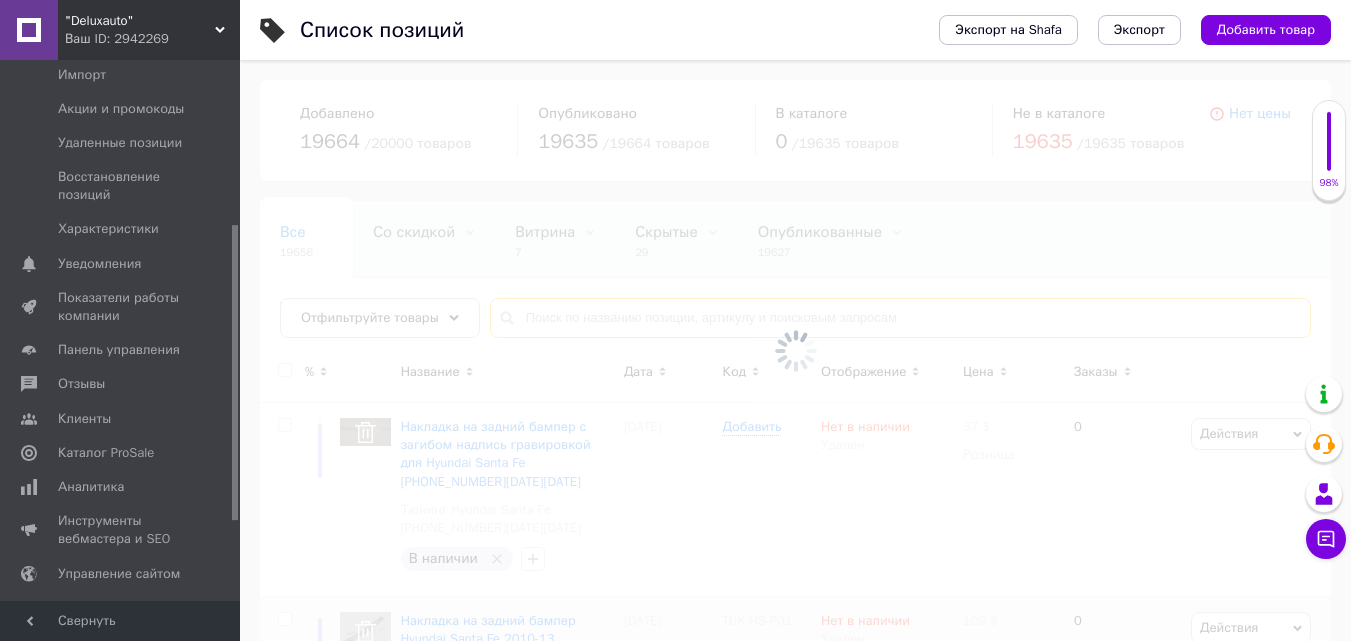 type 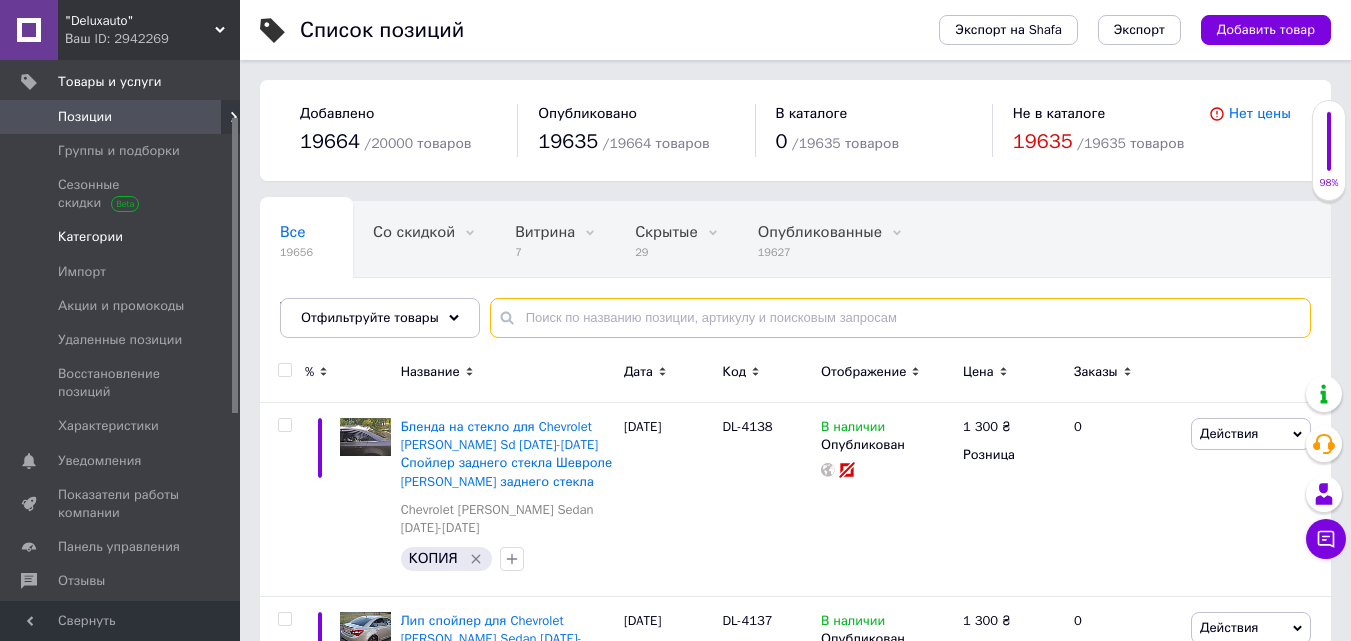 scroll, scrollTop: 0, scrollLeft: 0, axis: both 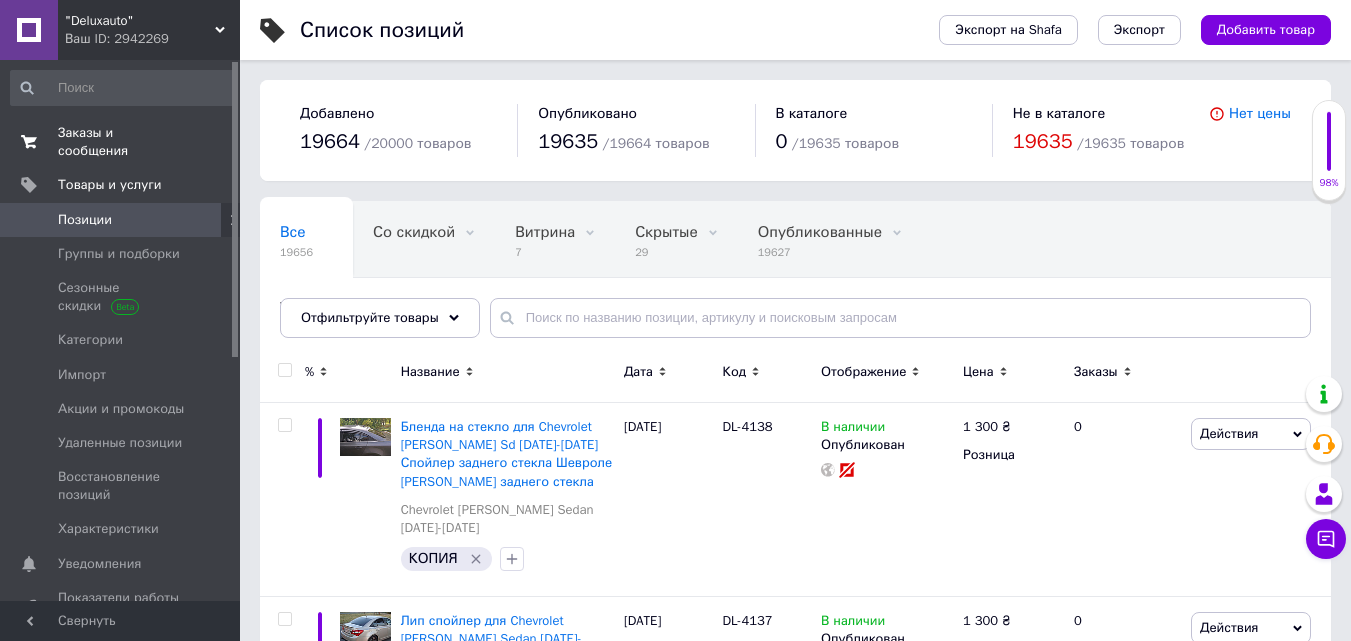 click on "Заказы и сообщения" at bounding box center (121, 142) 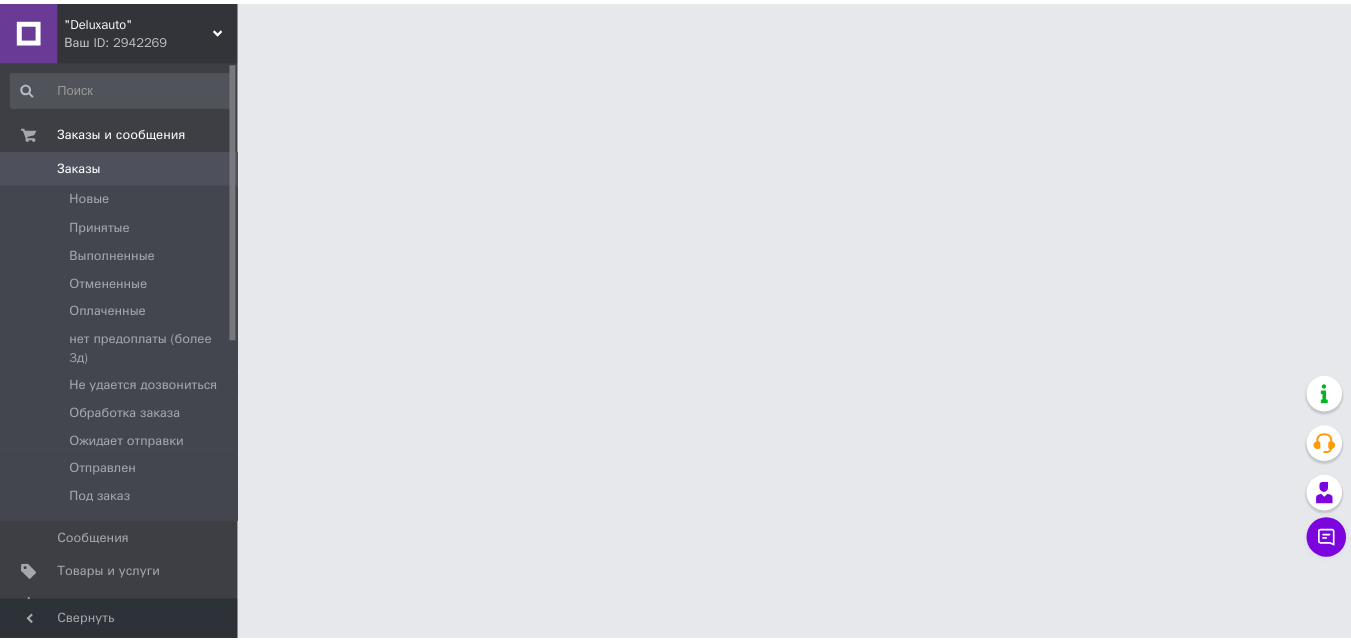 scroll, scrollTop: 0, scrollLeft: 0, axis: both 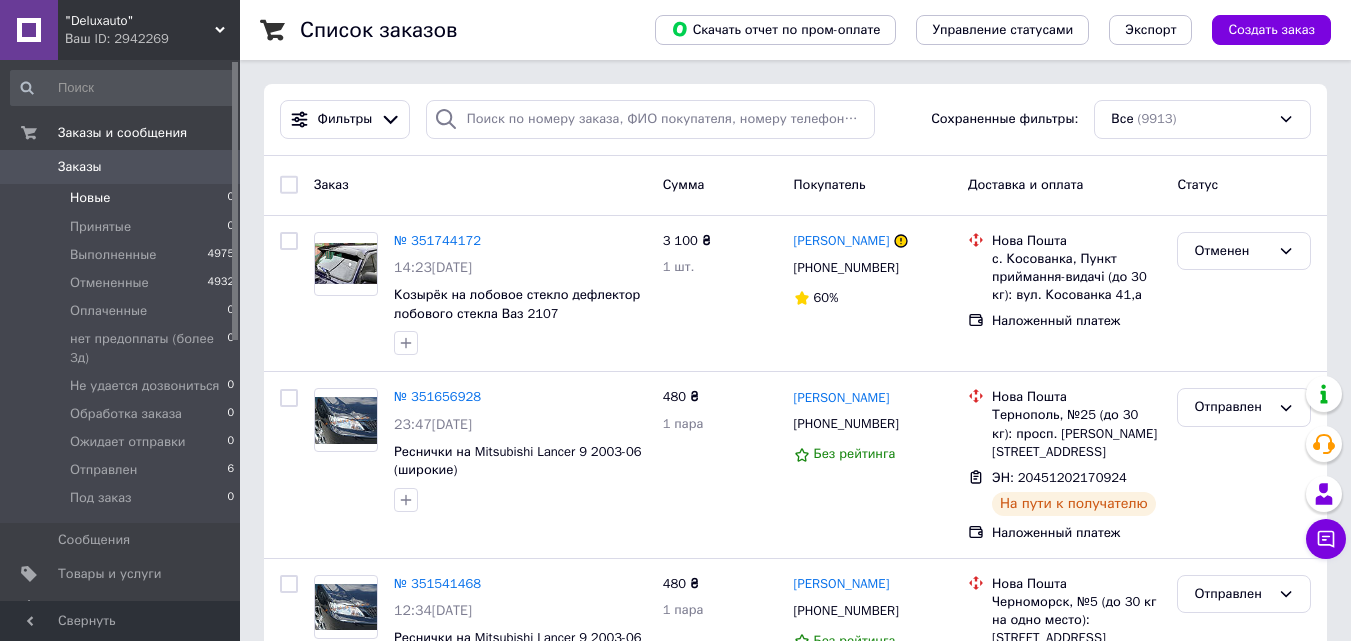 click on "Новые 0" at bounding box center (123, 198) 